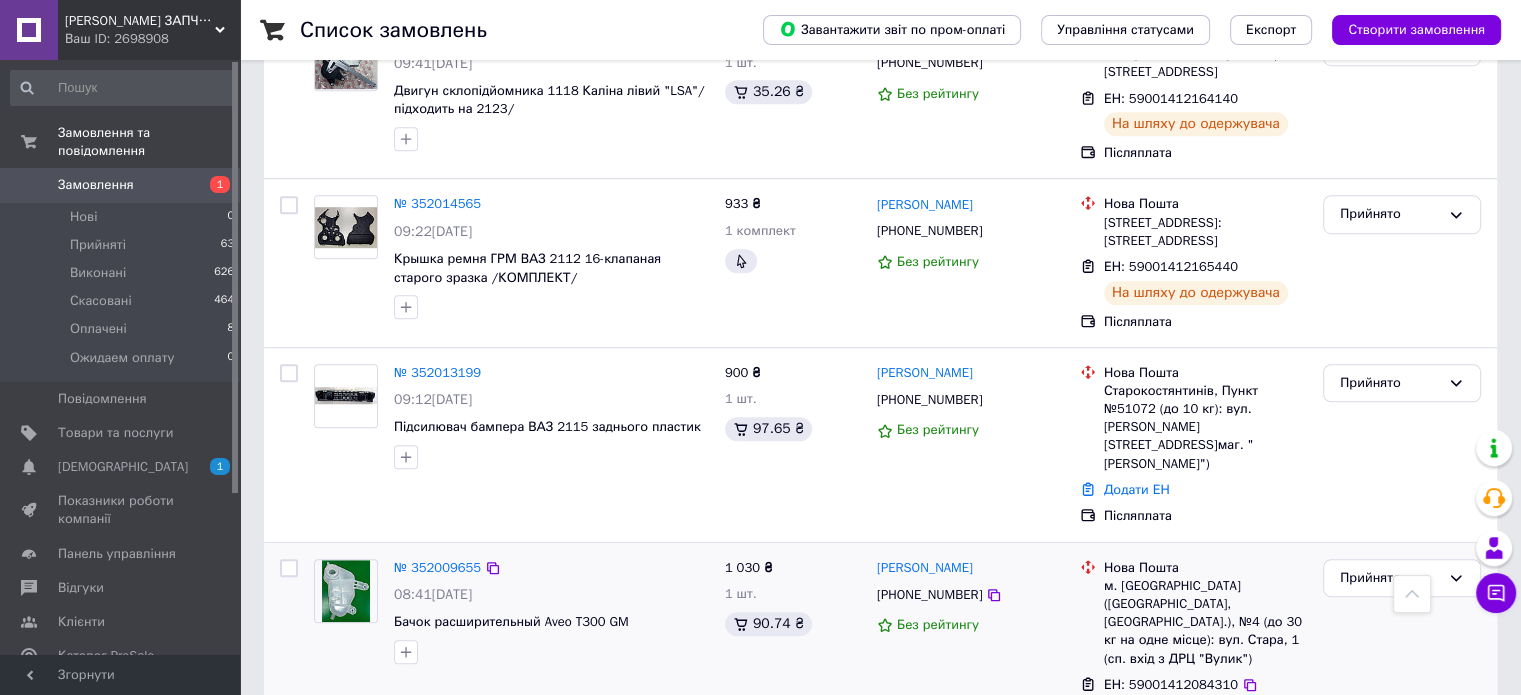 scroll, scrollTop: 1300, scrollLeft: 0, axis: vertical 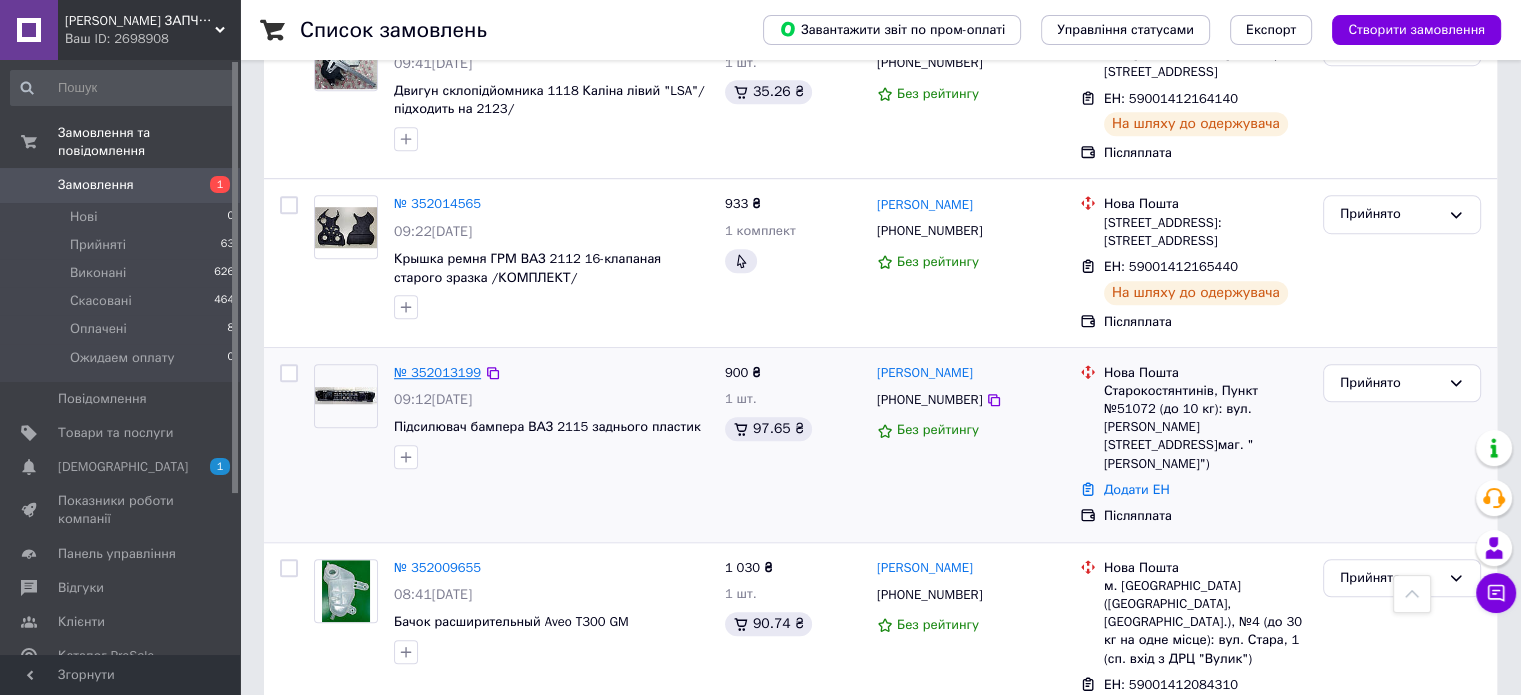 click on "№ 352013199" at bounding box center (437, 372) 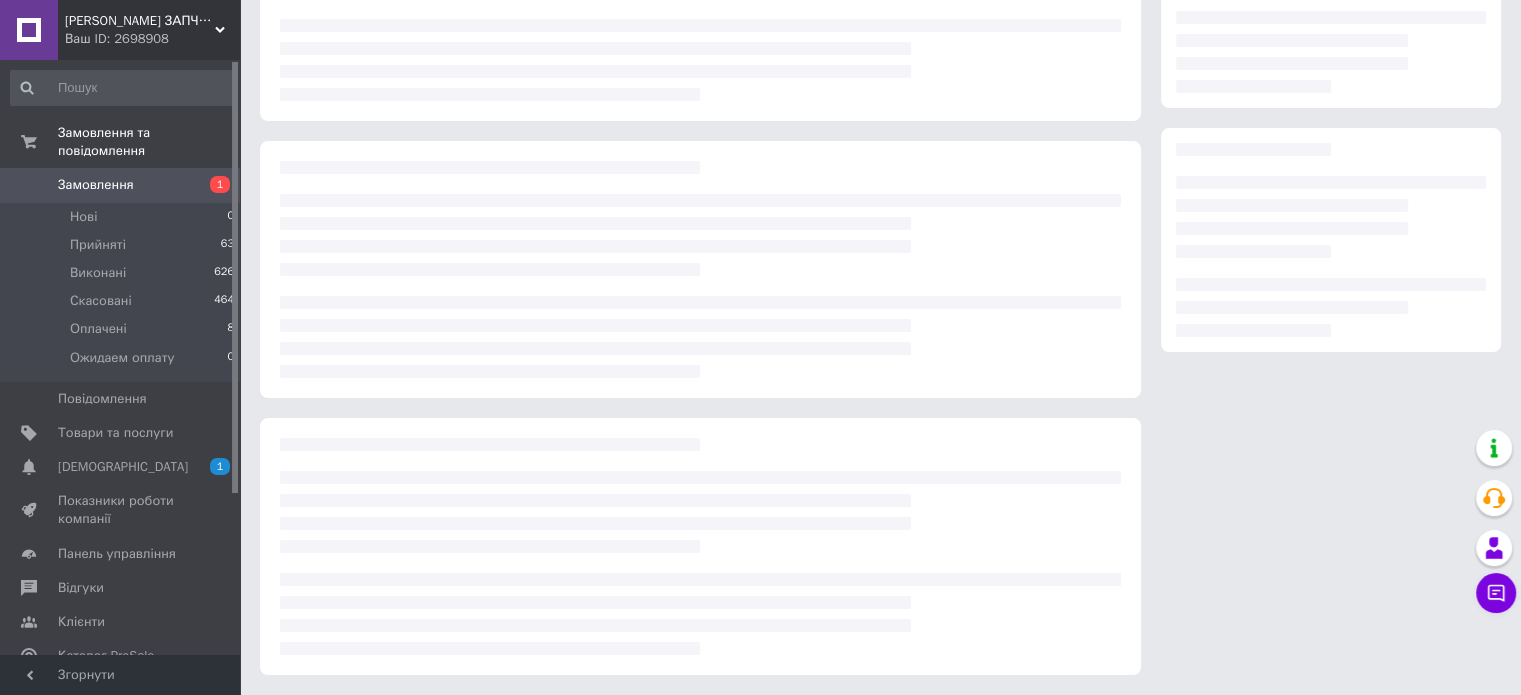 scroll, scrollTop: 219, scrollLeft: 0, axis: vertical 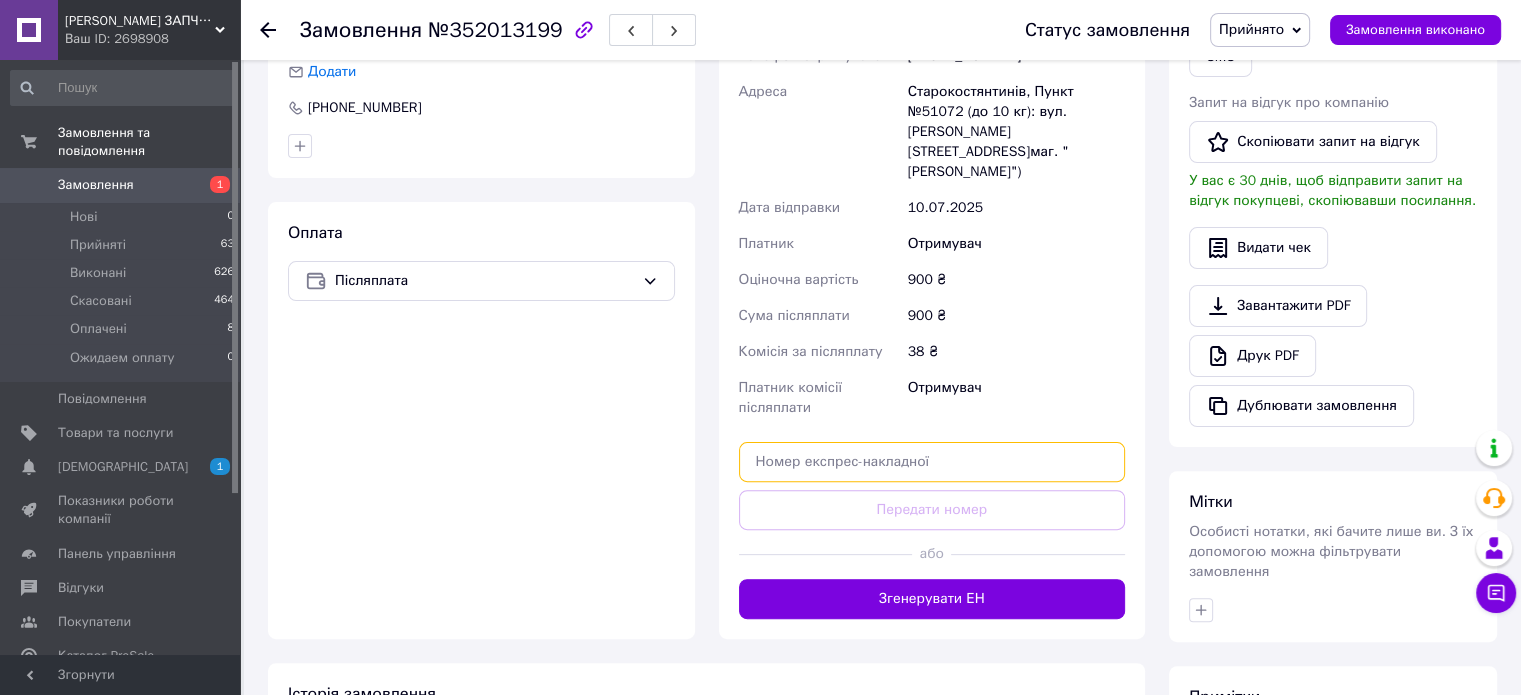 click at bounding box center [932, 462] 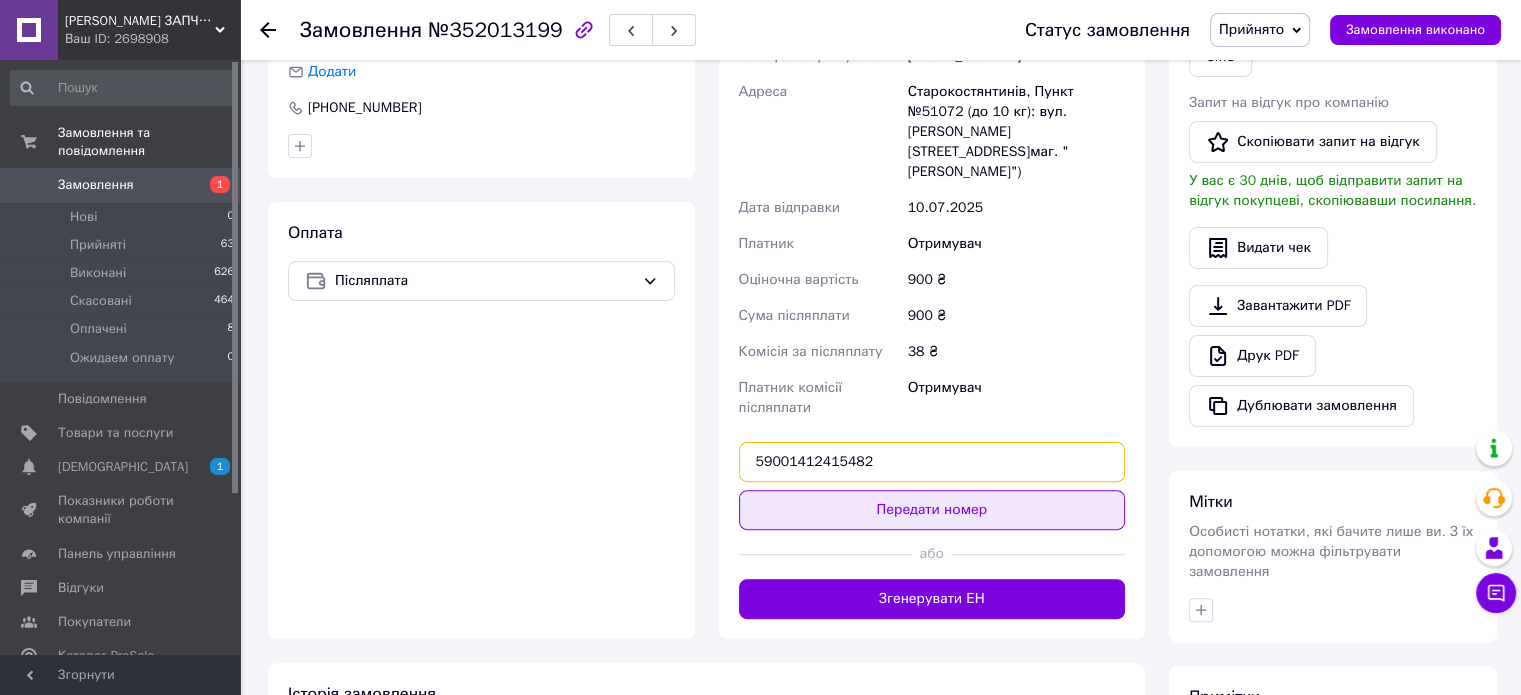 type on "59001412415482" 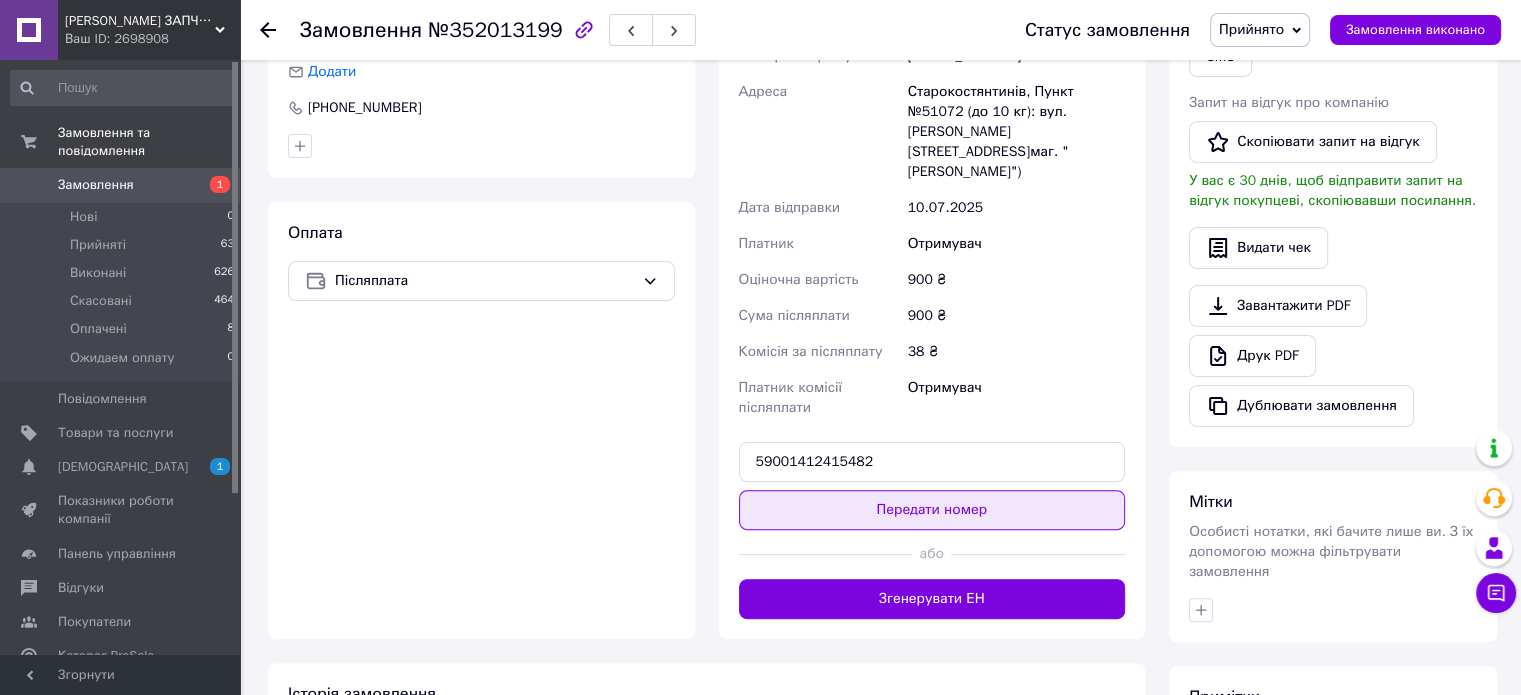 click on "Передати номер" at bounding box center [932, 510] 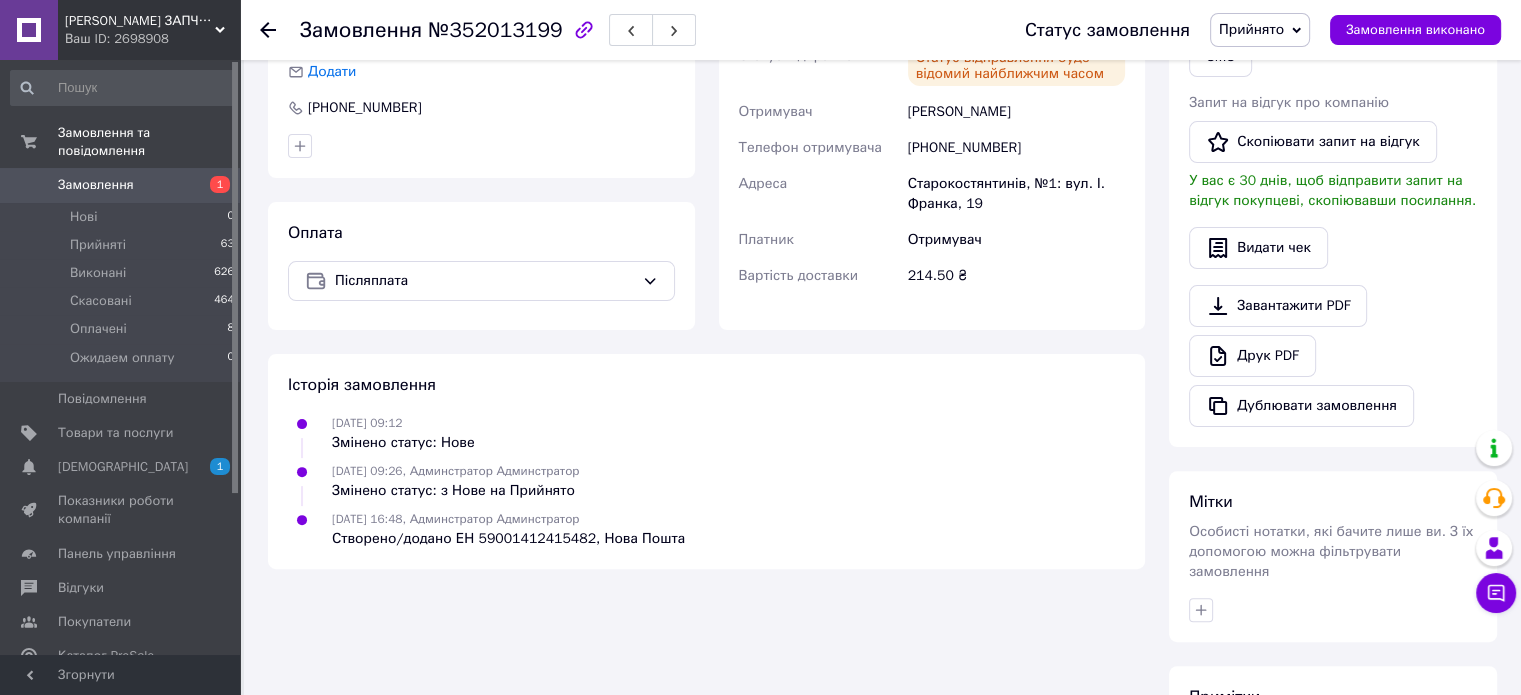 click 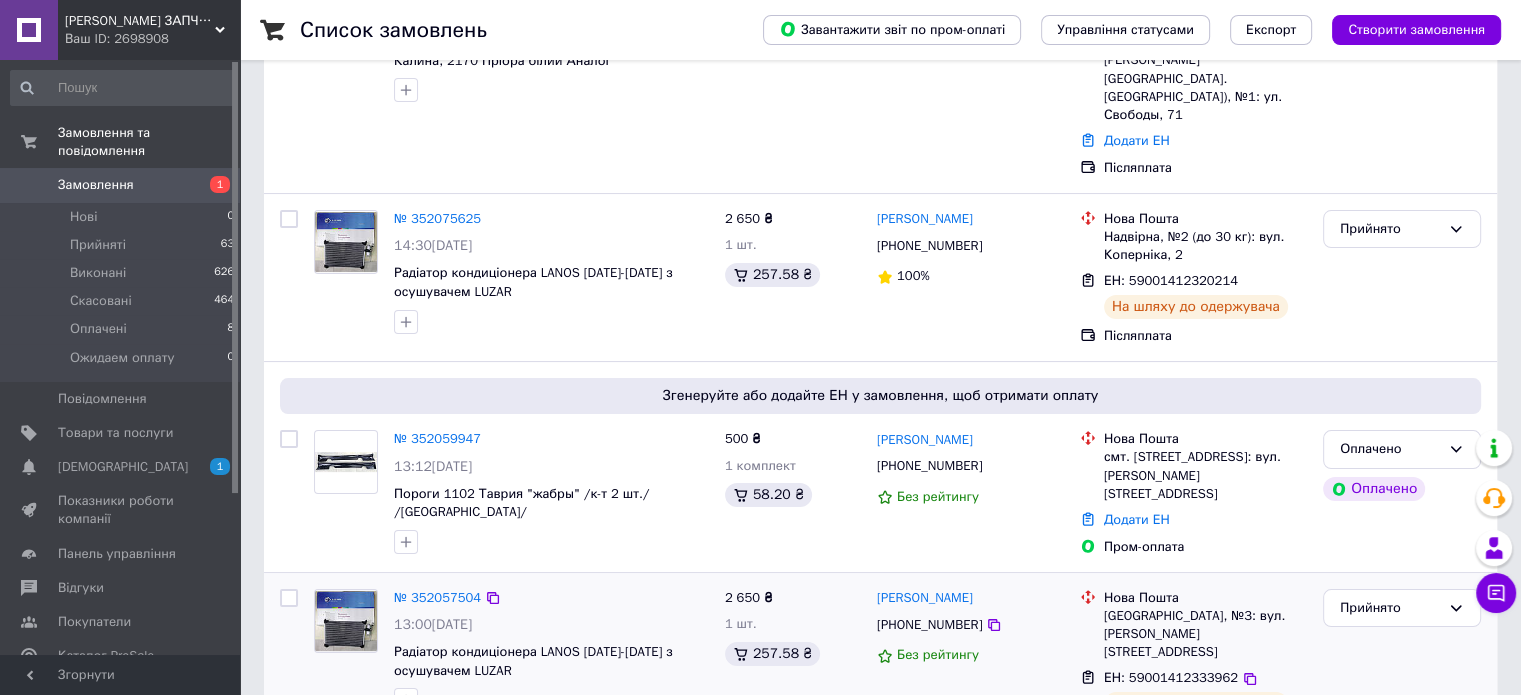 scroll, scrollTop: 300, scrollLeft: 0, axis: vertical 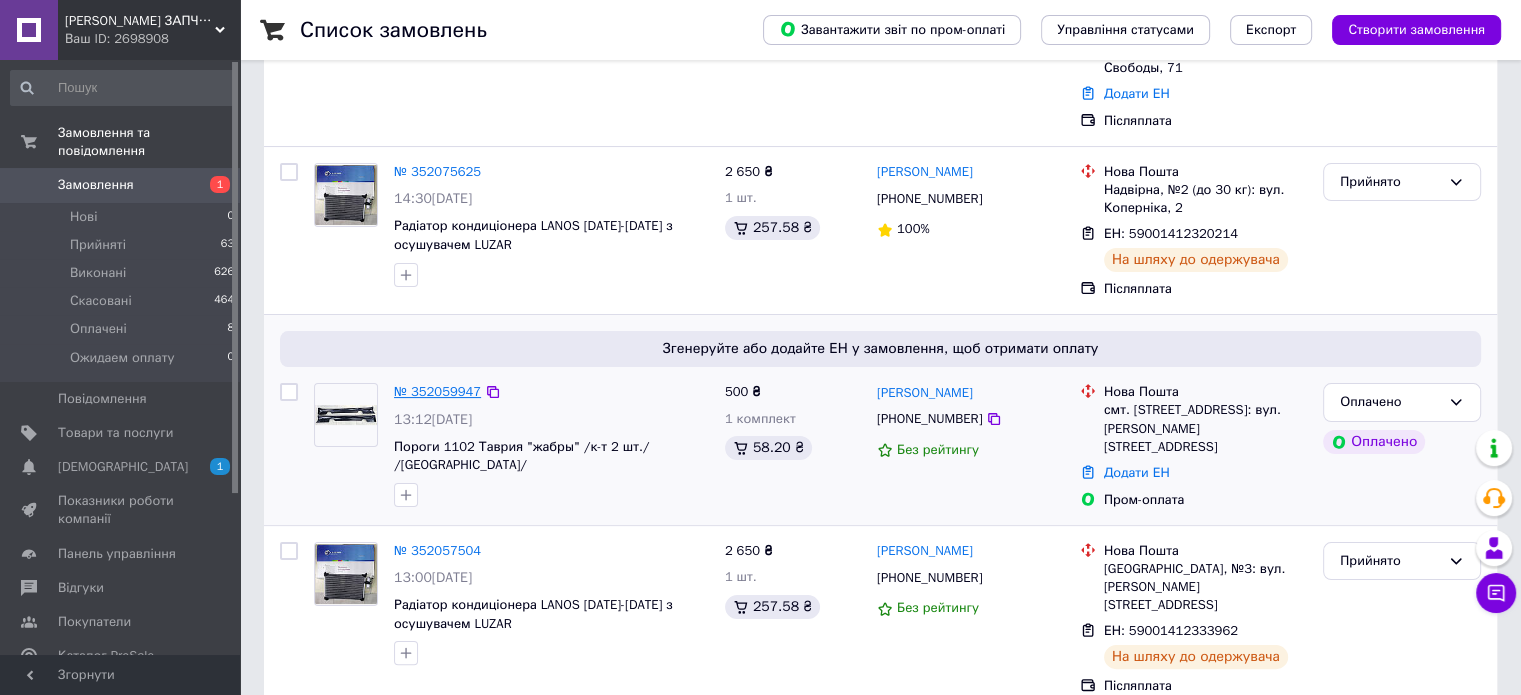click on "№ 352059947" at bounding box center [437, 391] 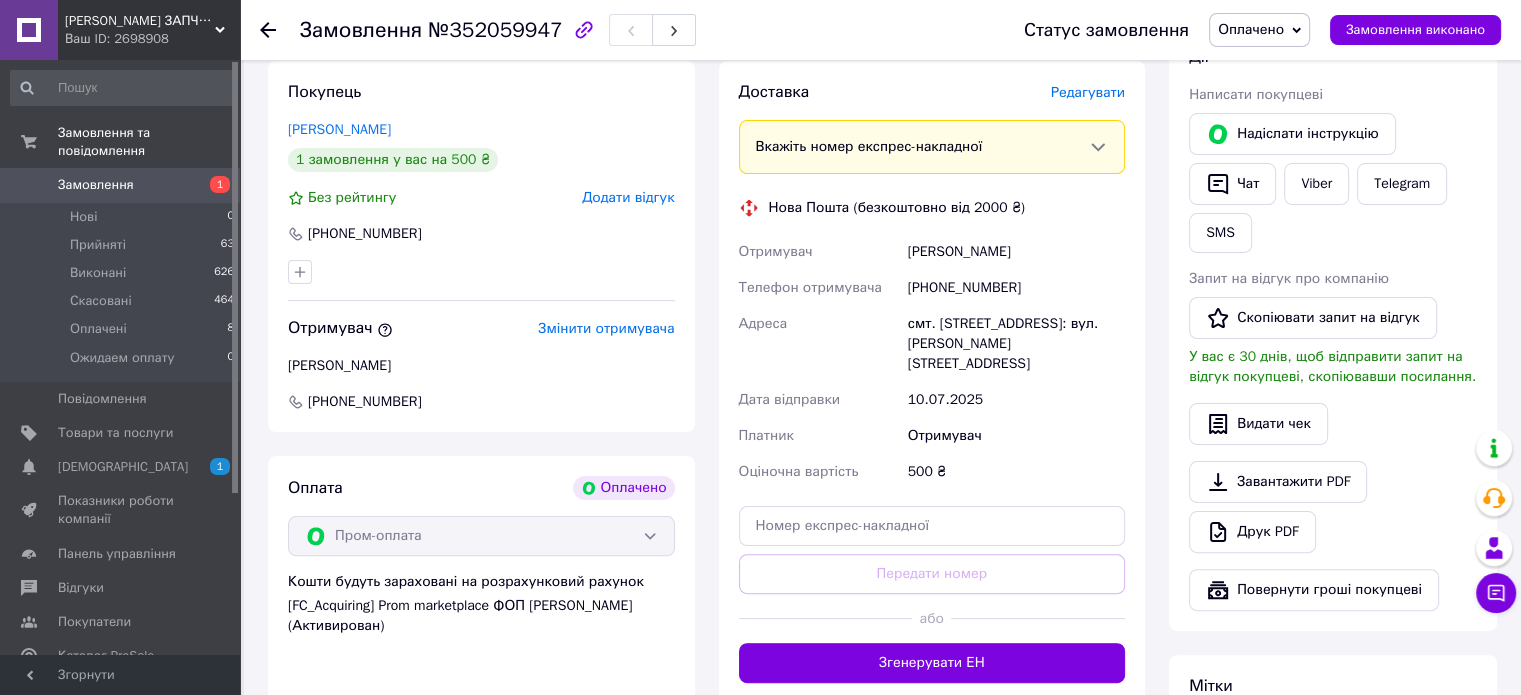 scroll, scrollTop: 500, scrollLeft: 0, axis: vertical 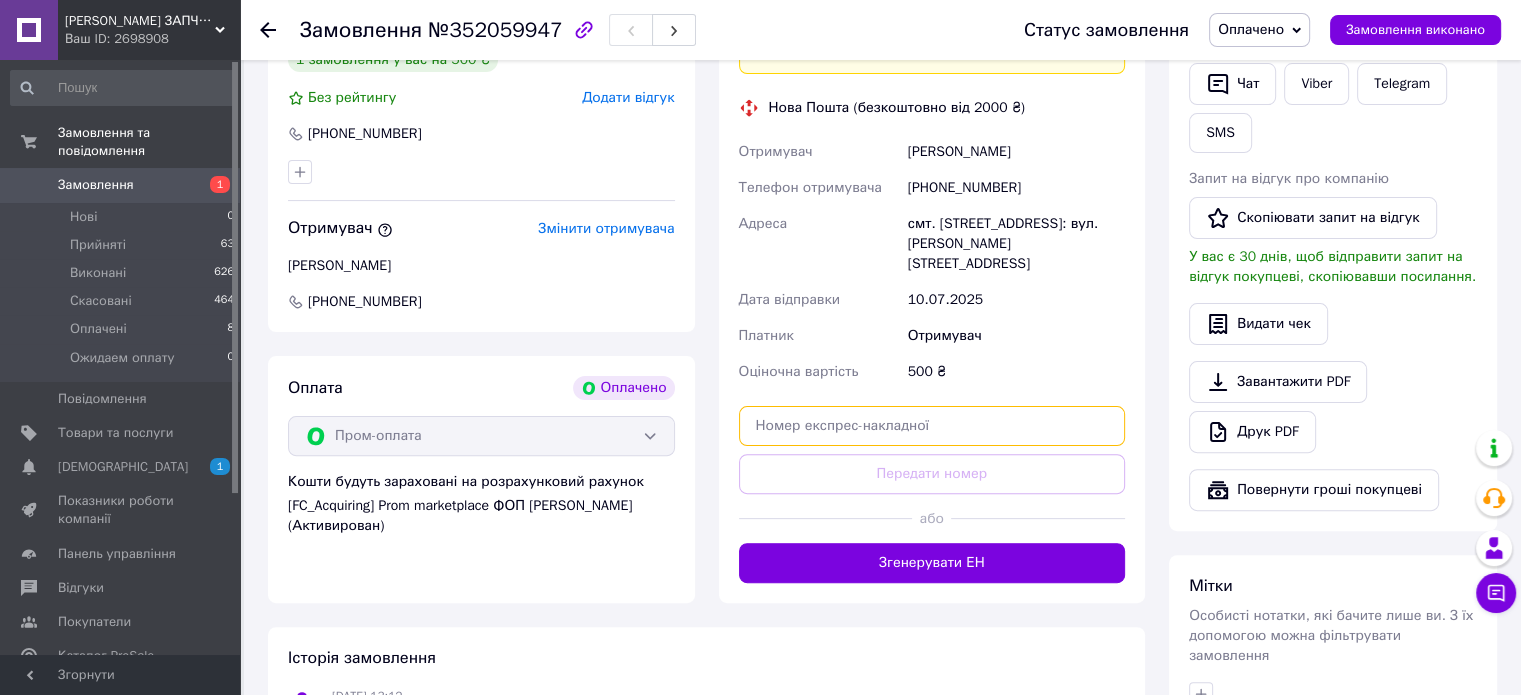 click at bounding box center (932, 426) 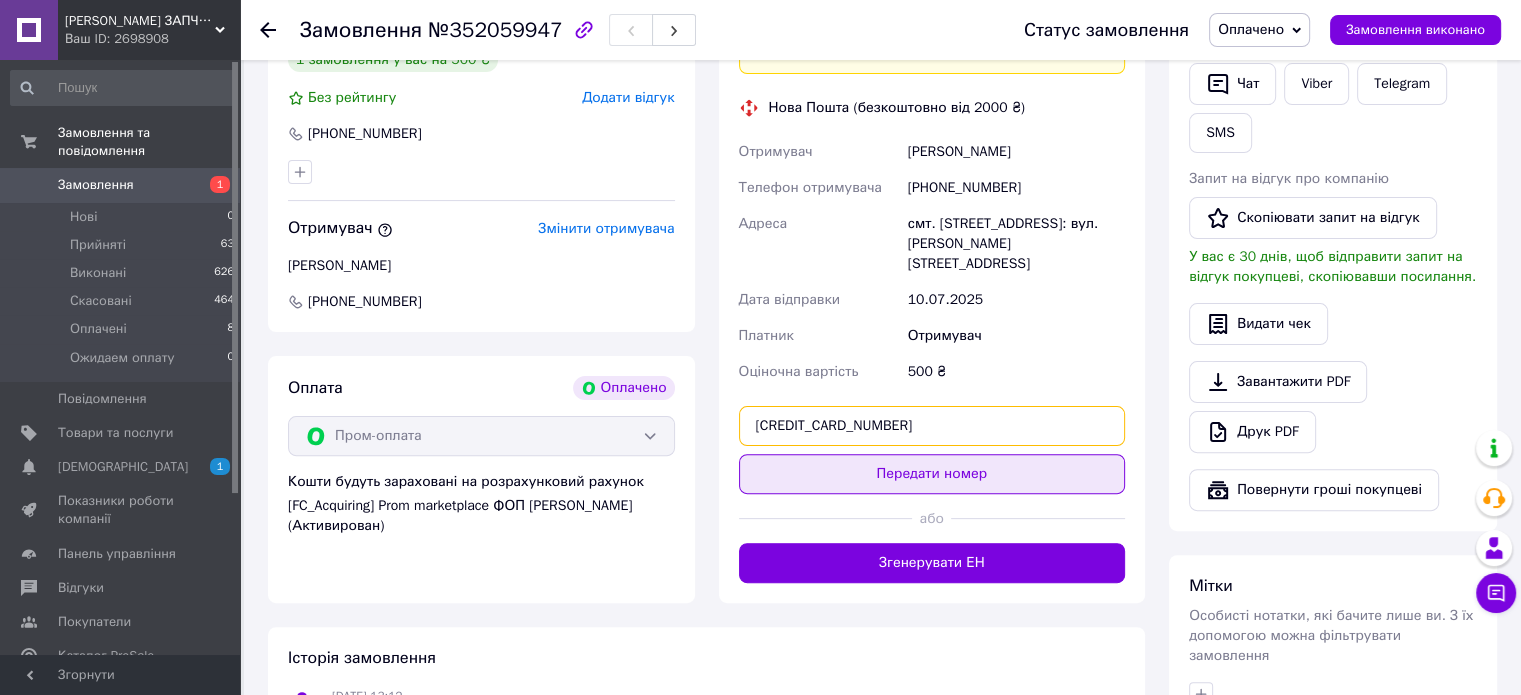 type on "59001412374926" 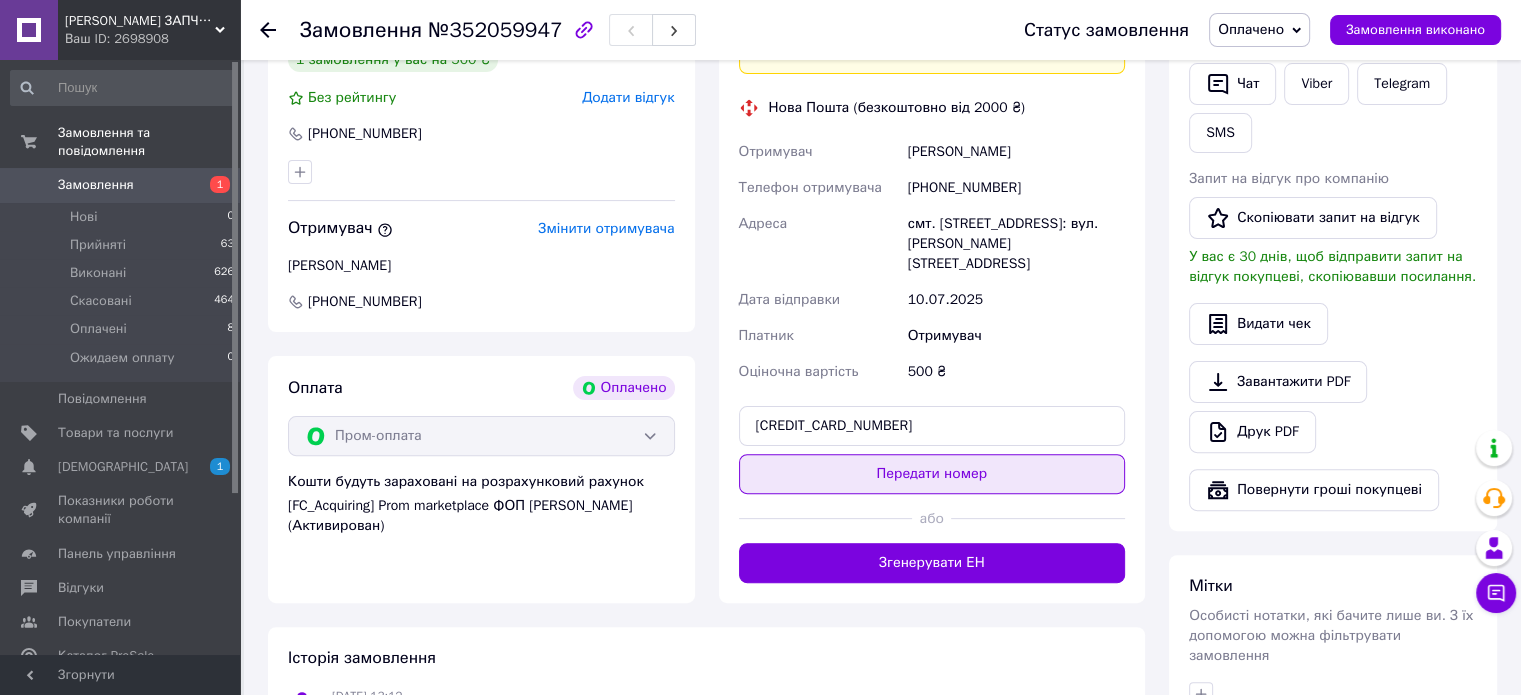 click on "Передати номер" at bounding box center (932, 474) 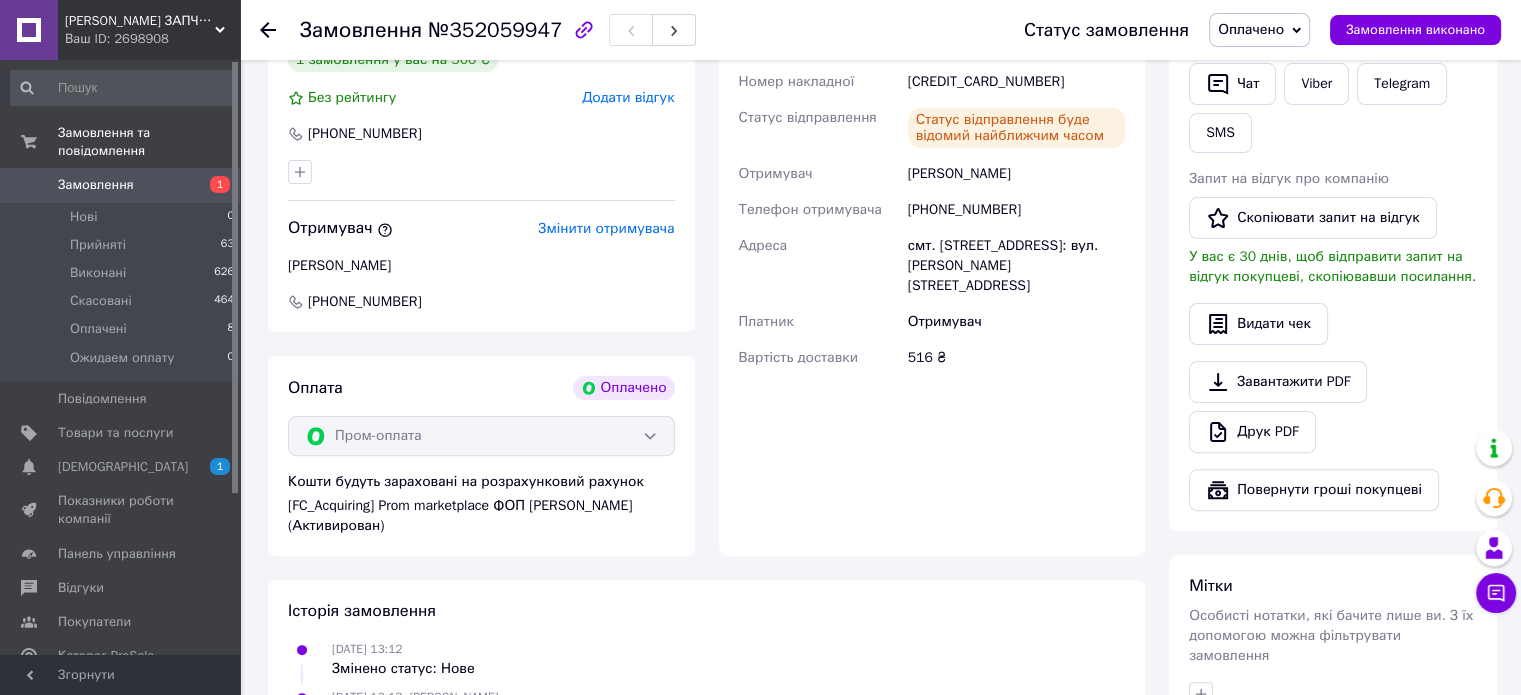 click 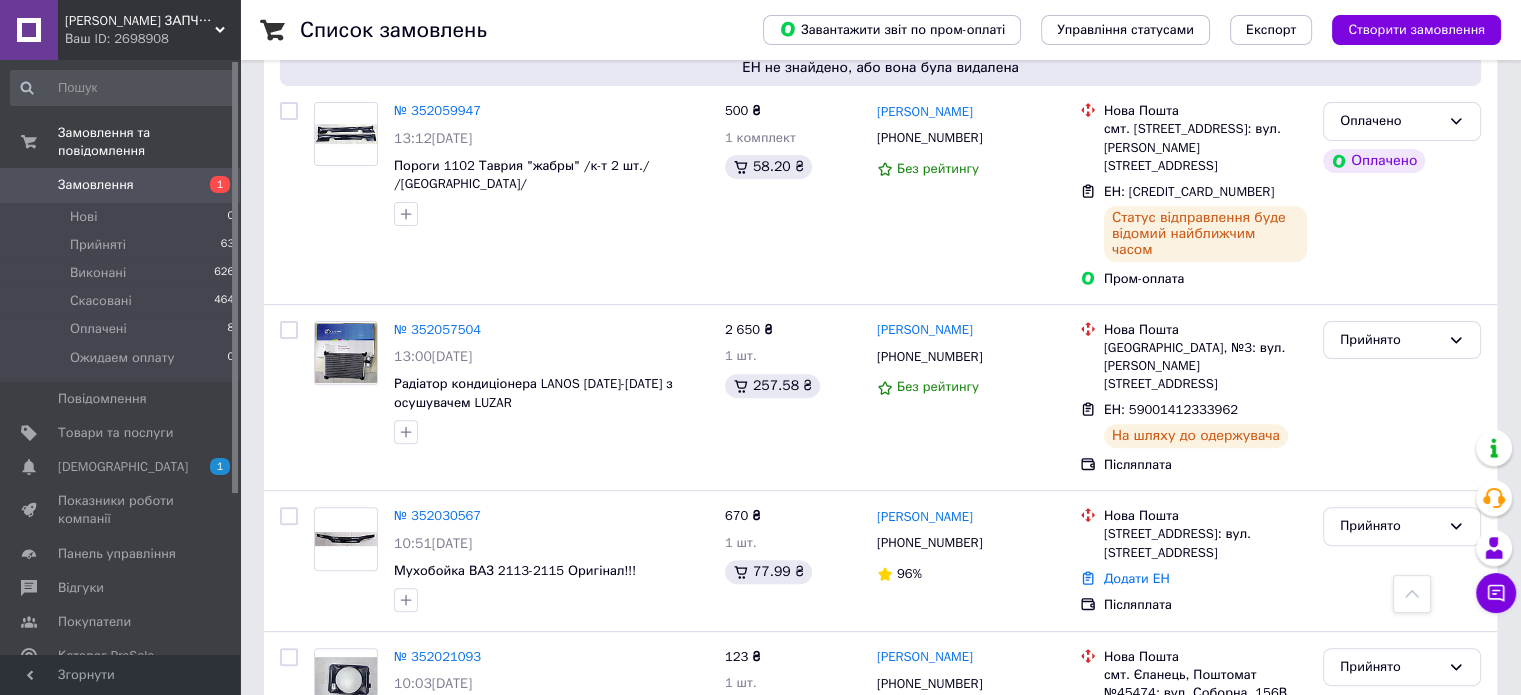 scroll, scrollTop: 600, scrollLeft: 0, axis: vertical 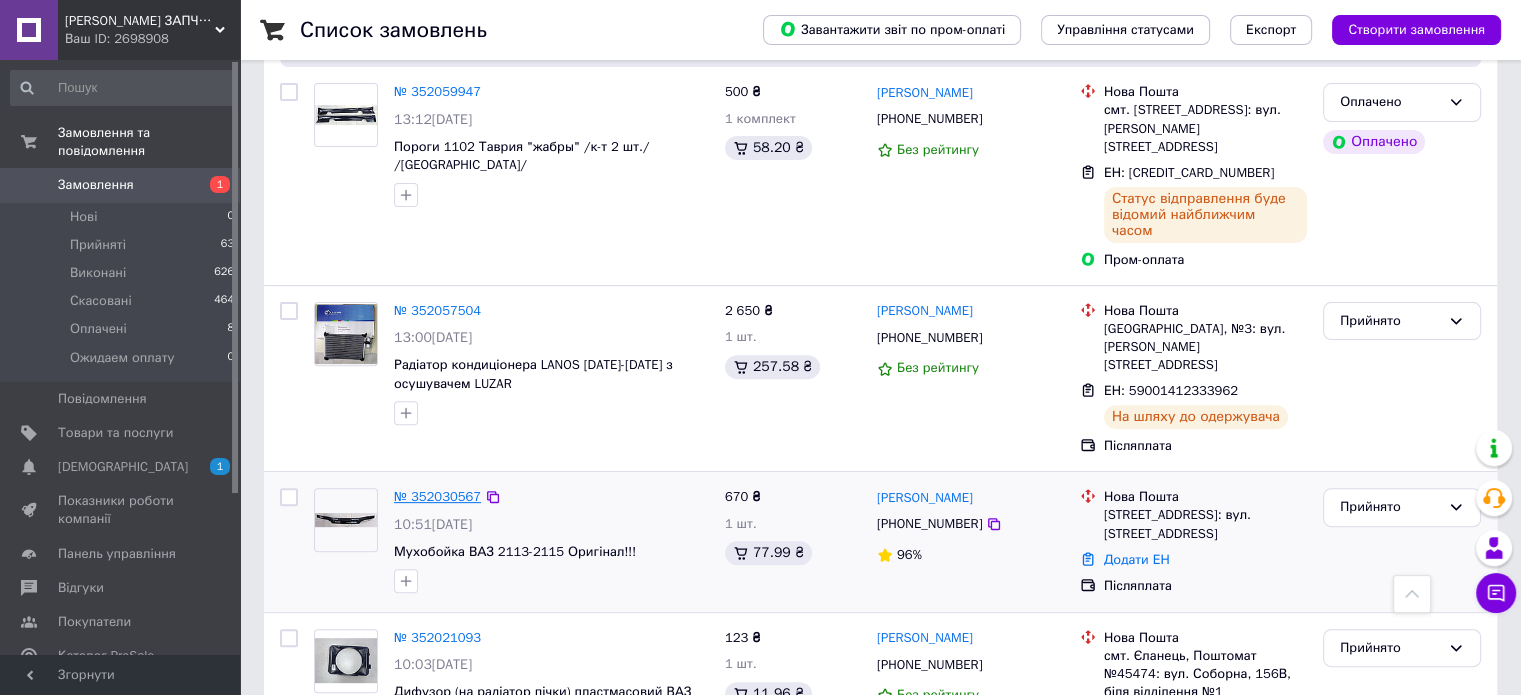 click on "№ 352030567" at bounding box center [437, 496] 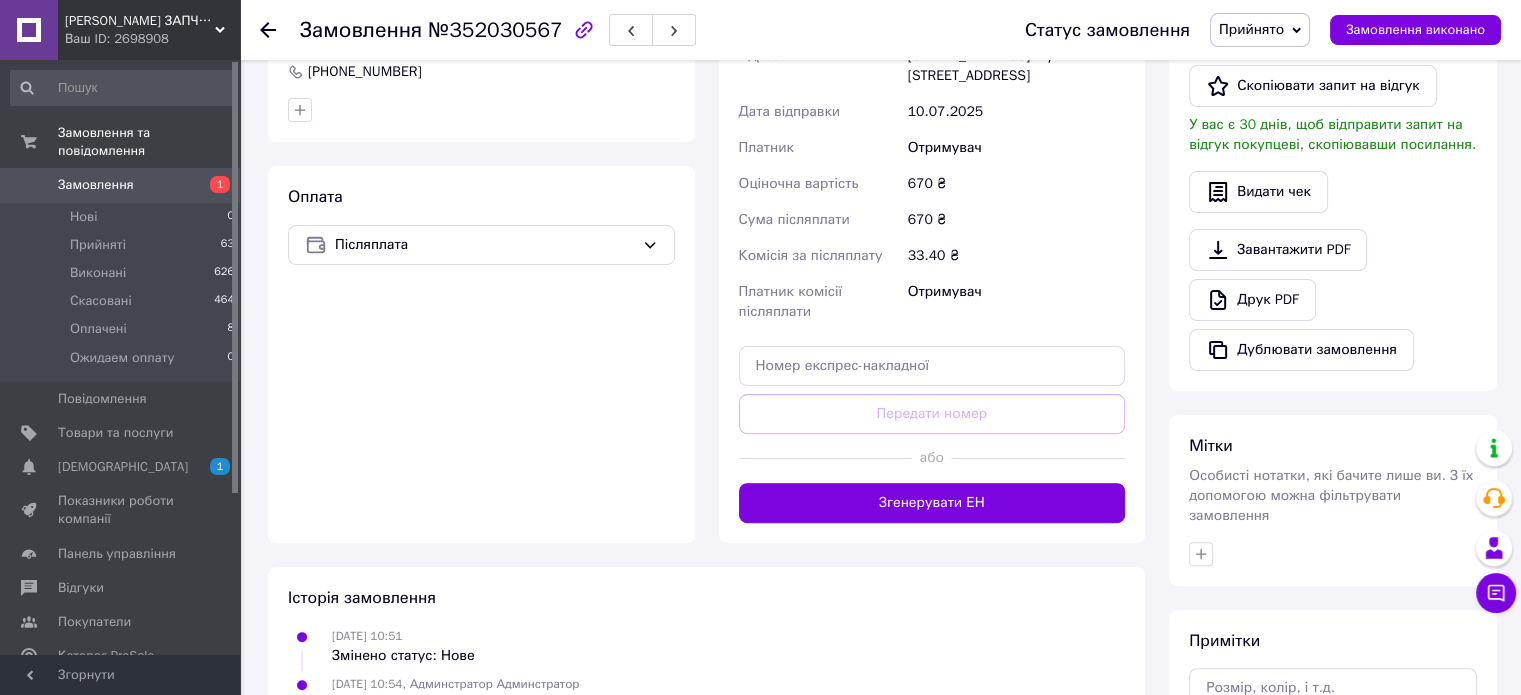 scroll, scrollTop: 600, scrollLeft: 0, axis: vertical 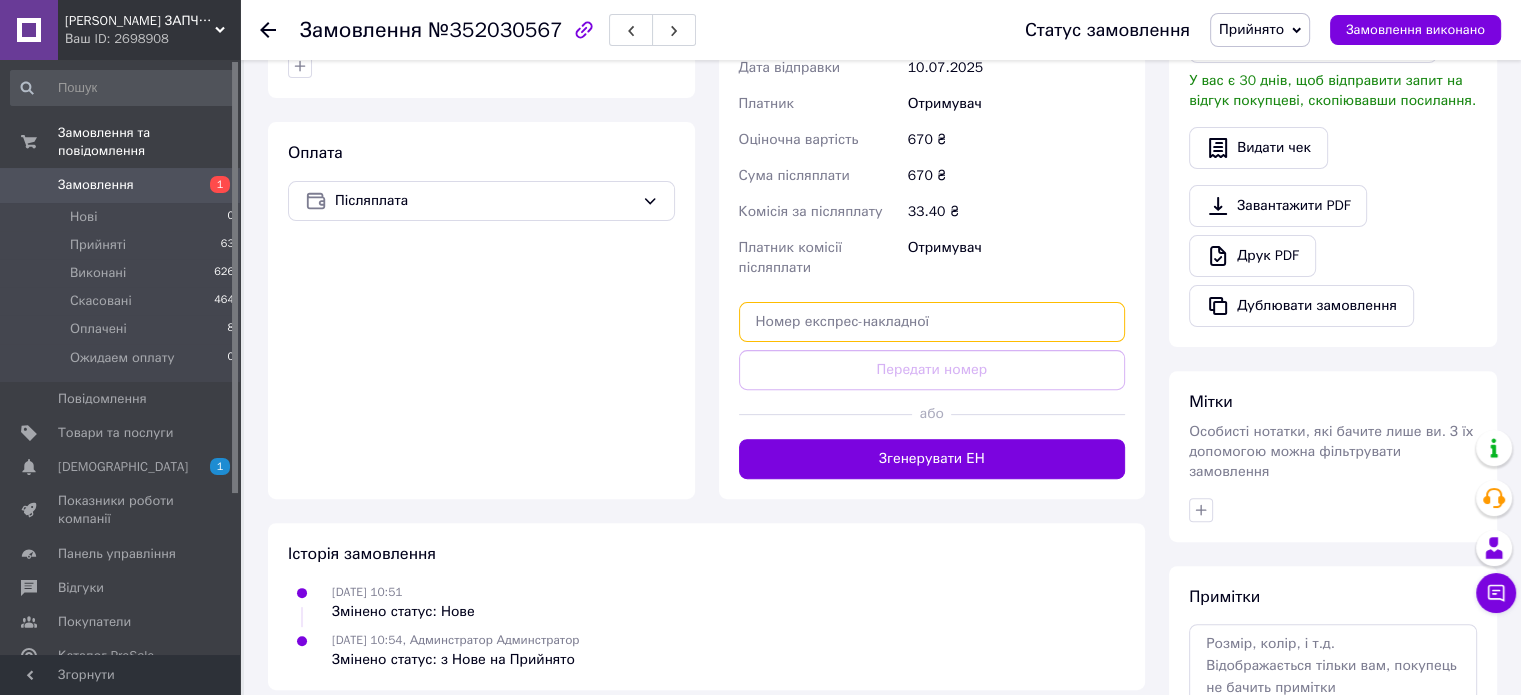 click at bounding box center [932, 322] 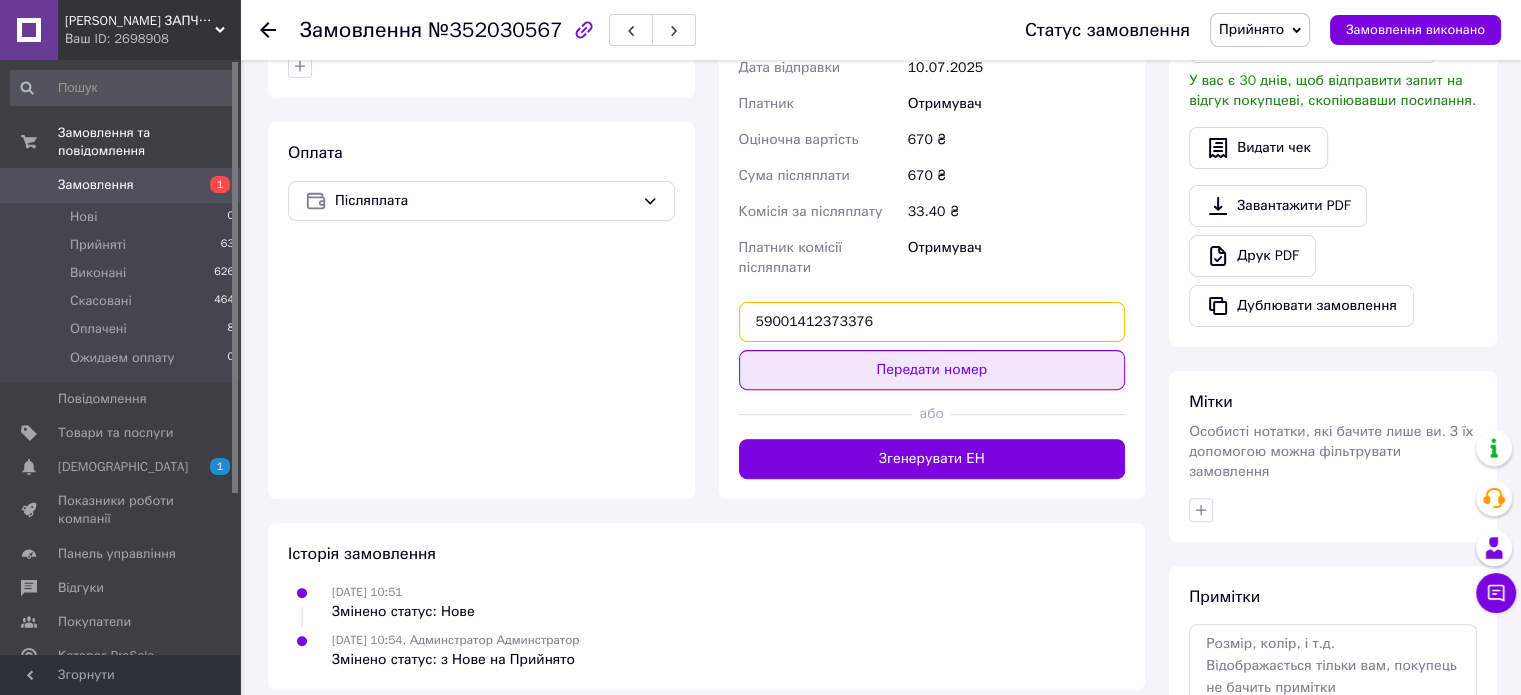 type on "59001412373376" 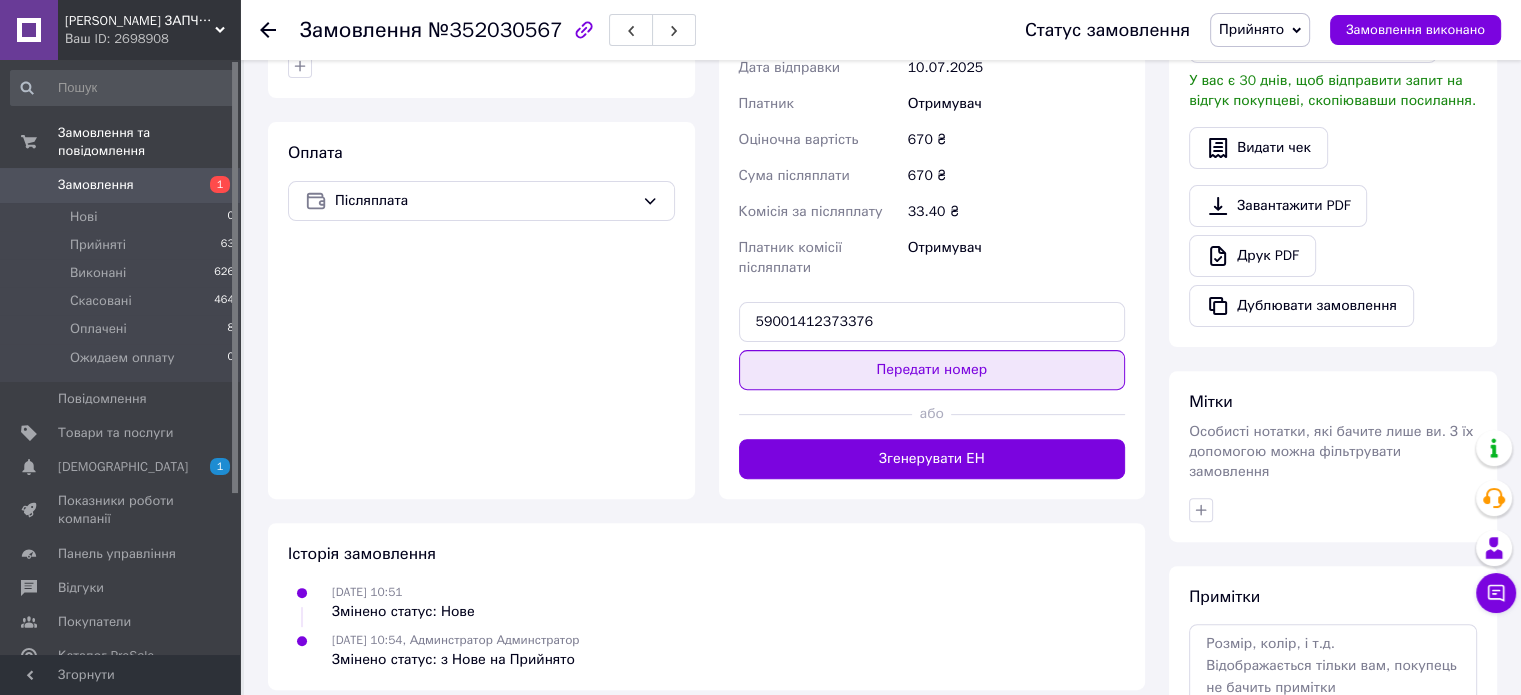 click on "Передати номер" at bounding box center (932, 370) 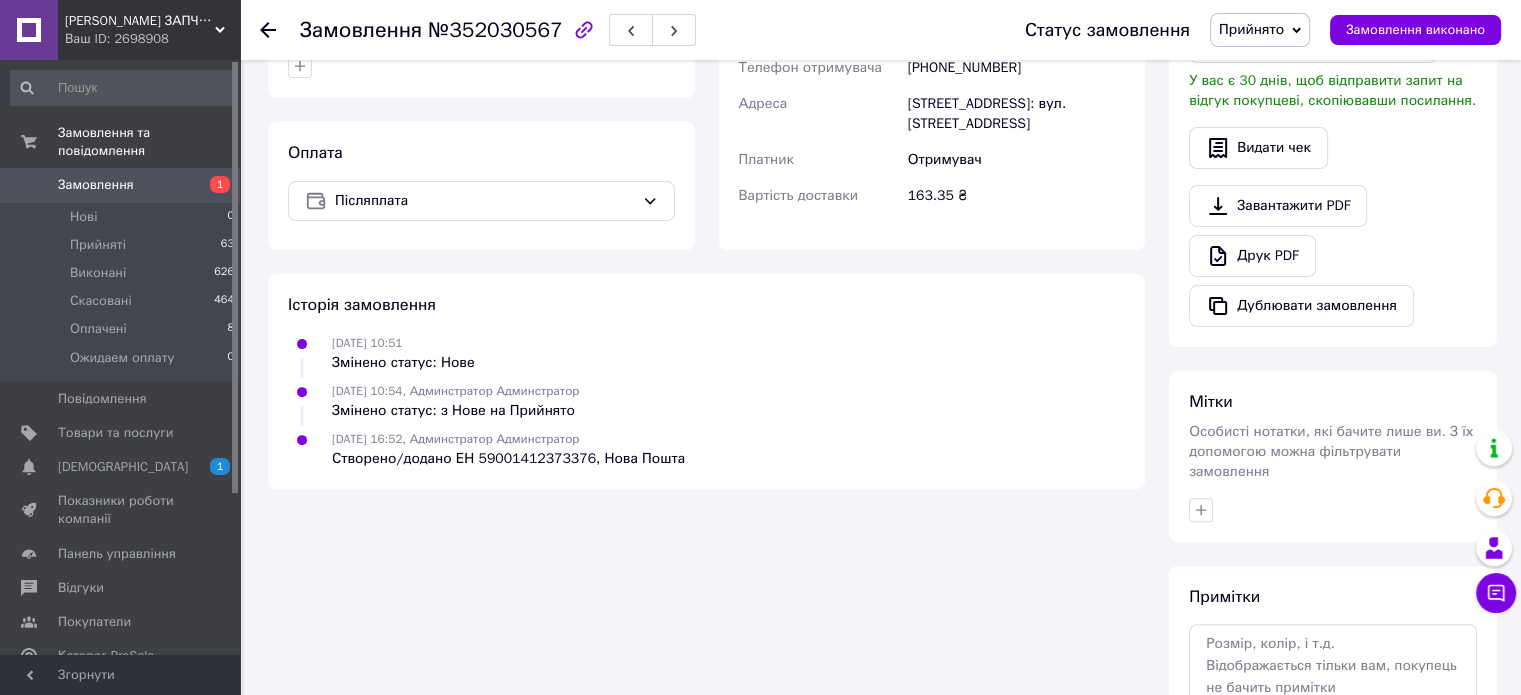 click 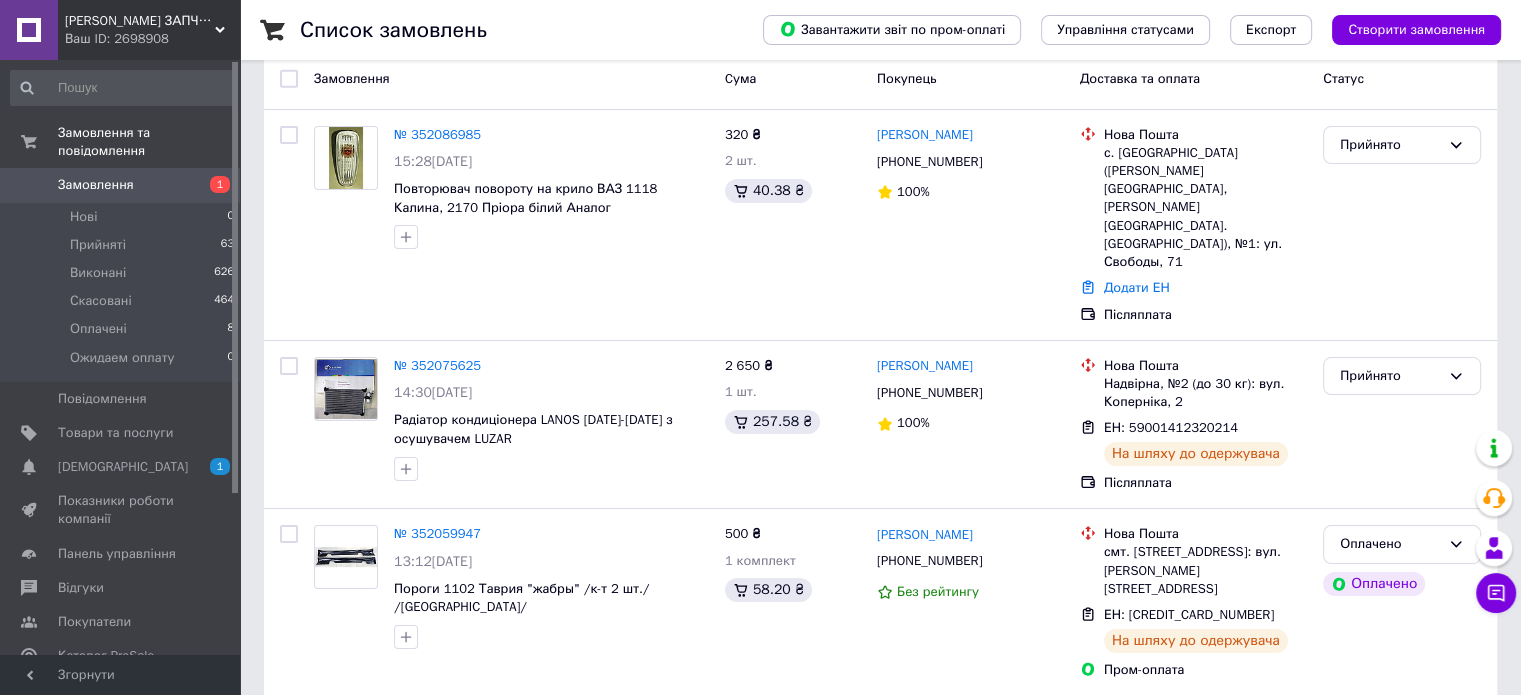 scroll, scrollTop: 0, scrollLeft: 0, axis: both 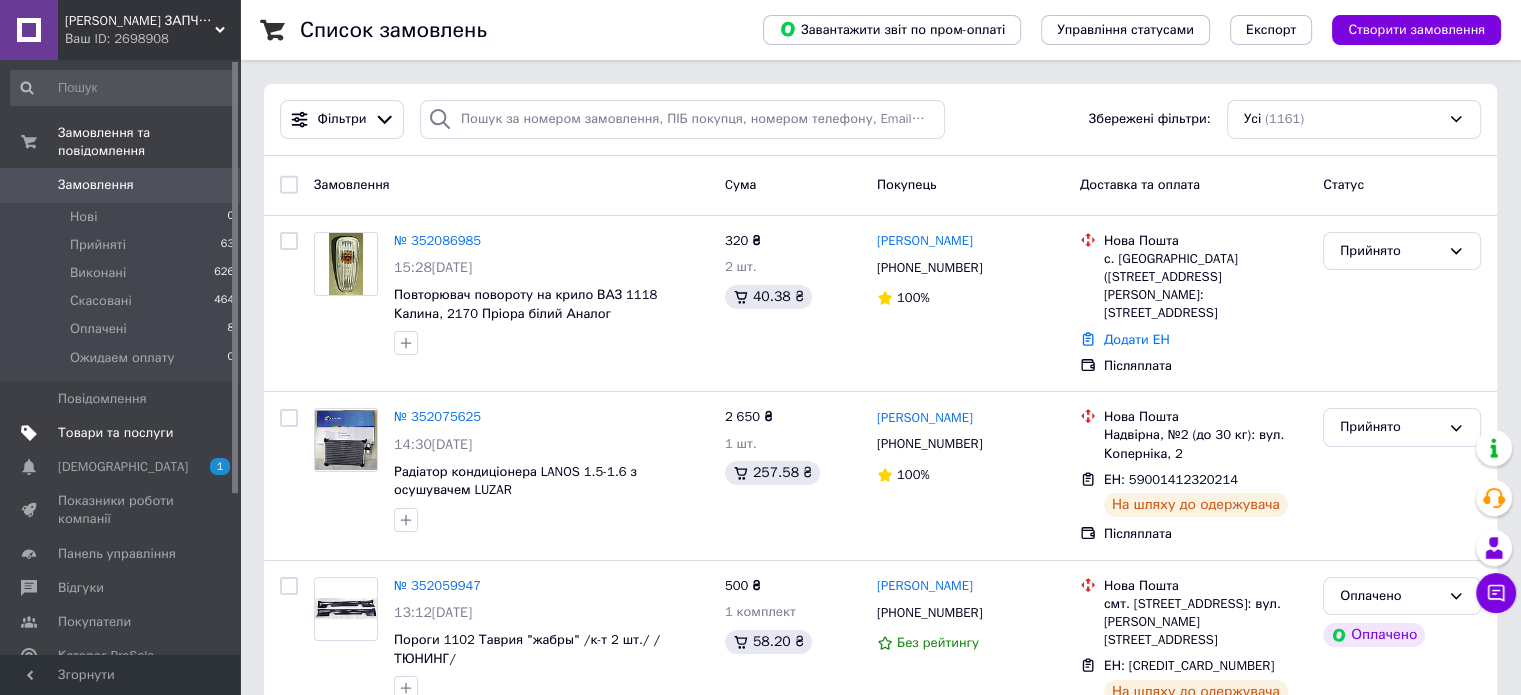 click on "Товари та послуги" at bounding box center (115, 433) 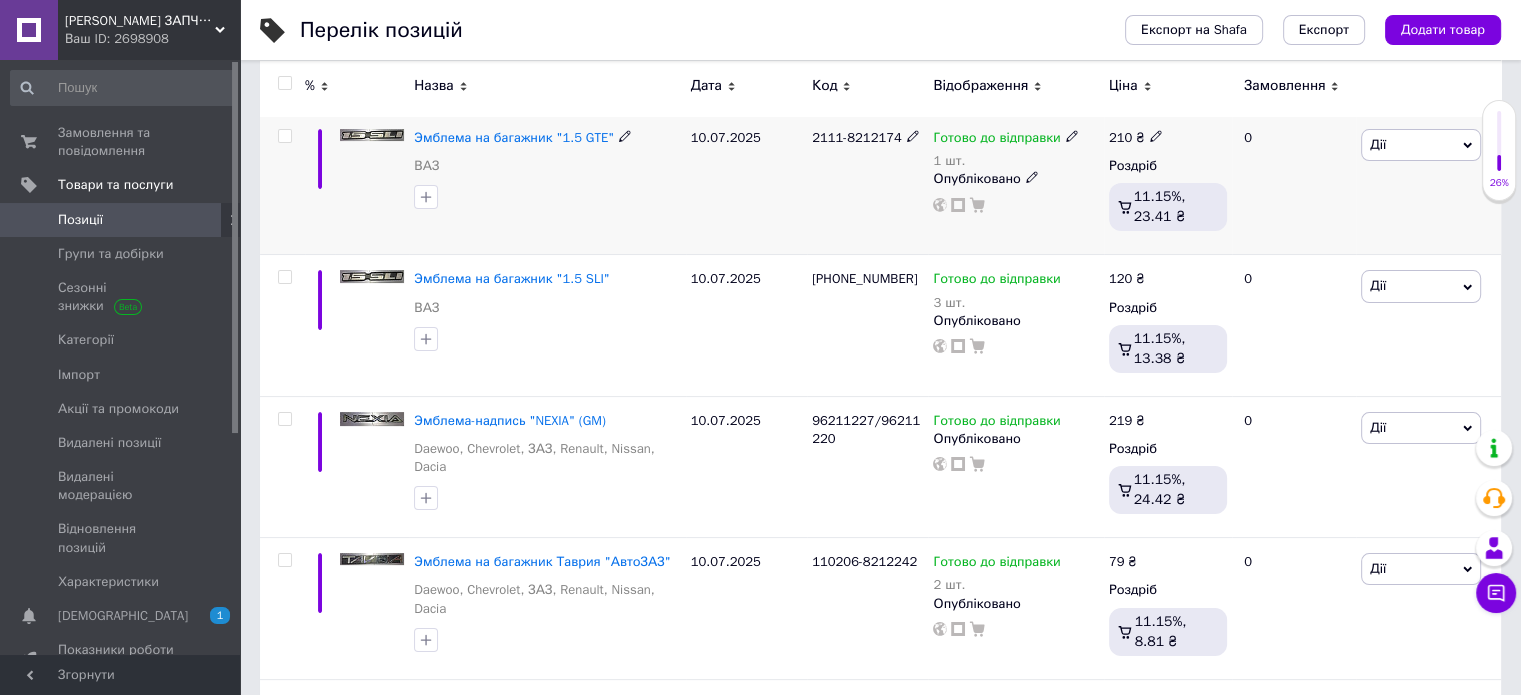 scroll, scrollTop: 0, scrollLeft: 0, axis: both 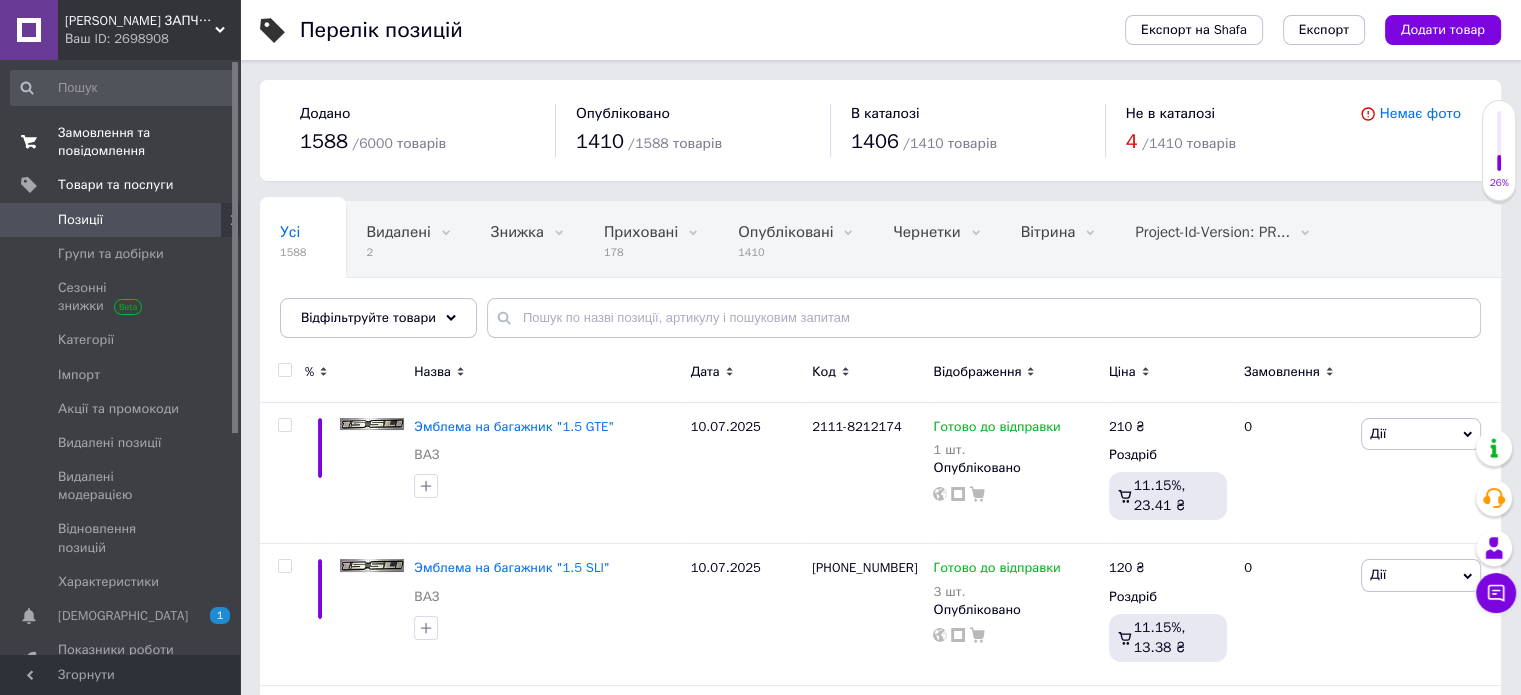 click on "Замовлення та повідомлення" at bounding box center (121, 142) 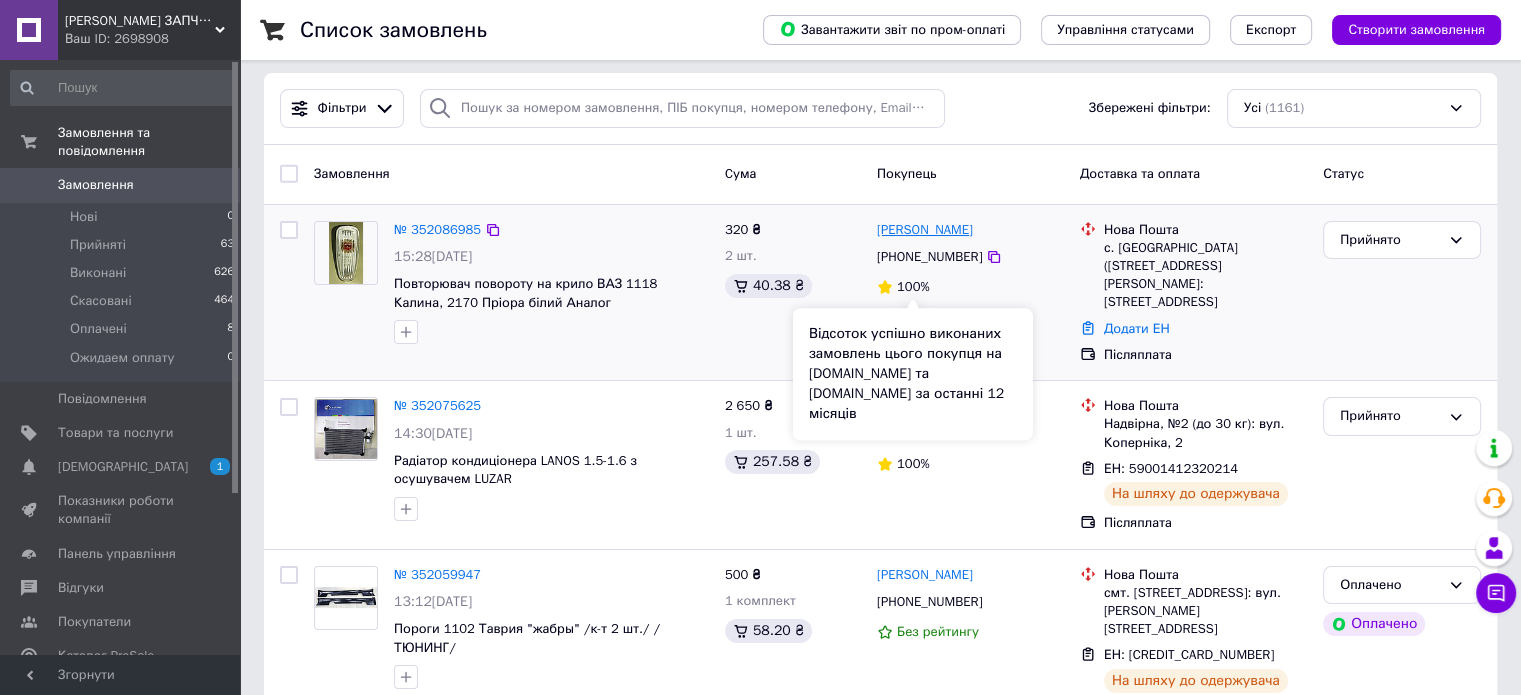 scroll, scrollTop: 0, scrollLeft: 0, axis: both 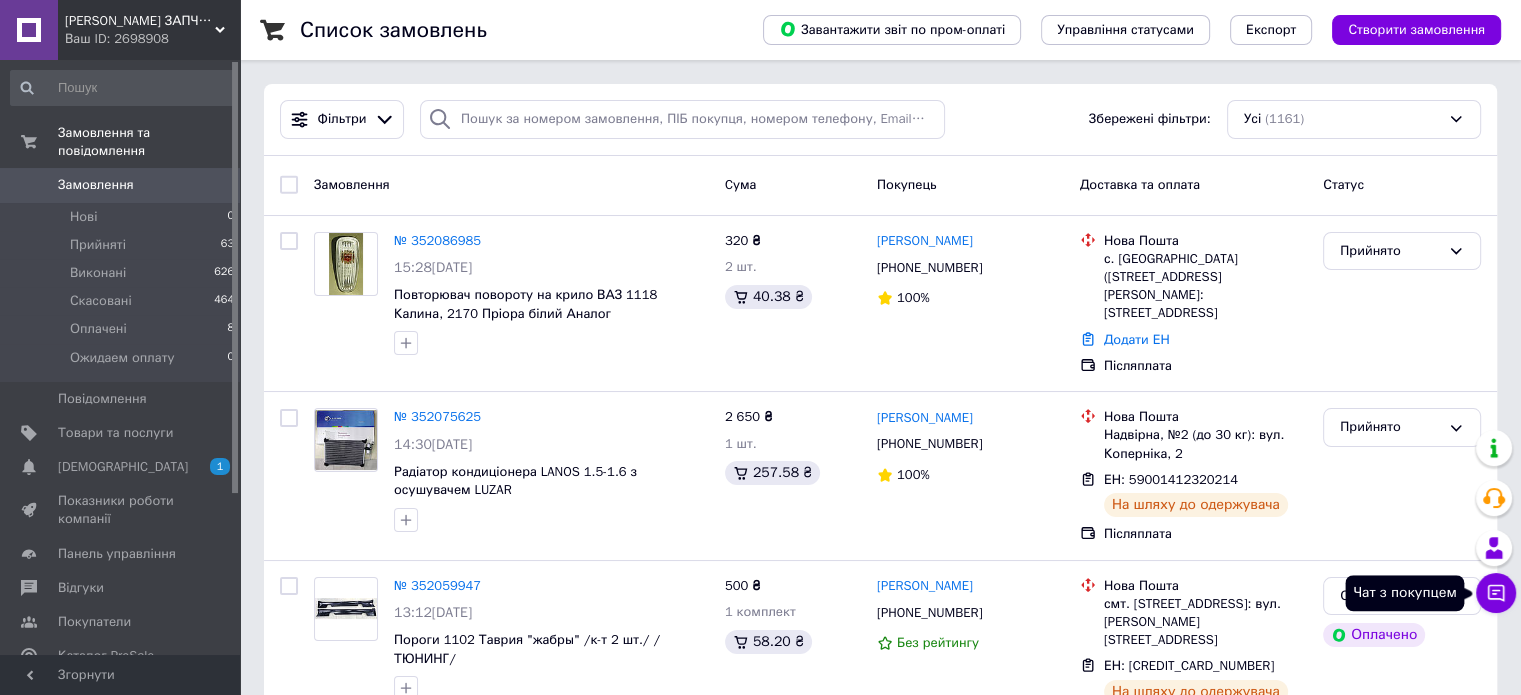 click 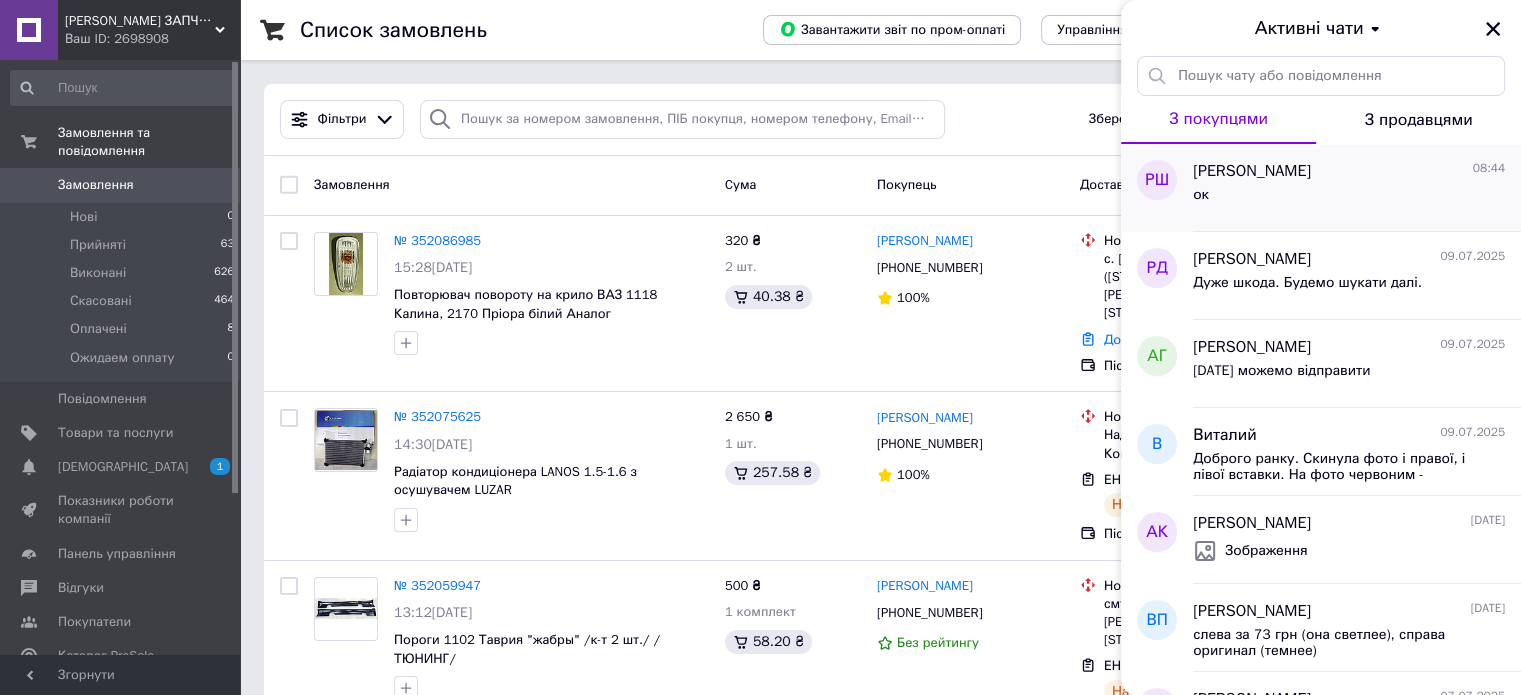 click on "[PERSON_NAME]" at bounding box center [1252, 171] 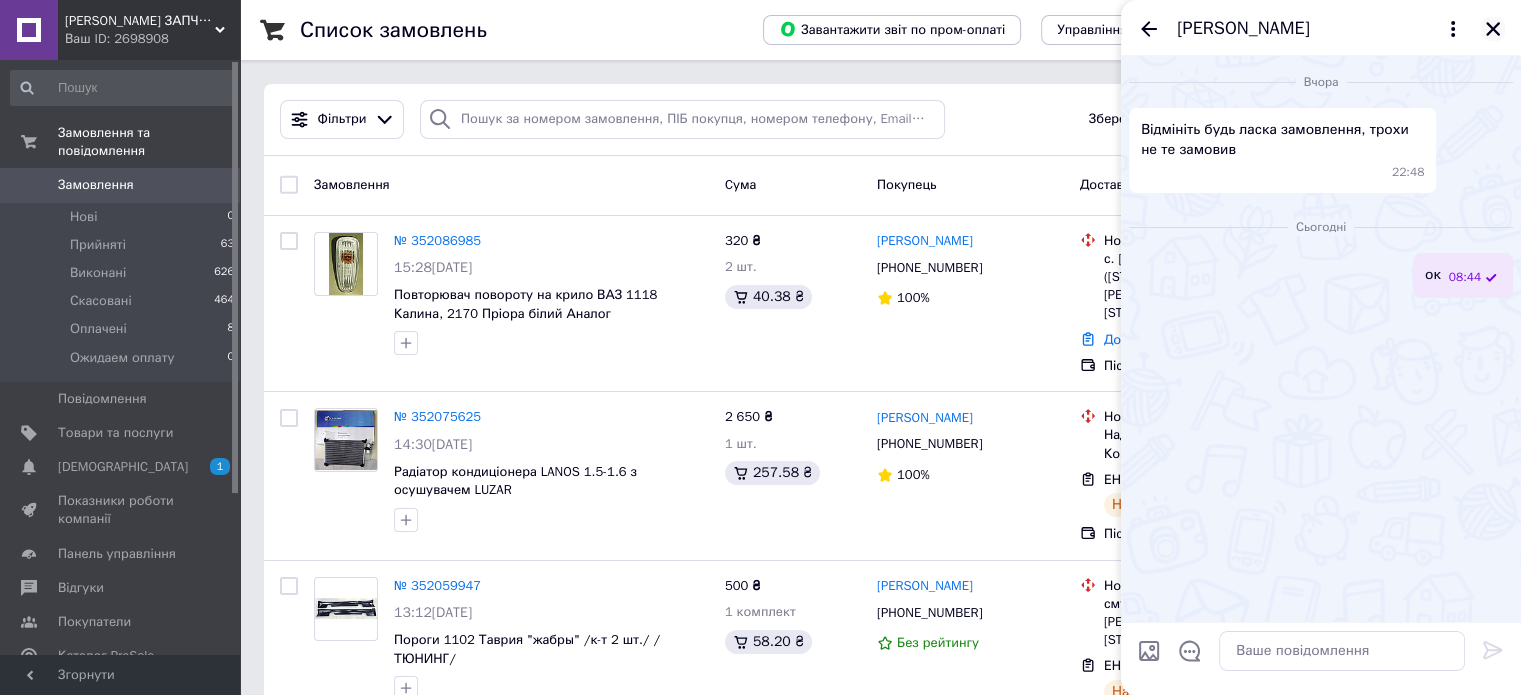 click 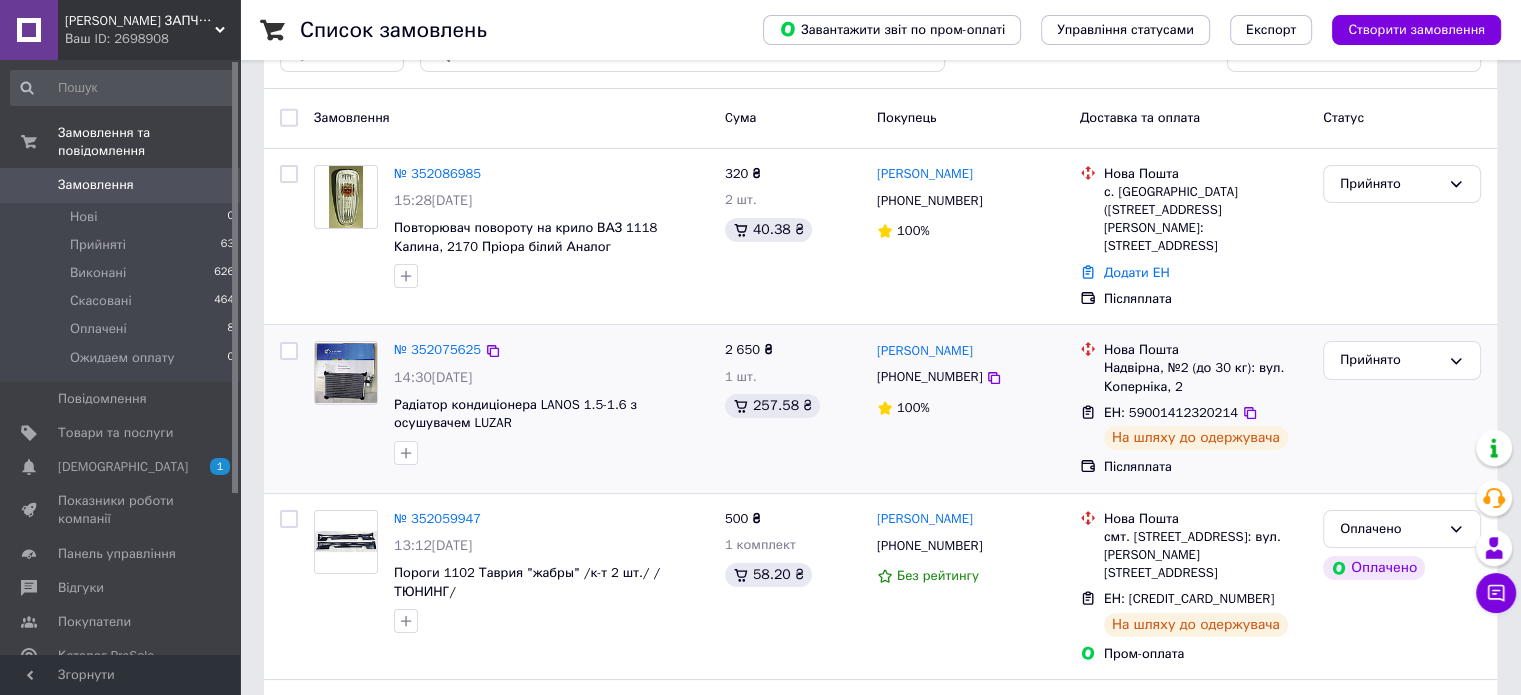 scroll, scrollTop: 100, scrollLeft: 0, axis: vertical 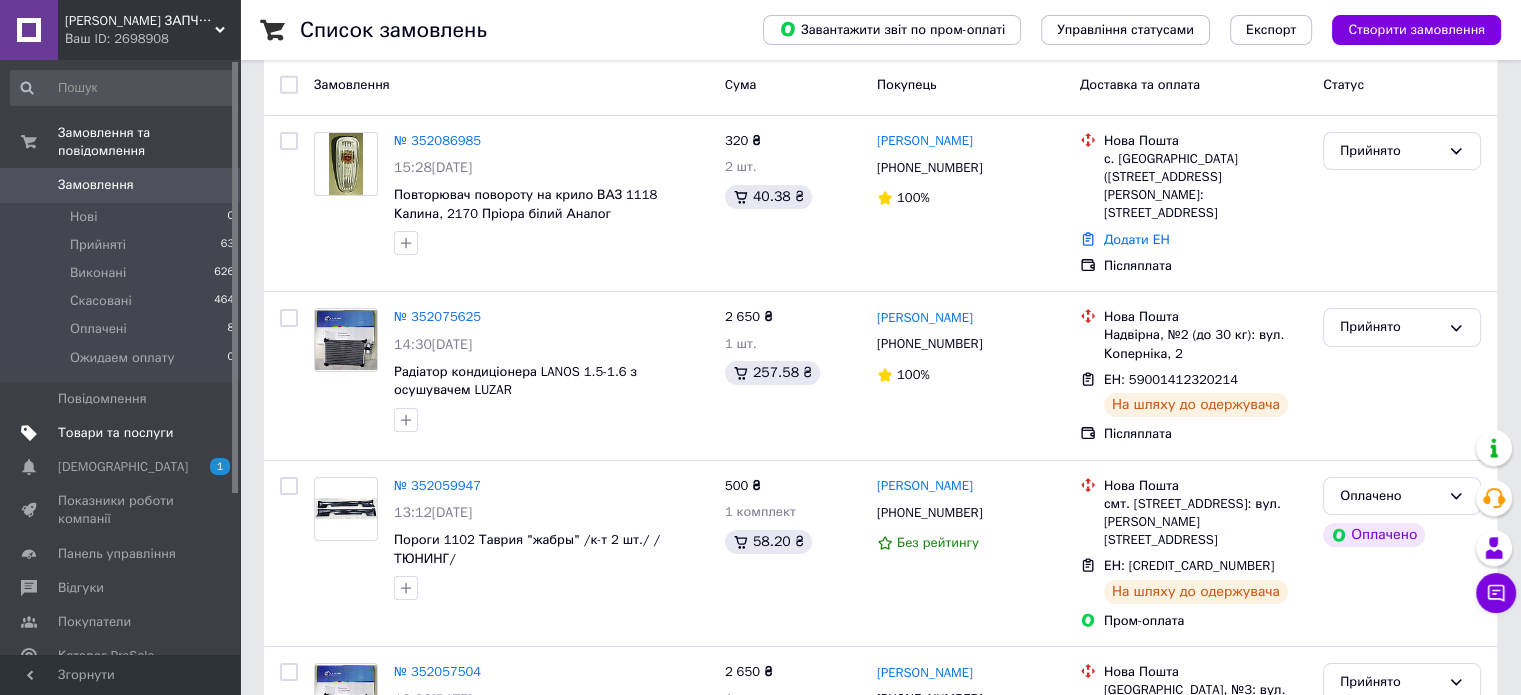 click on "Товари та послуги" at bounding box center [115, 433] 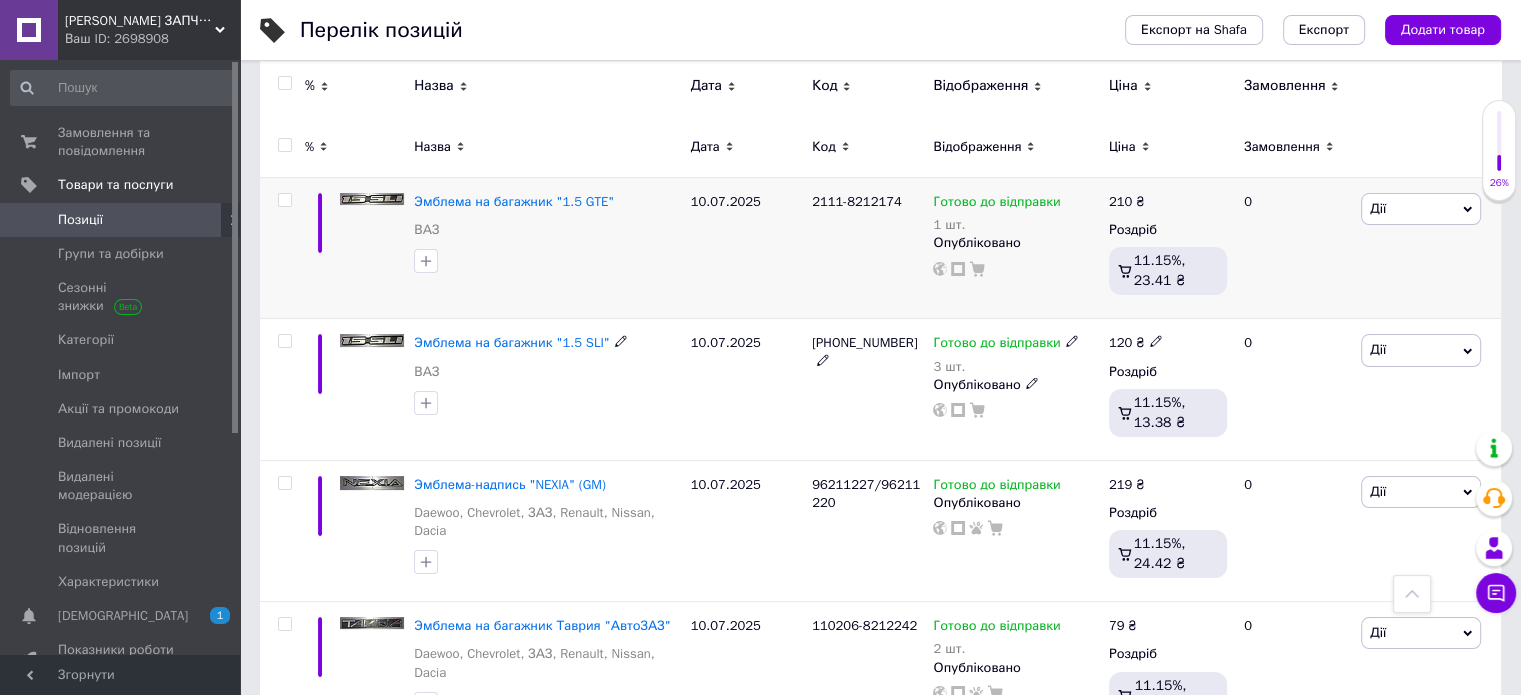scroll, scrollTop: 0, scrollLeft: 0, axis: both 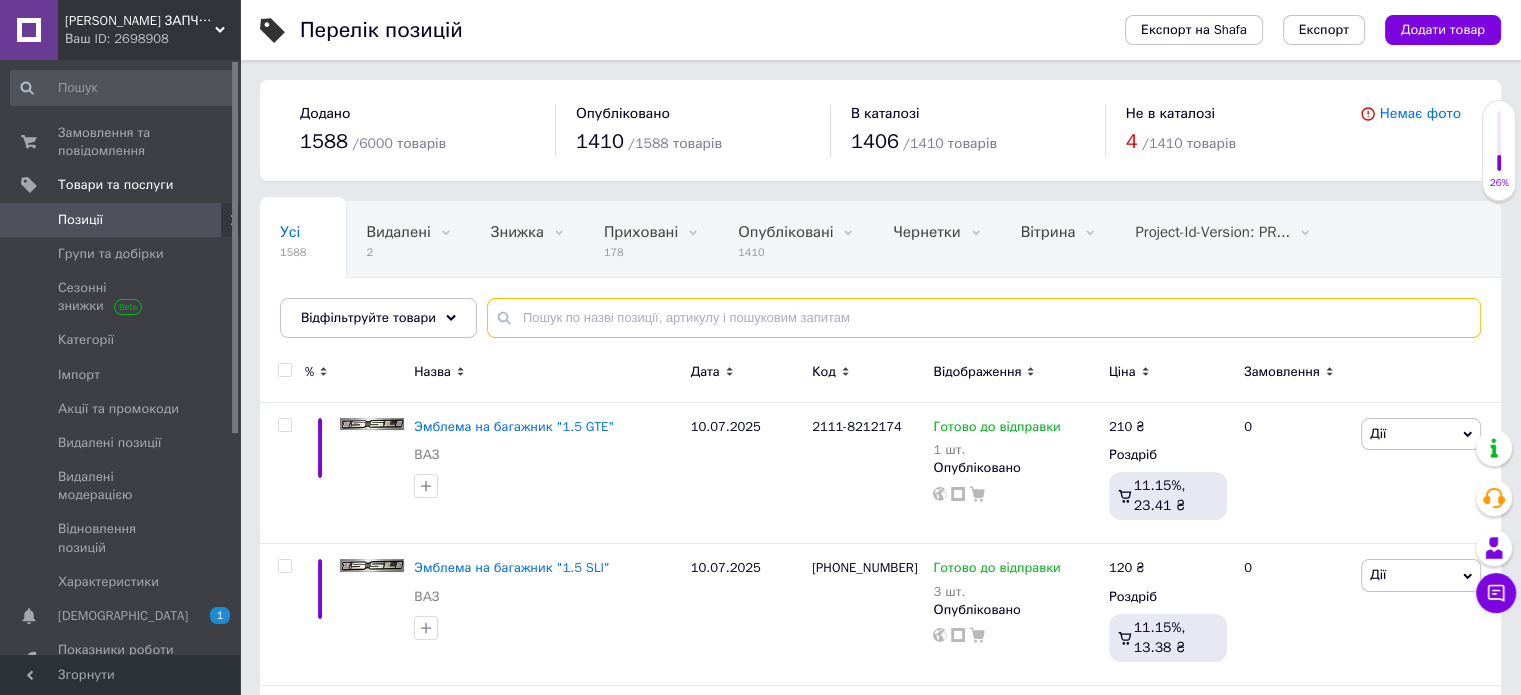 click at bounding box center [984, 318] 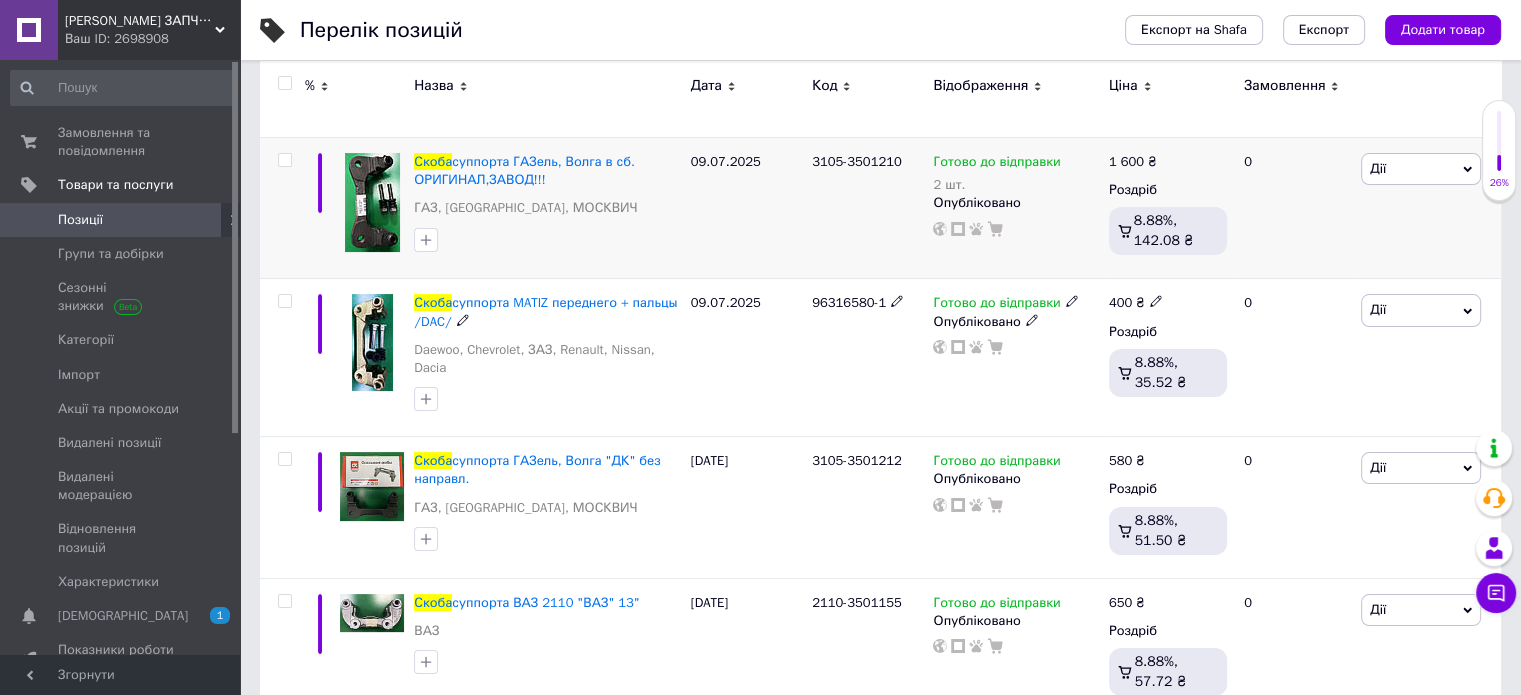 scroll, scrollTop: 300, scrollLeft: 0, axis: vertical 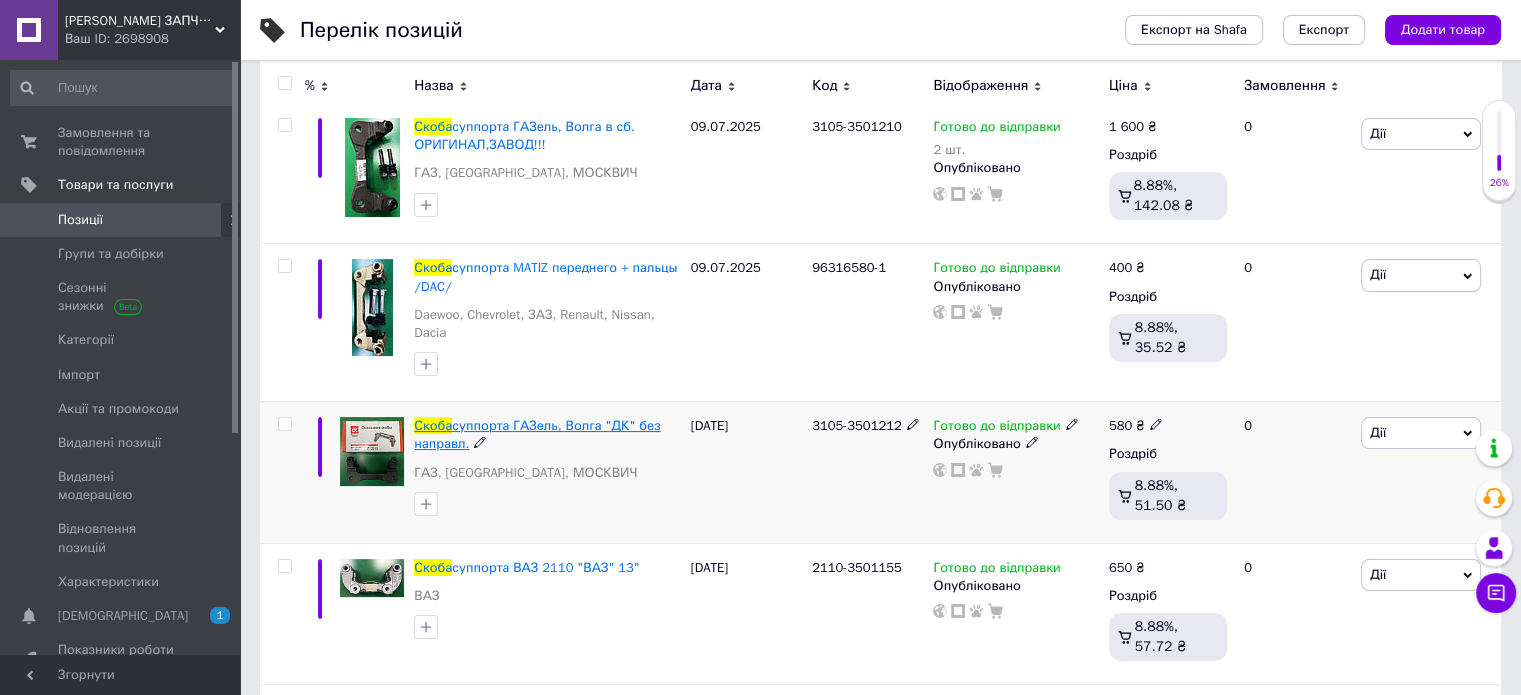 type on "скоба" 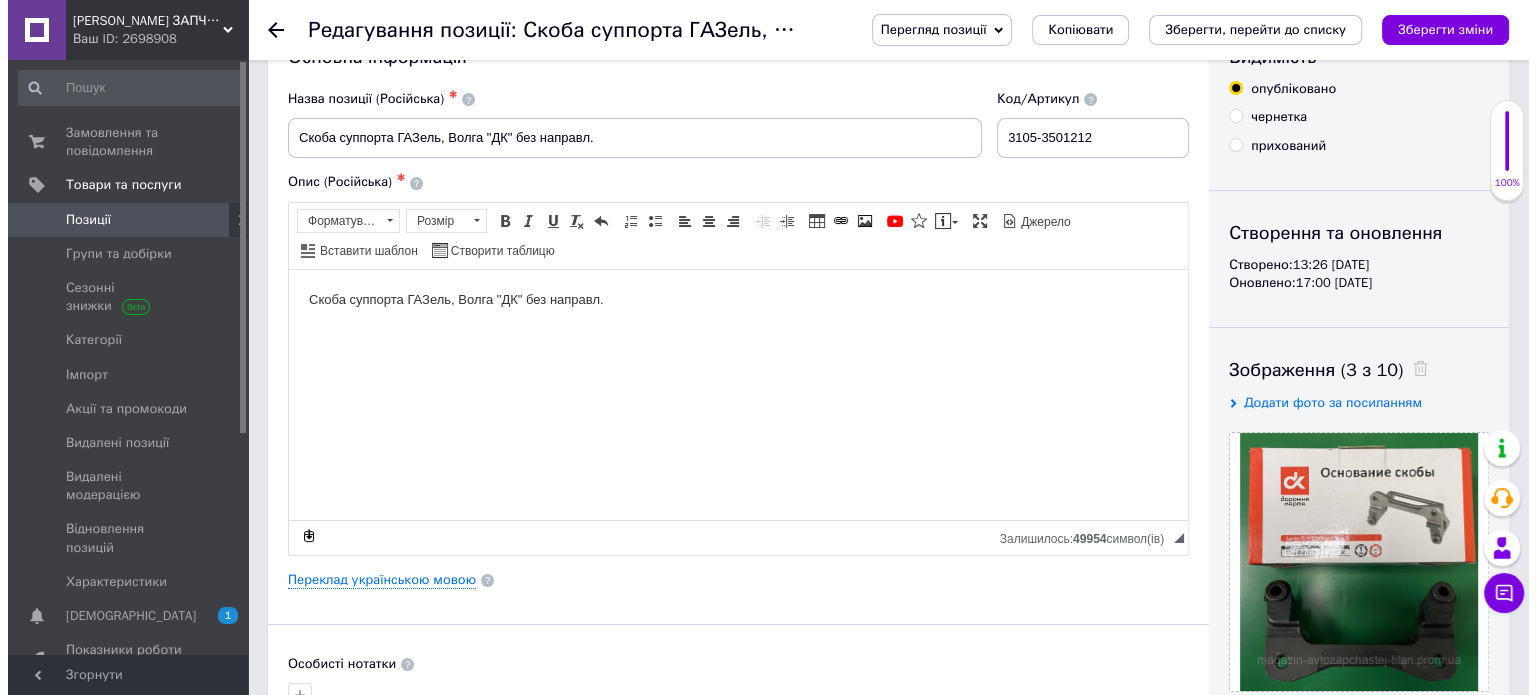 scroll, scrollTop: 100, scrollLeft: 0, axis: vertical 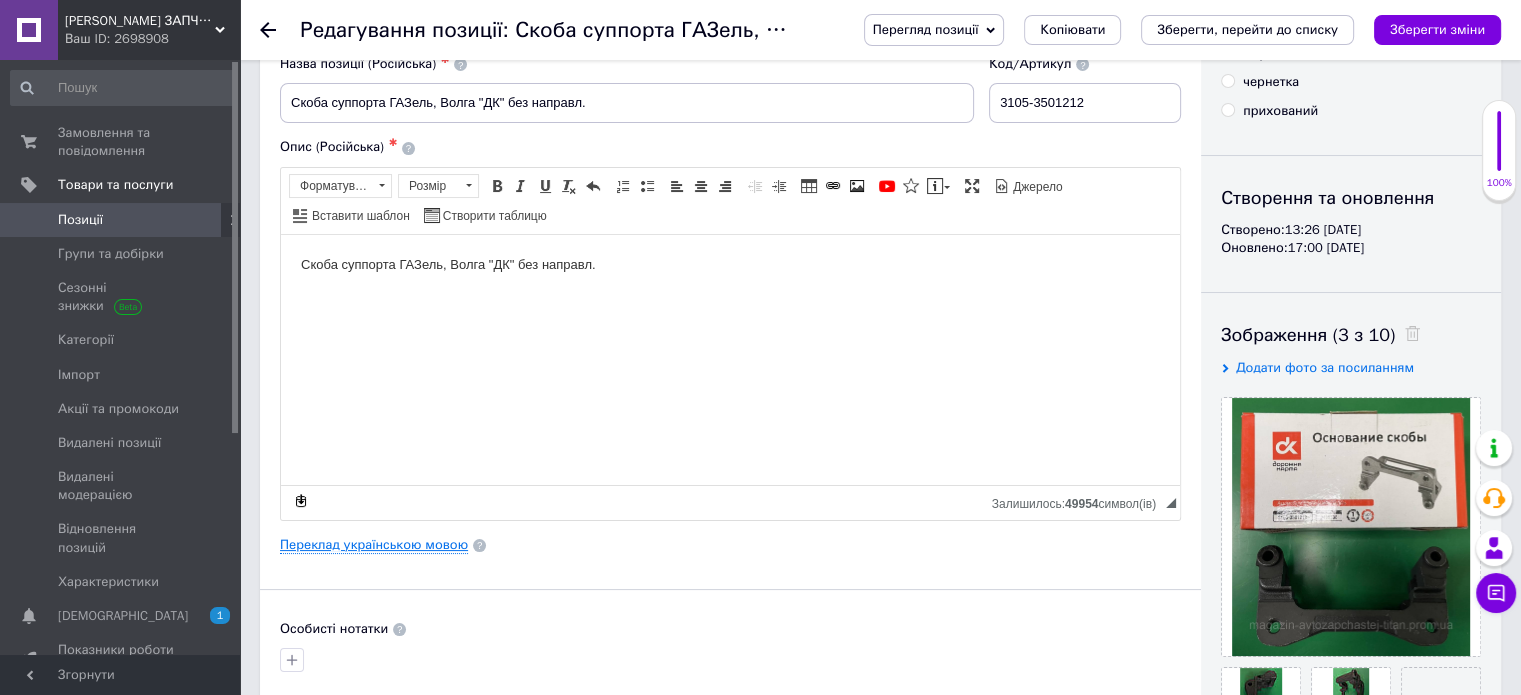 click on "Переклад українською мовою" at bounding box center [374, 545] 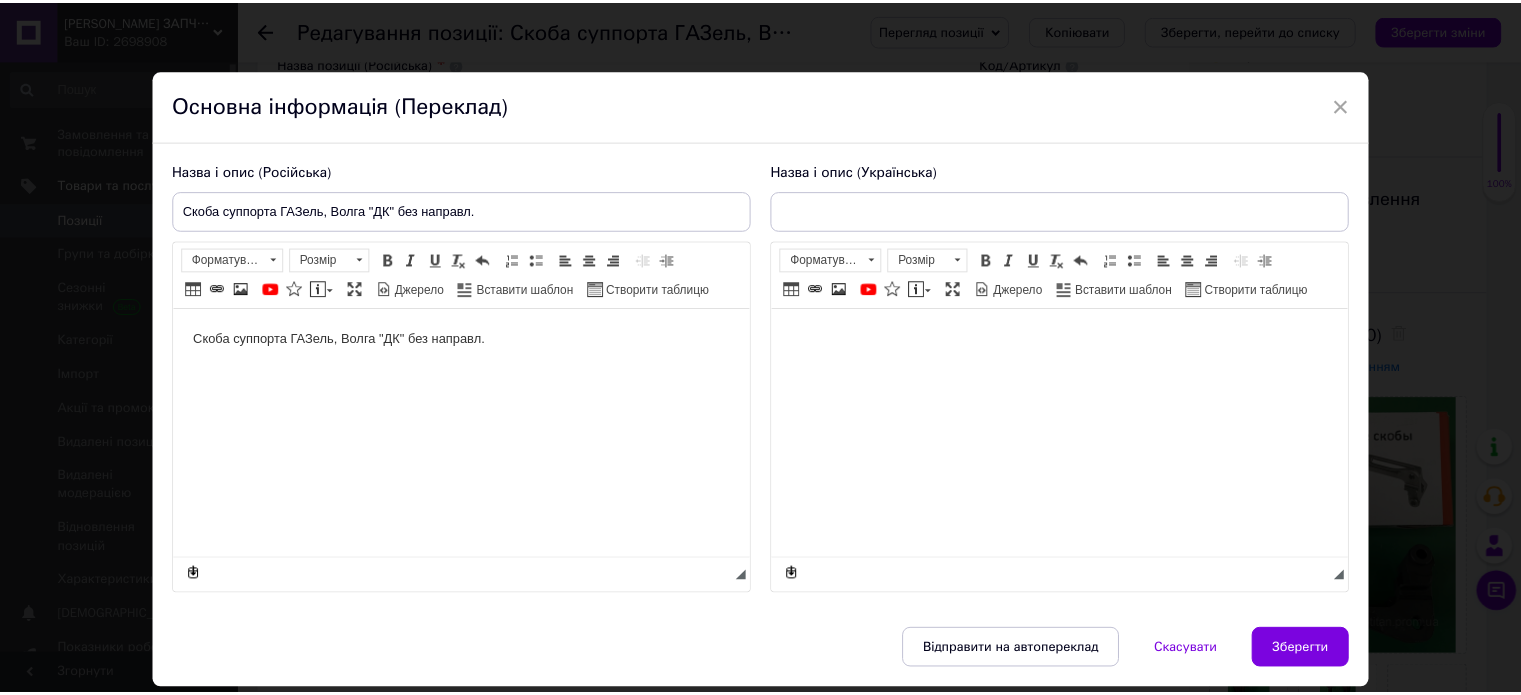 scroll, scrollTop: 0, scrollLeft: 0, axis: both 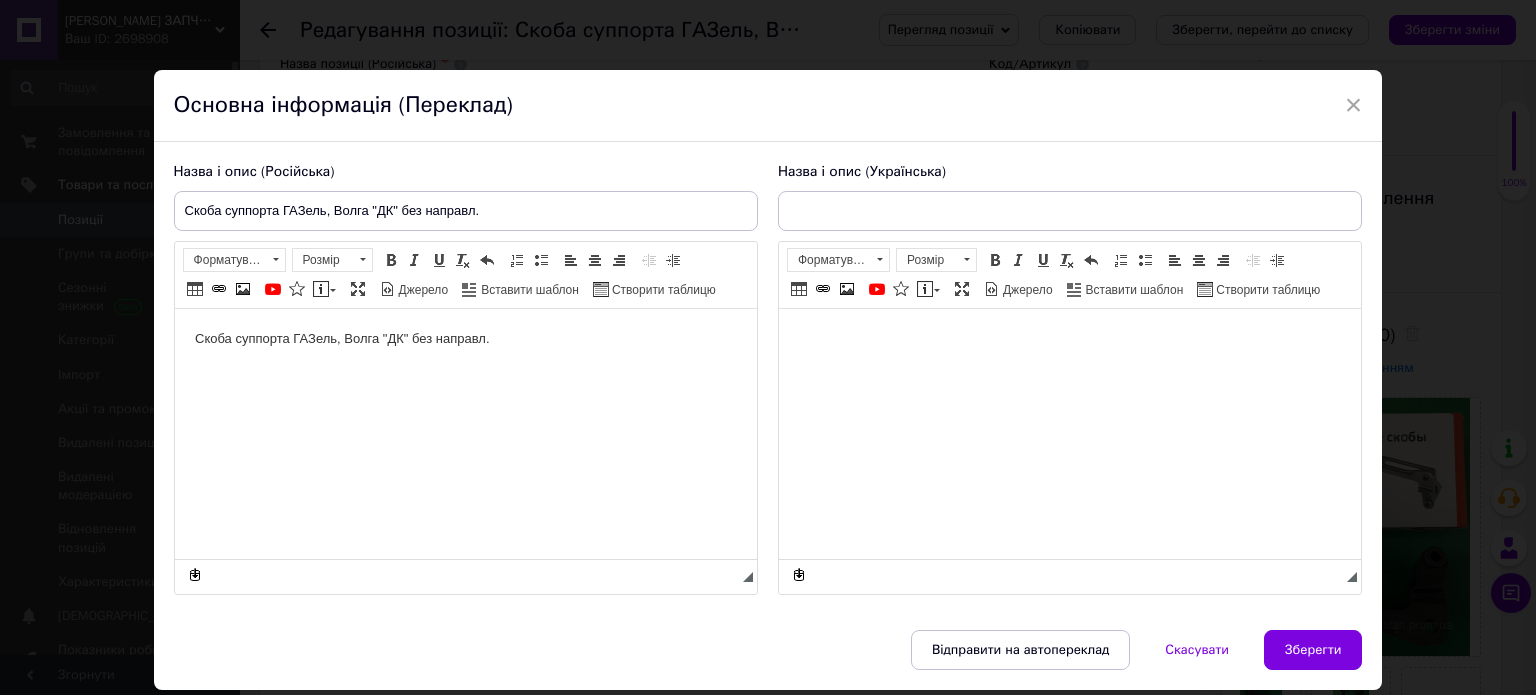 type on "Скоба супорта ГАЗель, Волга "ДК" бєз направл." 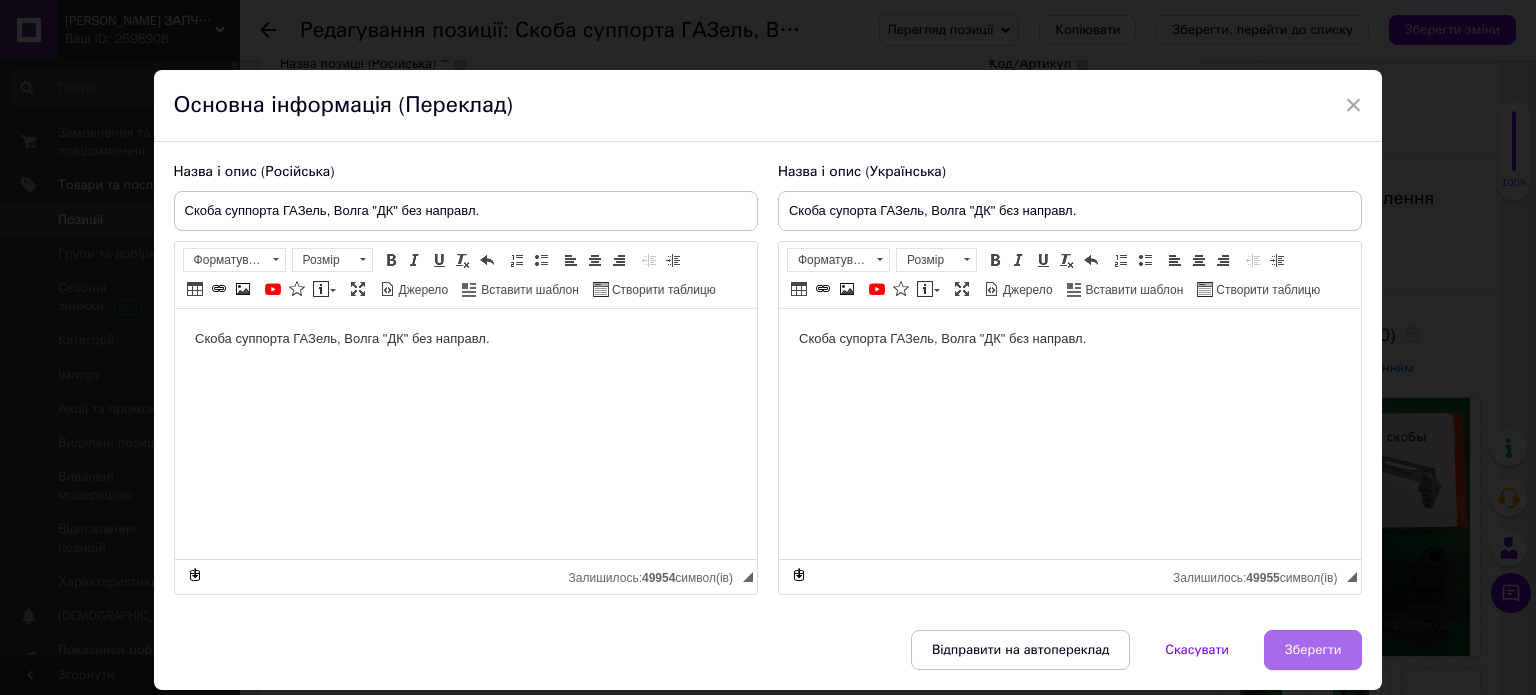 click on "Зберегти" at bounding box center (1313, 650) 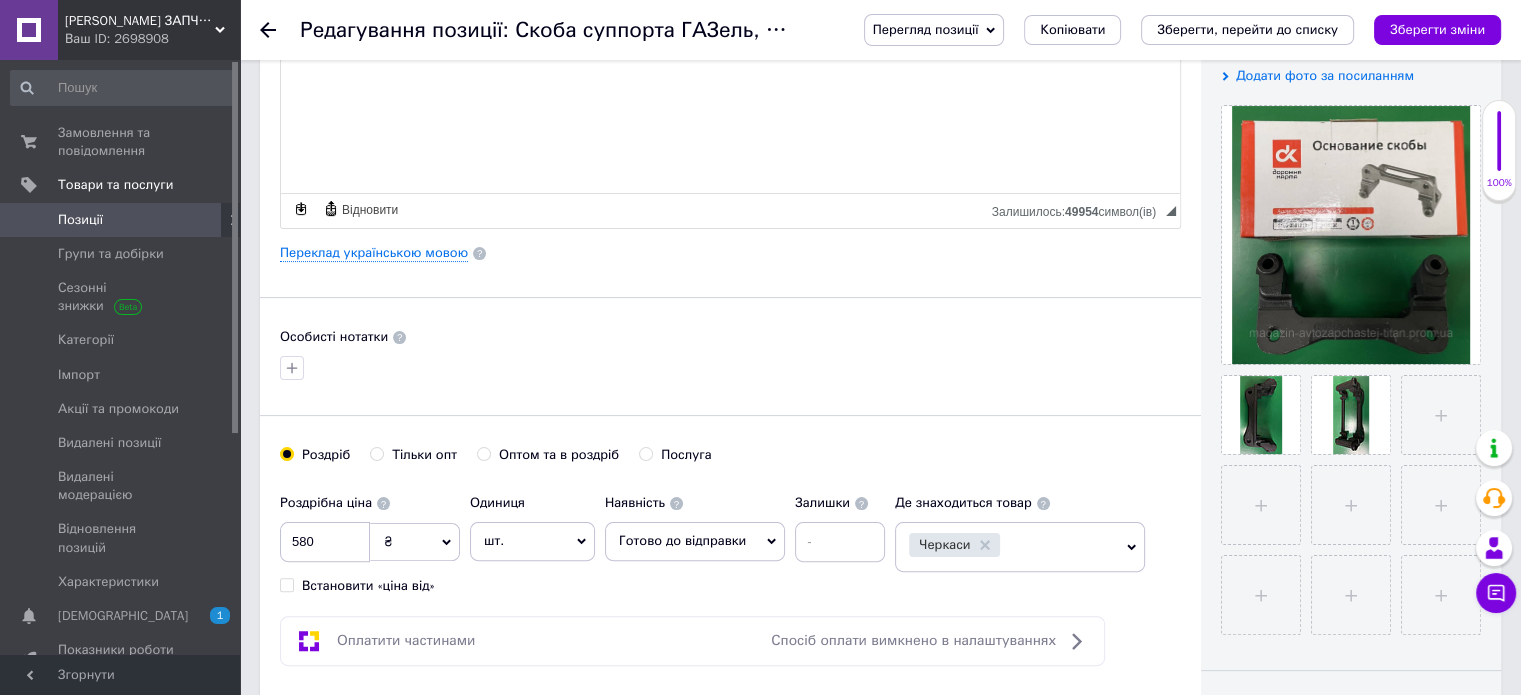 scroll, scrollTop: 400, scrollLeft: 0, axis: vertical 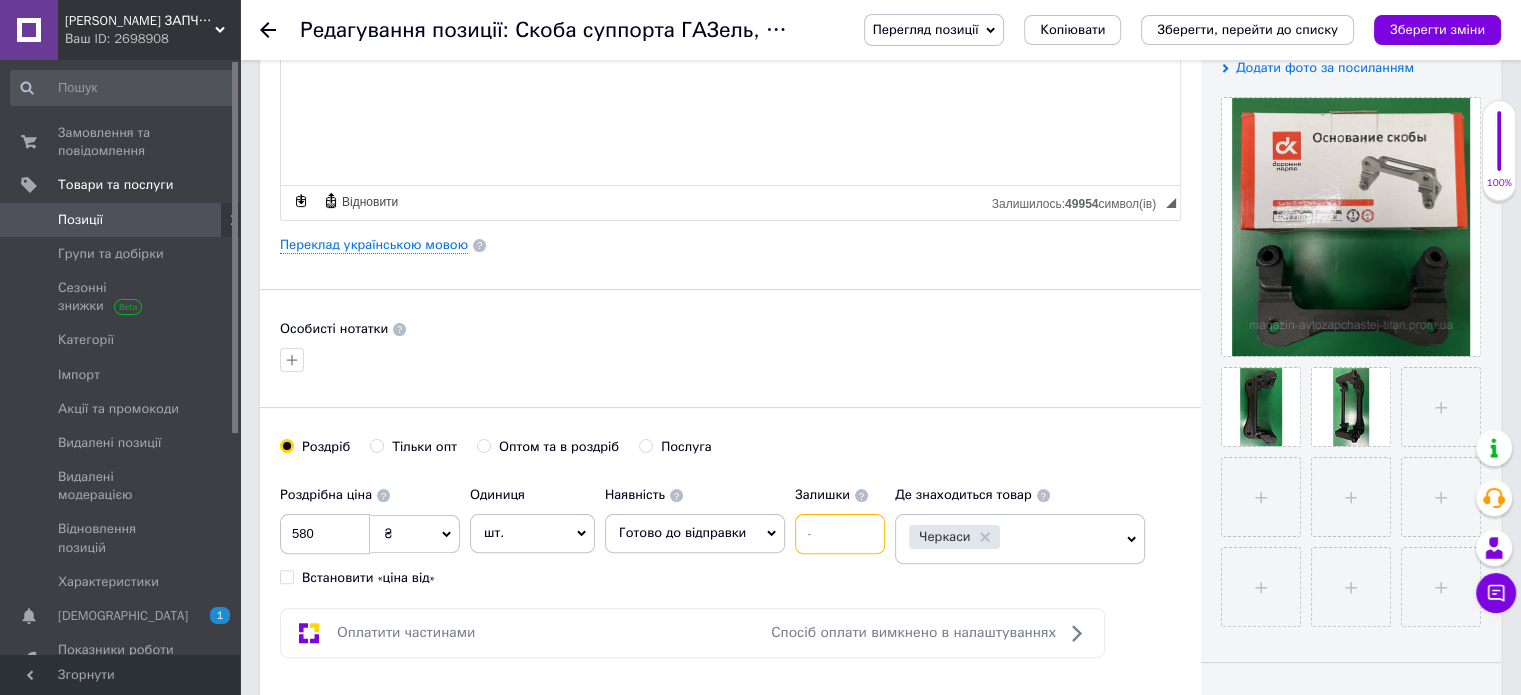 click at bounding box center [840, 534] 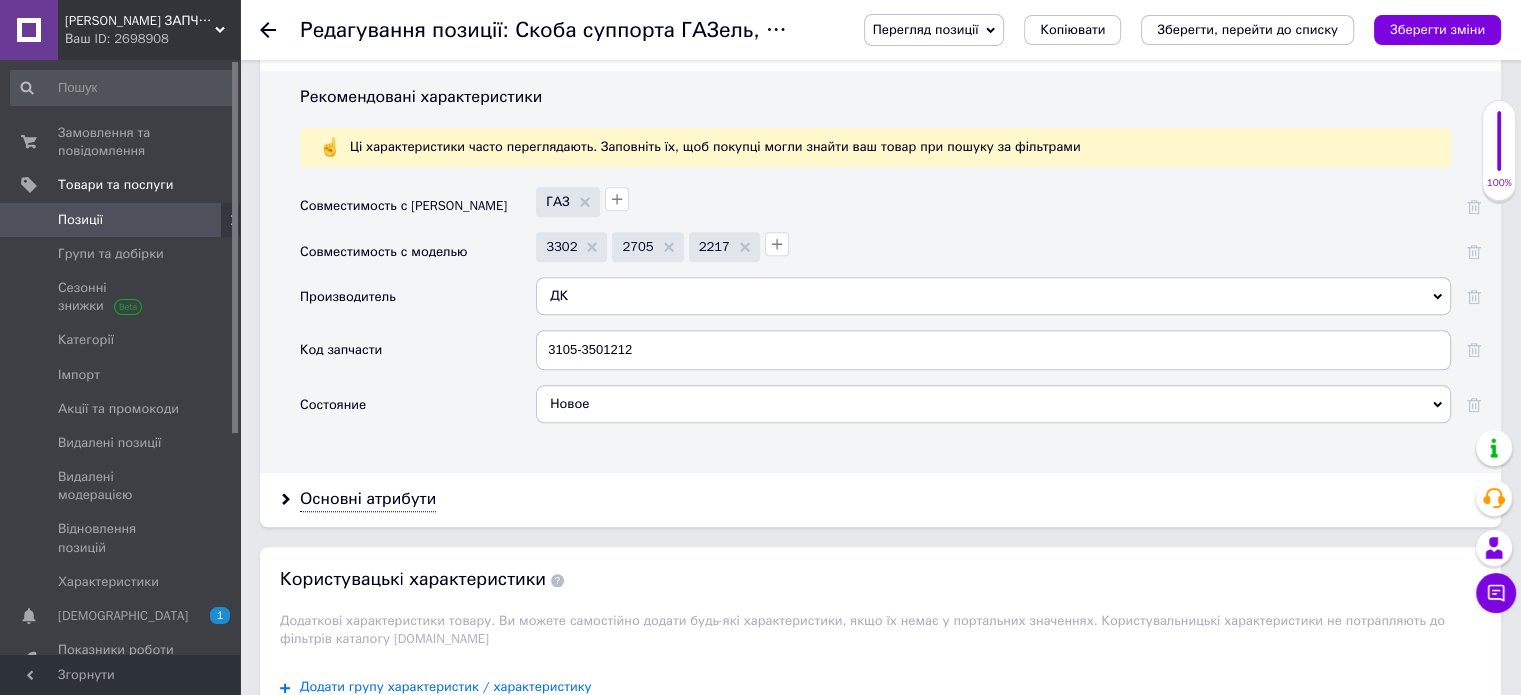 scroll, scrollTop: 1800, scrollLeft: 0, axis: vertical 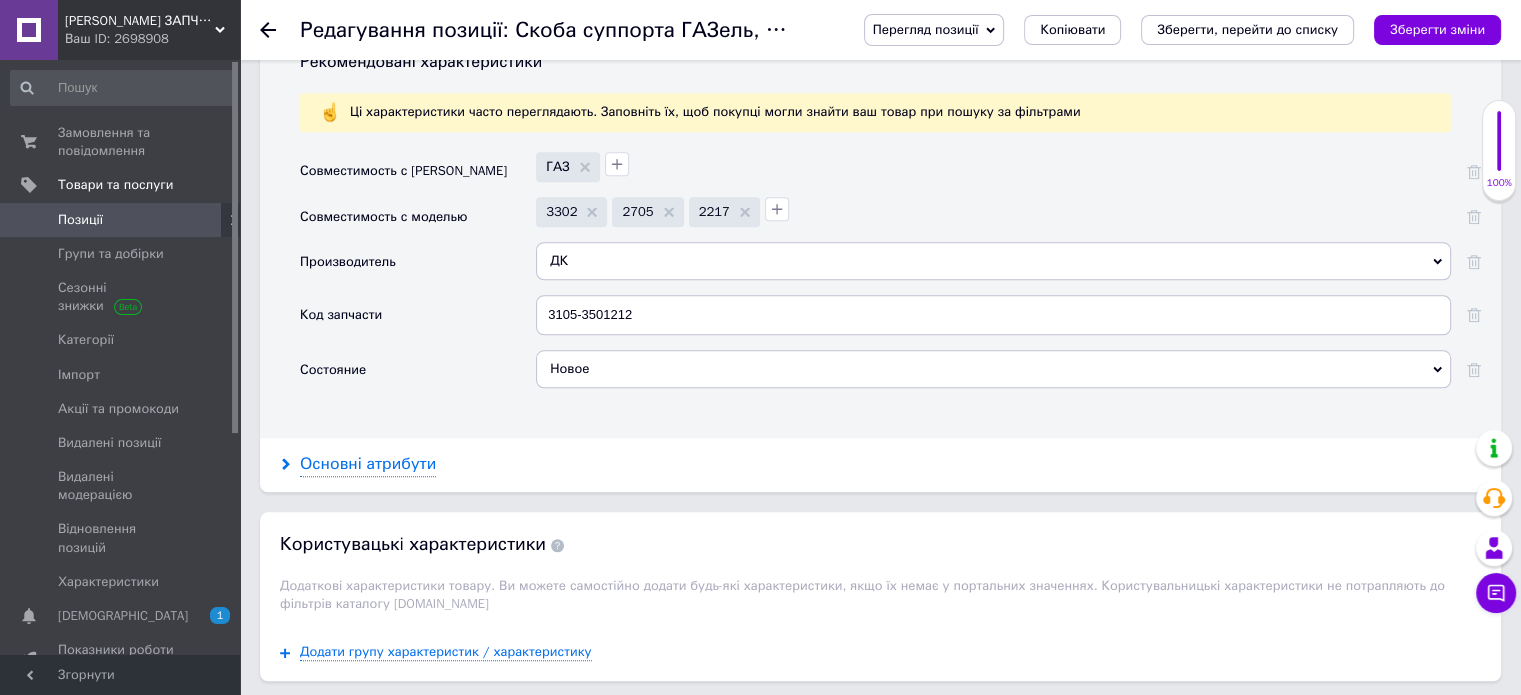 type on "1" 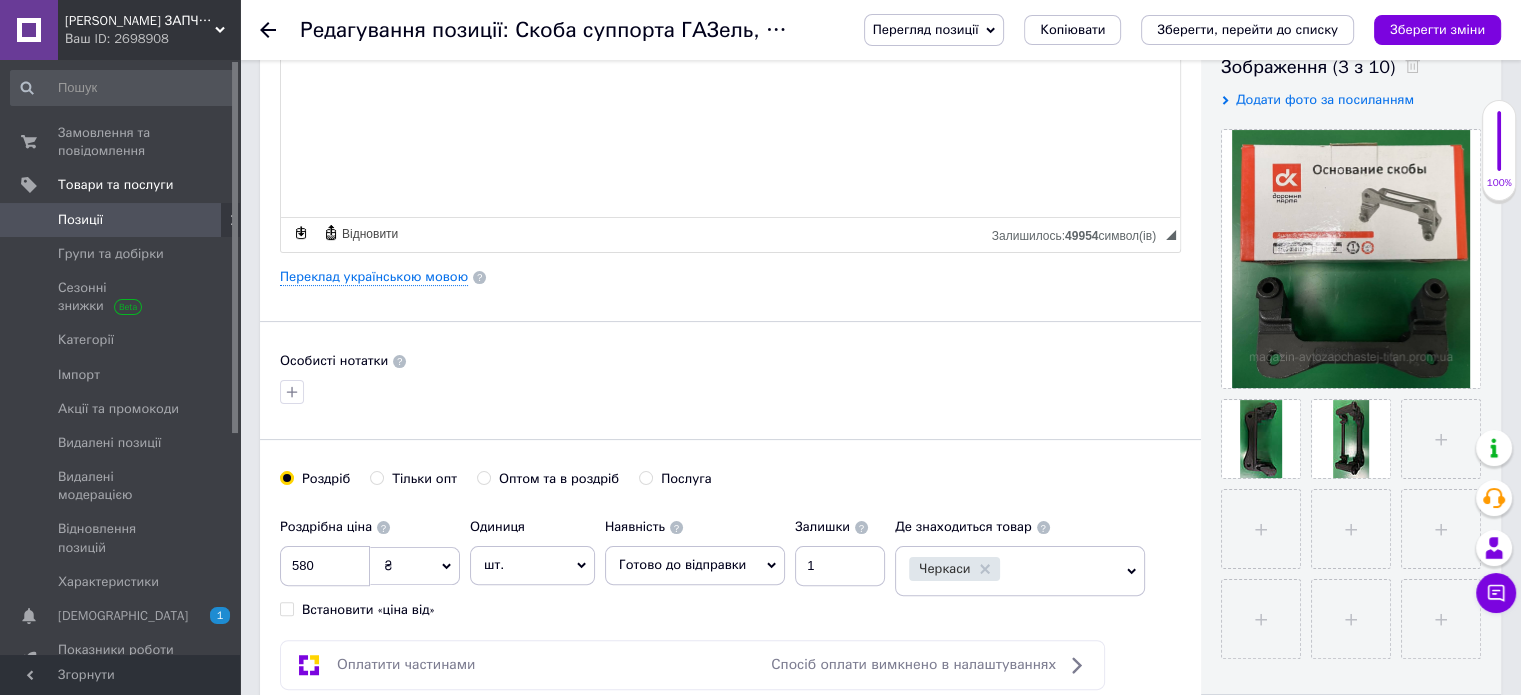 scroll, scrollTop: 0, scrollLeft: 0, axis: both 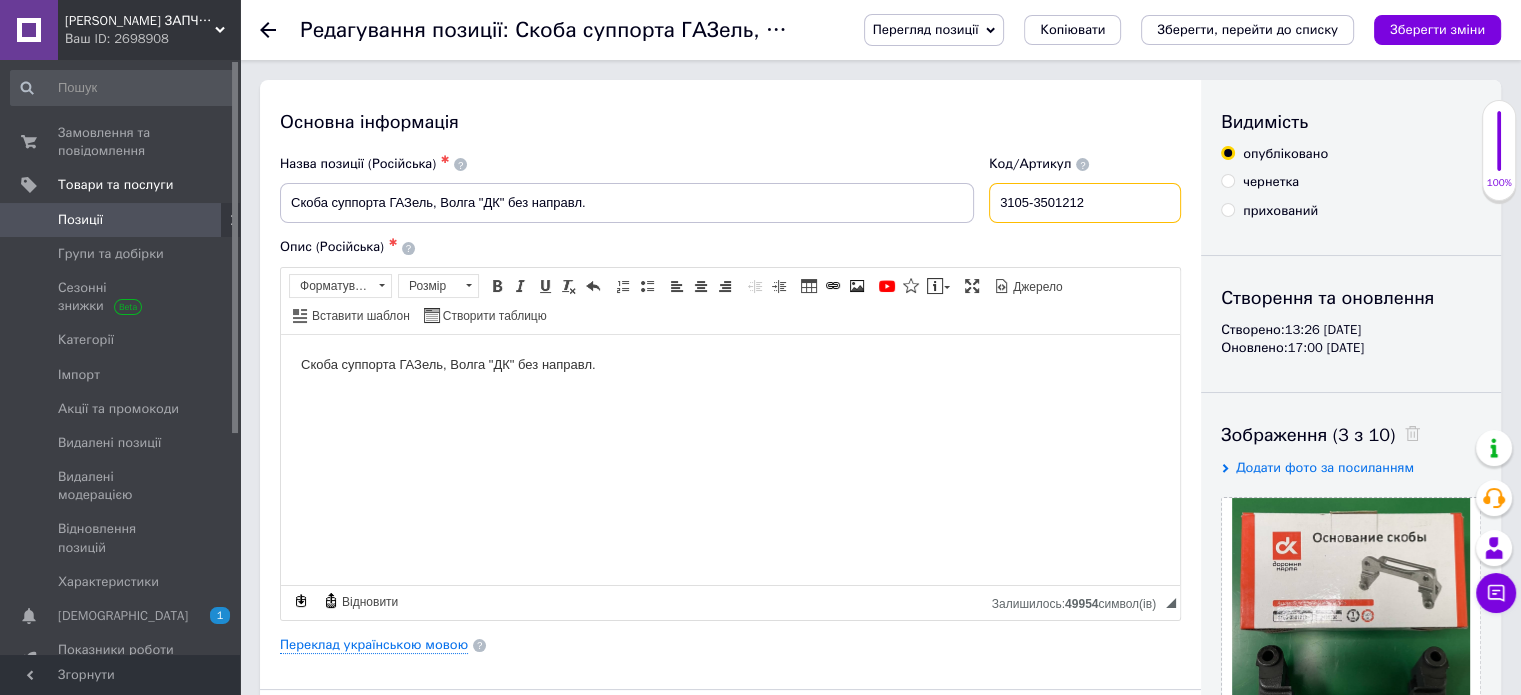 drag, startPoint x: 1106, startPoint y: 202, endPoint x: 952, endPoint y: 212, distance: 154.32434 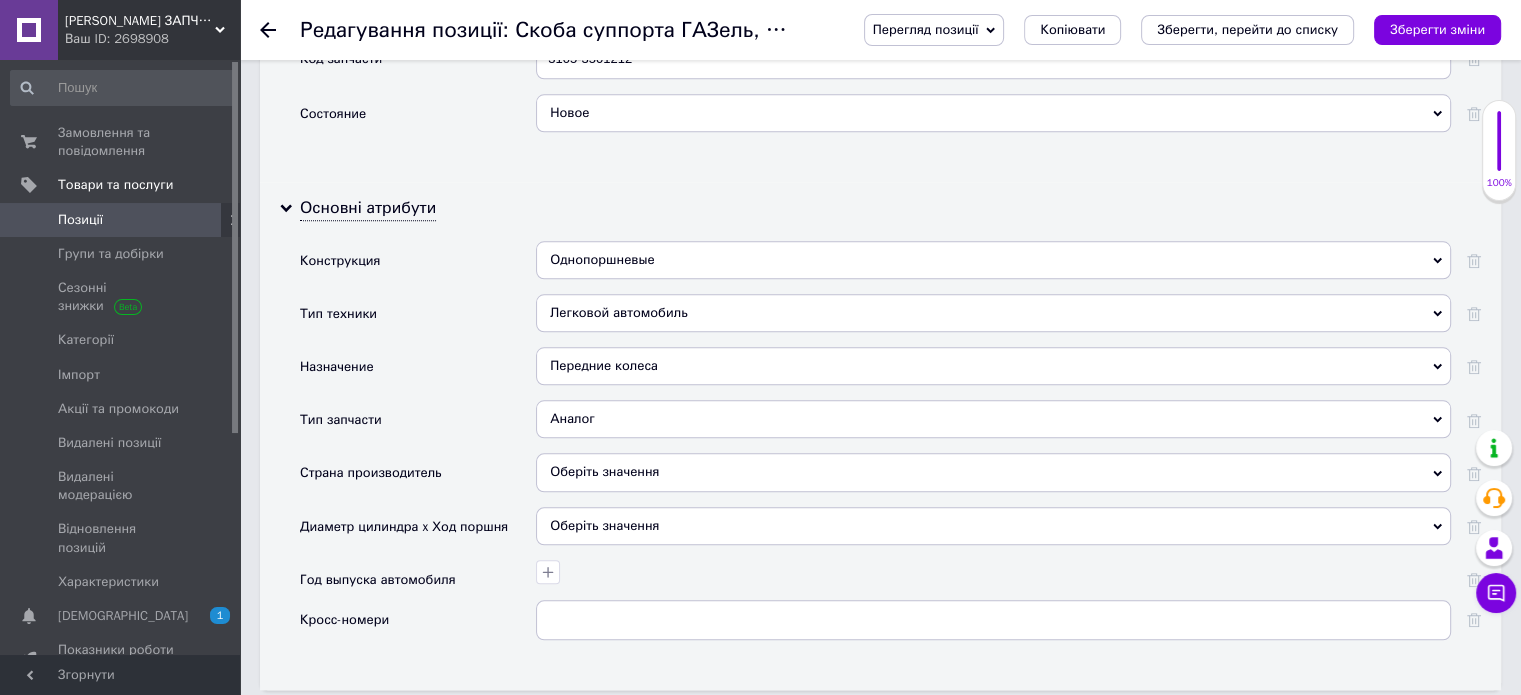 scroll, scrollTop: 2100, scrollLeft: 0, axis: vertical 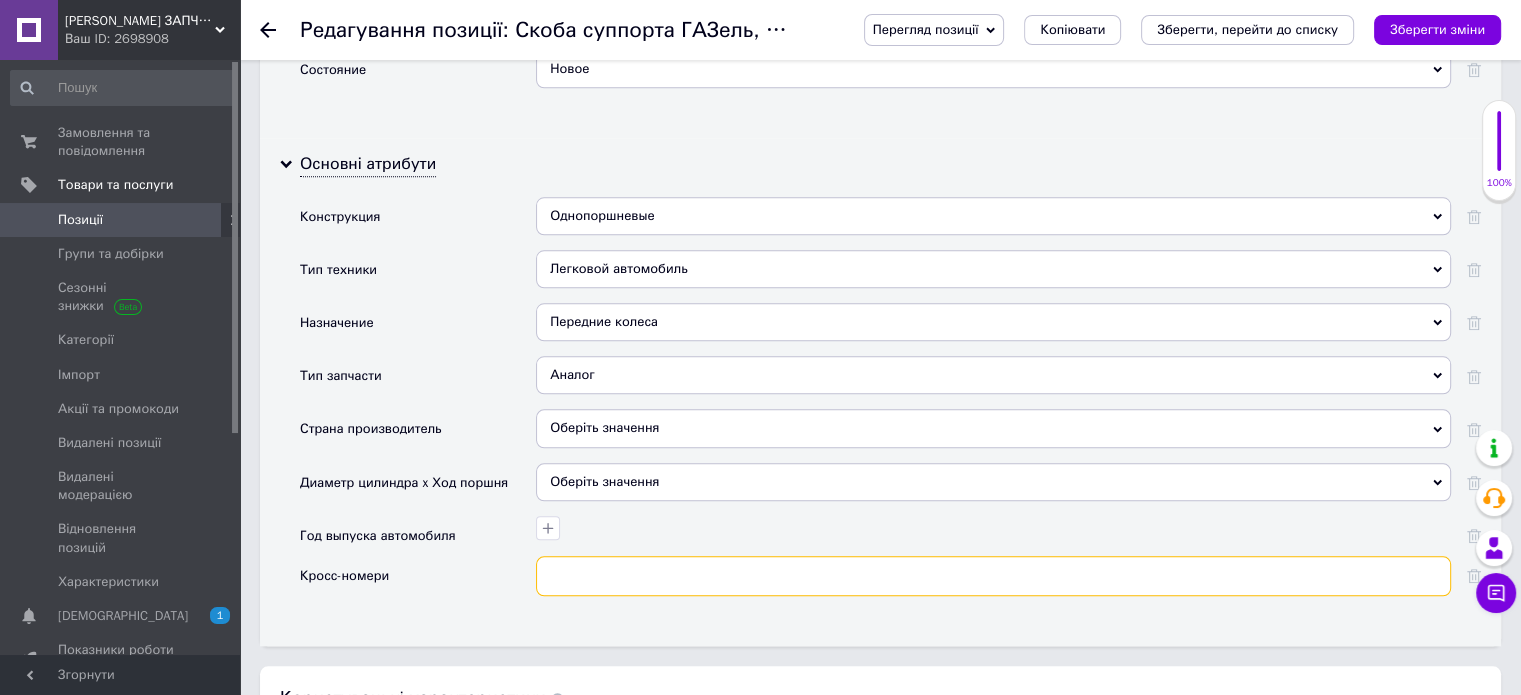 click at bounding box center (993, 576) 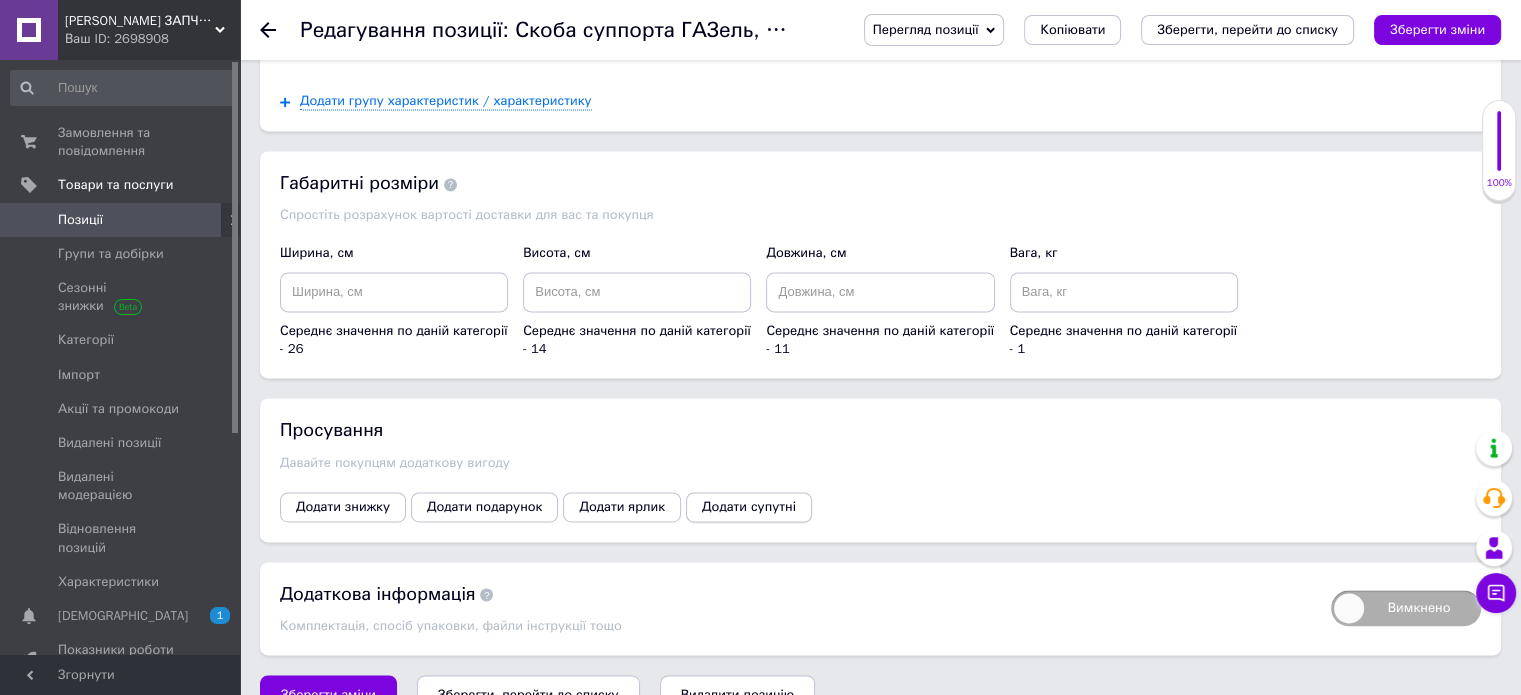 scroll, scrollTop: 2833, scrollLeft: 0, axis: vertical 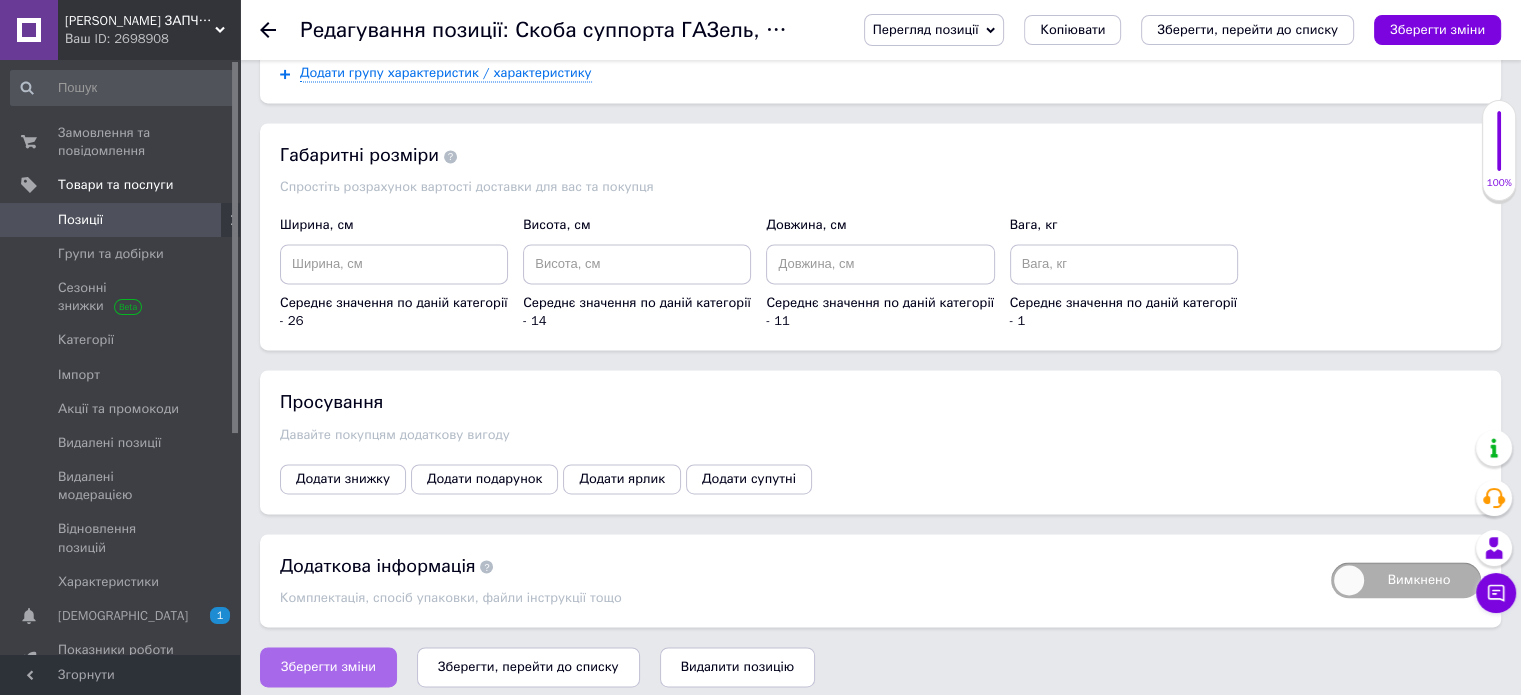 type on "3105-3501212" 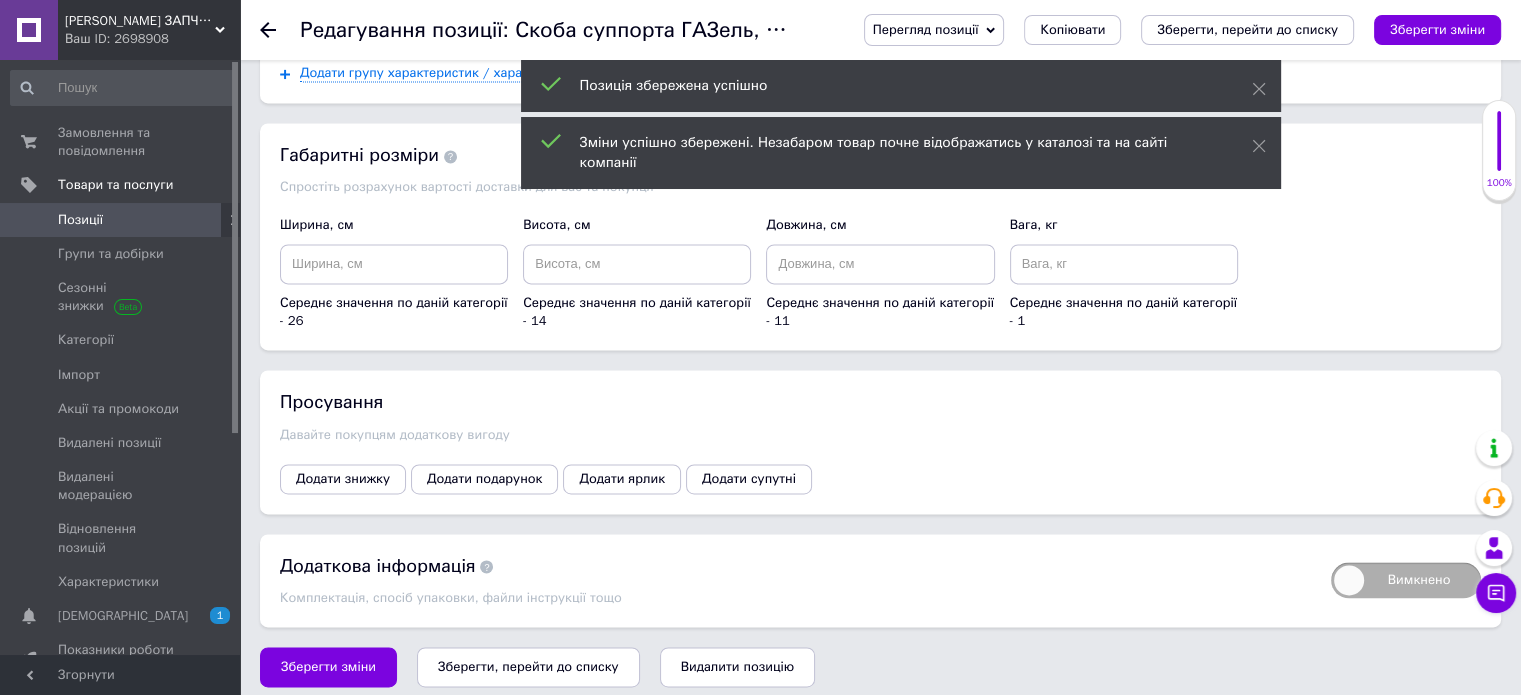 click 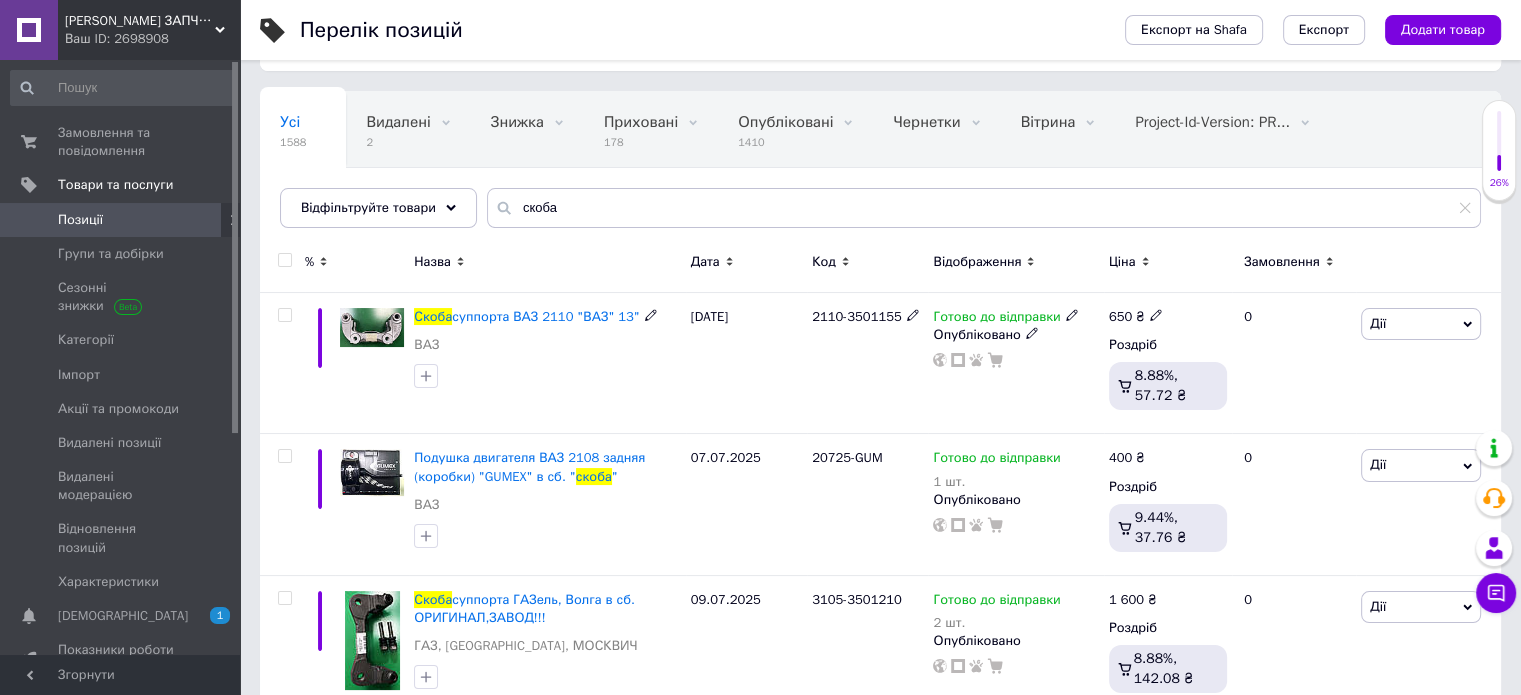 scroll, scrollTop: 144, scrollLeft: 0, axis: vertical 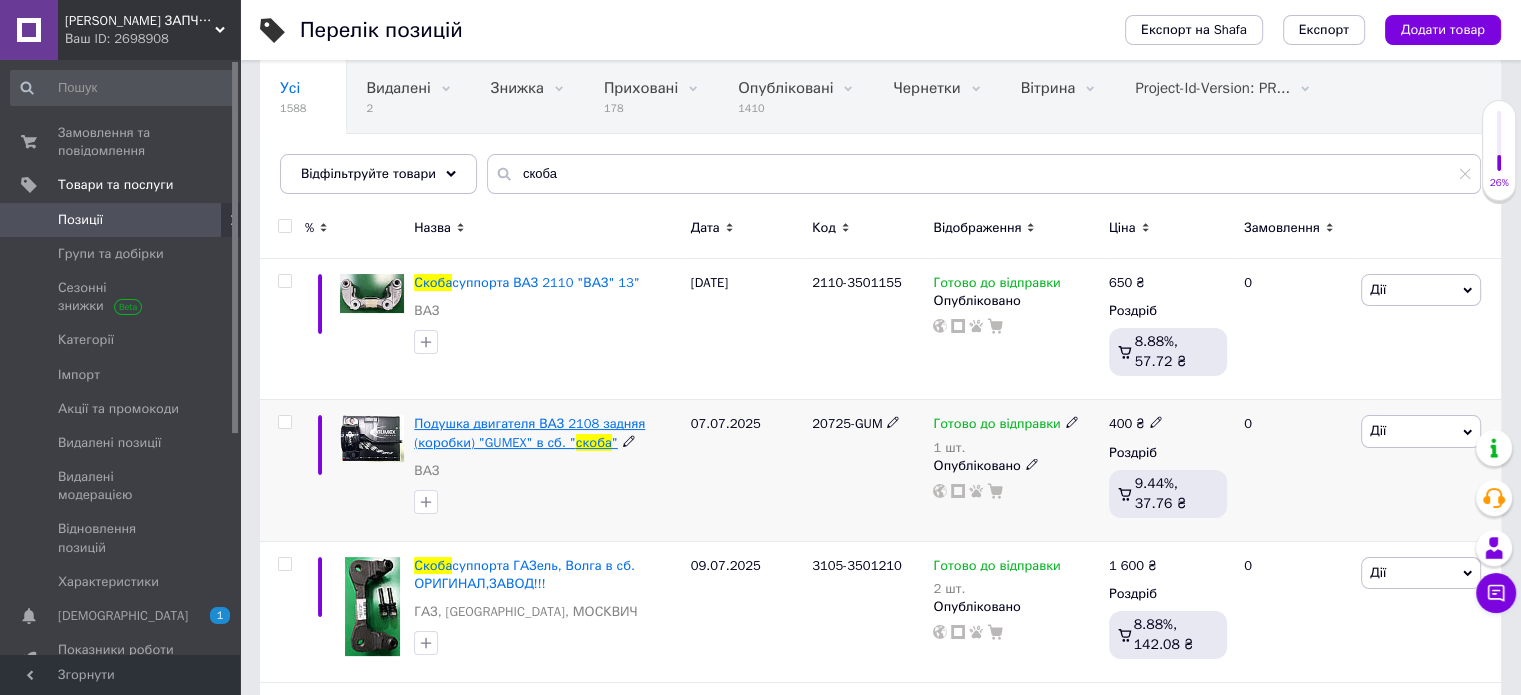 click on "Подушка двигателя ВАЗ 2108 задняя (коробки) "GUMEX" в сб. "" at bounding box center (529, 432) 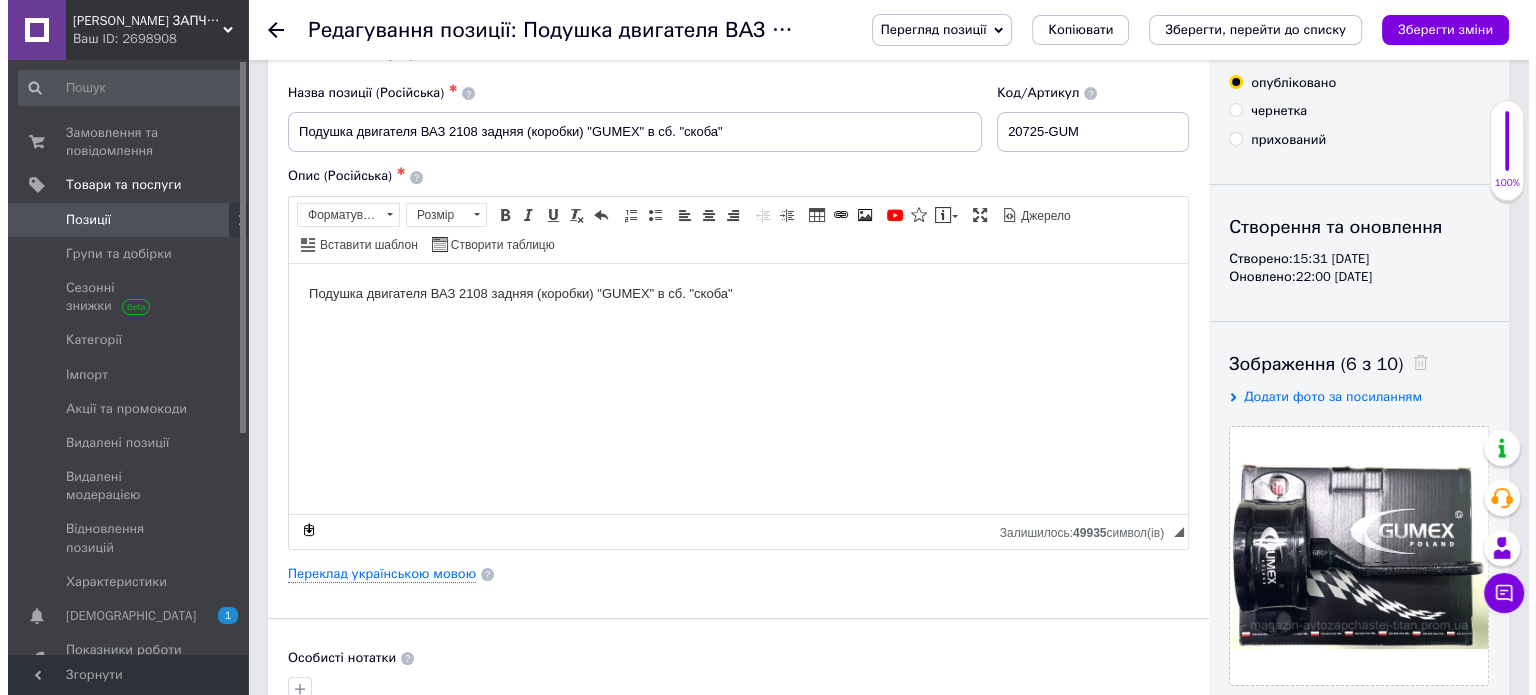 scroll, scrollTop: 100, scrollLeft: 0, axis: vertical 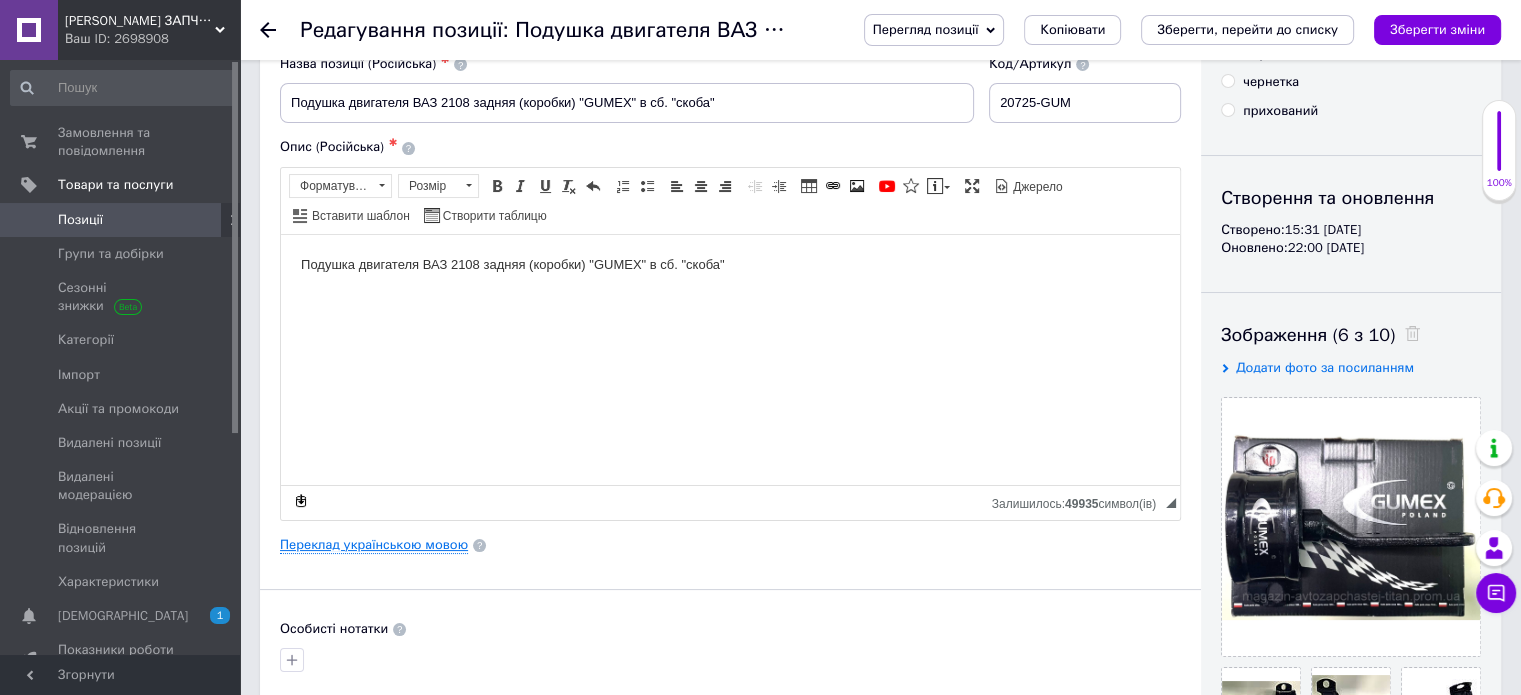 click on "Переклад українською мовою" at bounding box center [374, 545] 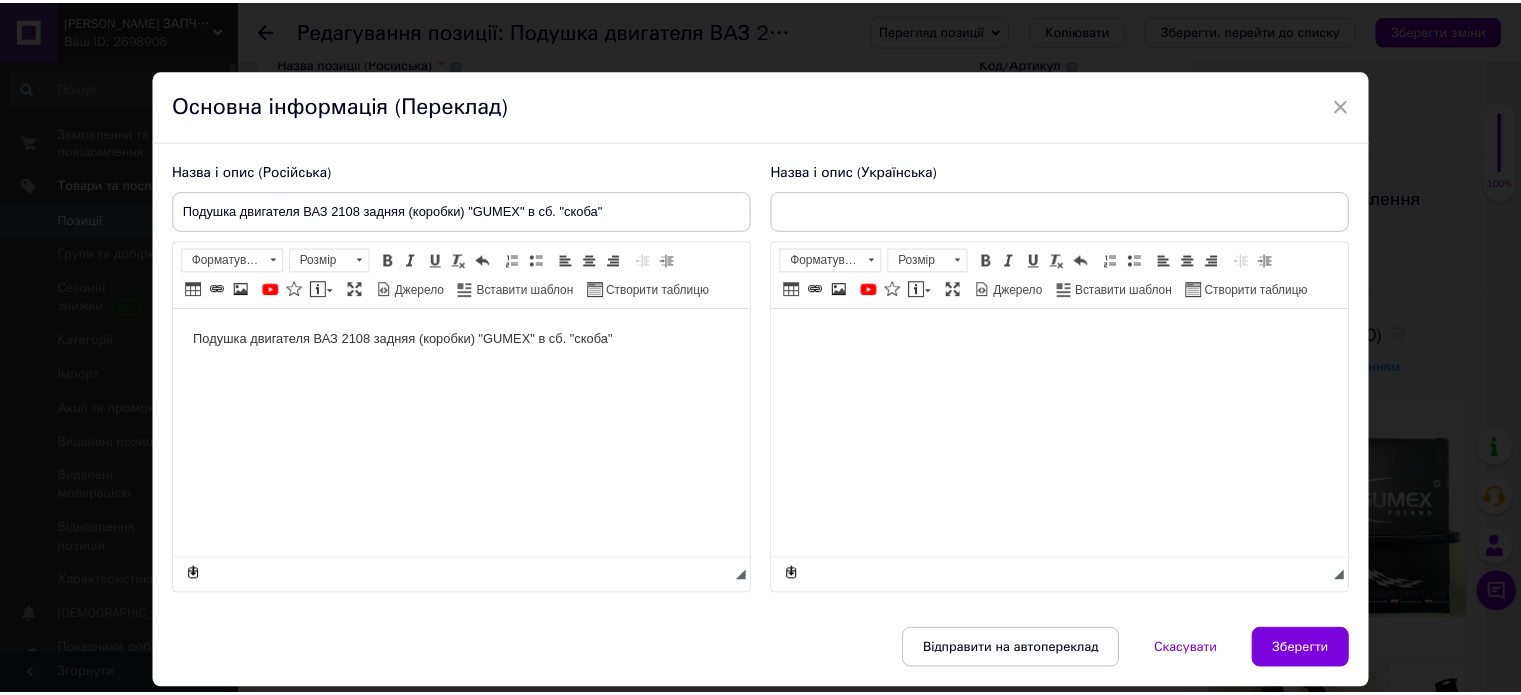 scroll, scrollTop: 0, scrollLeft: 0, axis: both 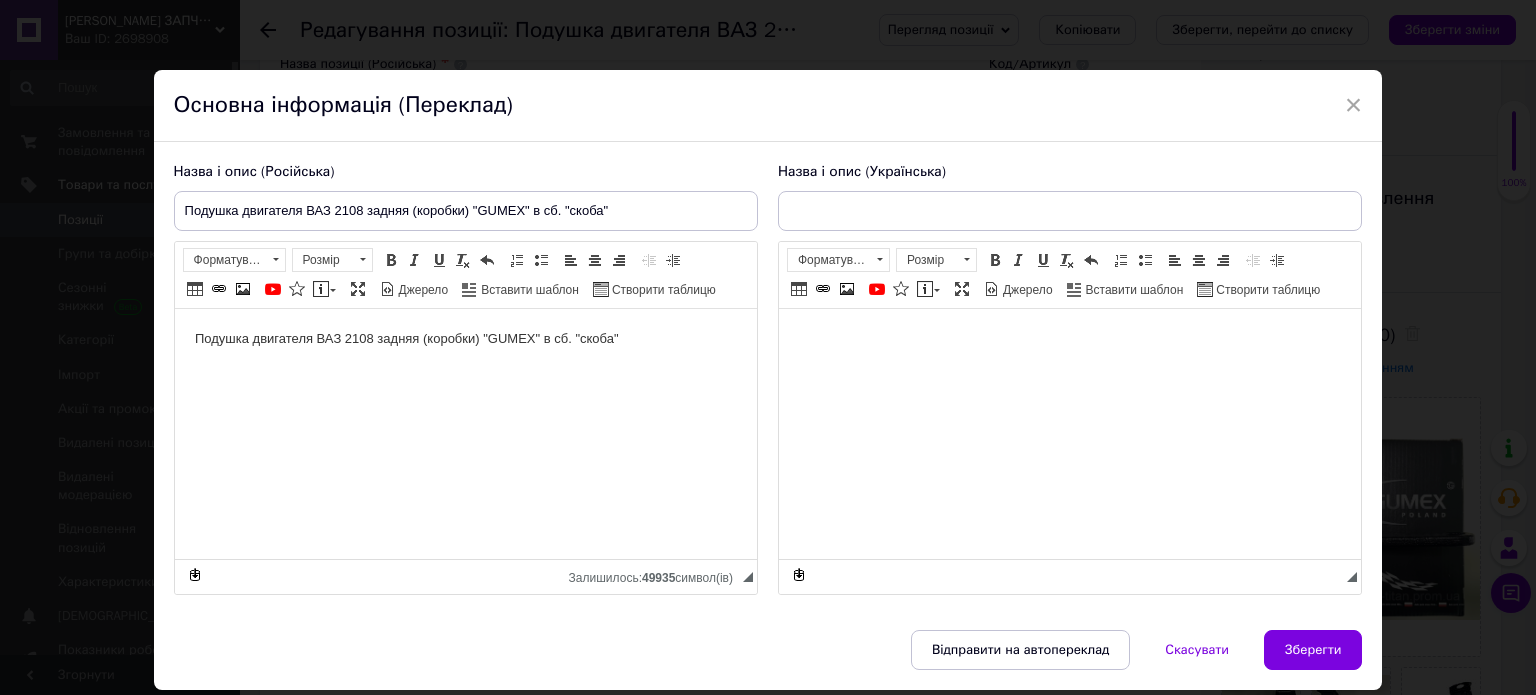 type on "Подушка двигуна ВАЗ 2108 задня (коробки) "GUMEX" в сб. "скоба"" 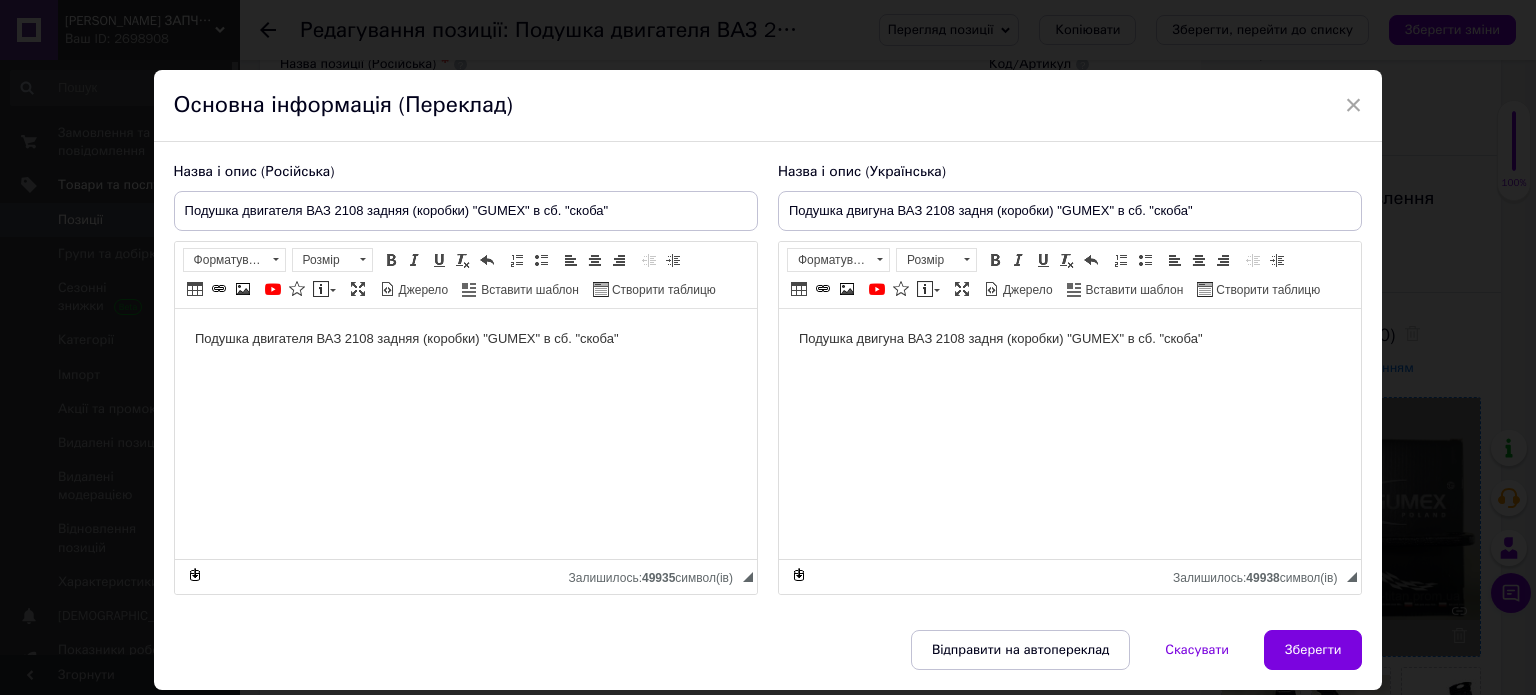 drag, startPoint x: 1311, startPoint y: 645, endPoint x: 1273, endPoint y: 649, distance: 38.209946 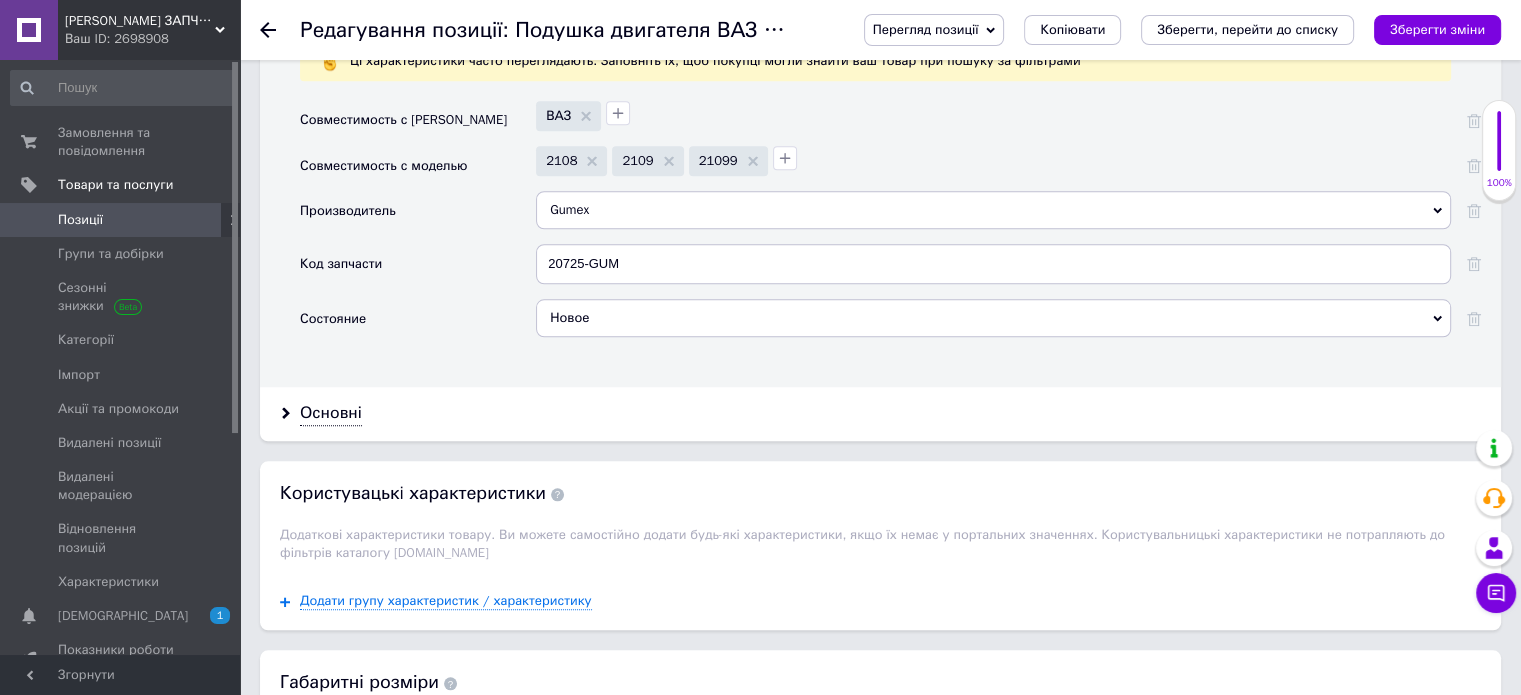 scroll, scrollTop: 1900, scrollLeft: 0, axis: vertical 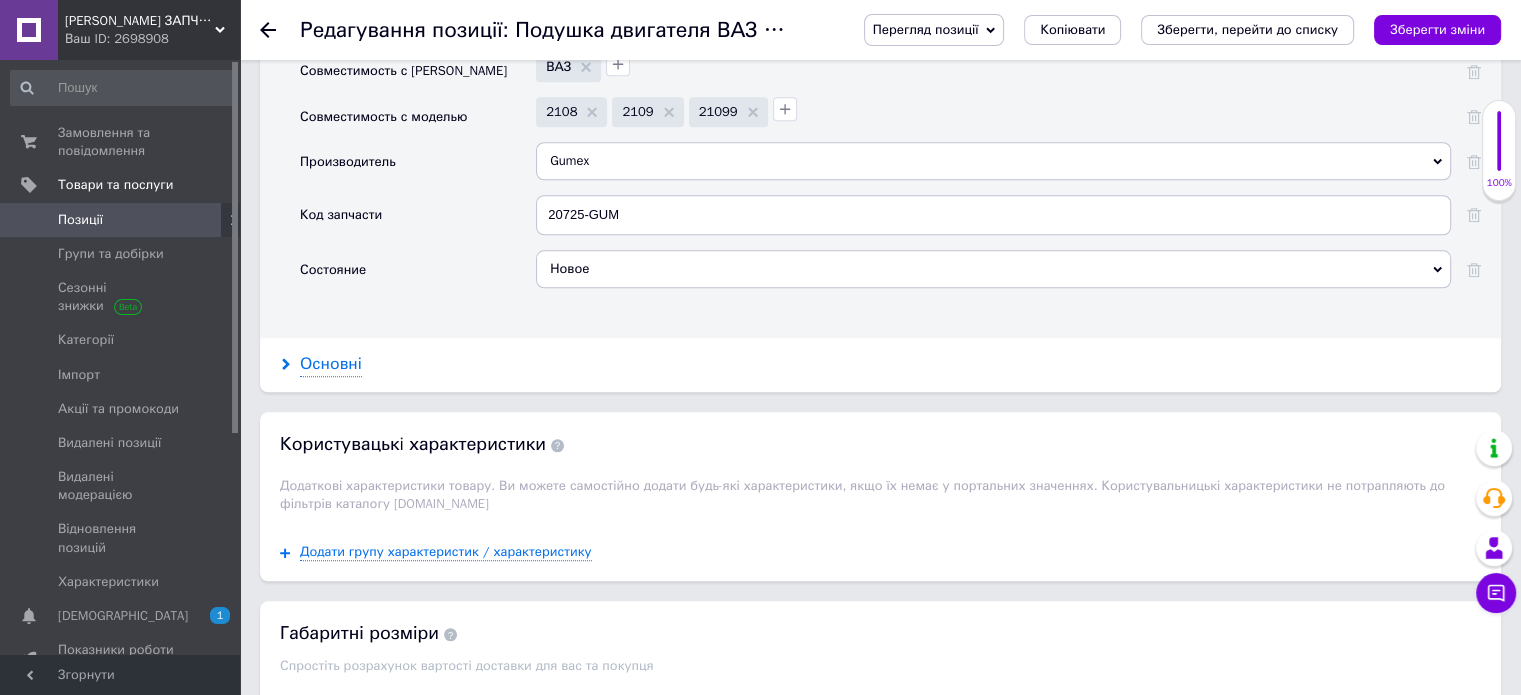 click on "Основні" at bounding box center [331, 364] 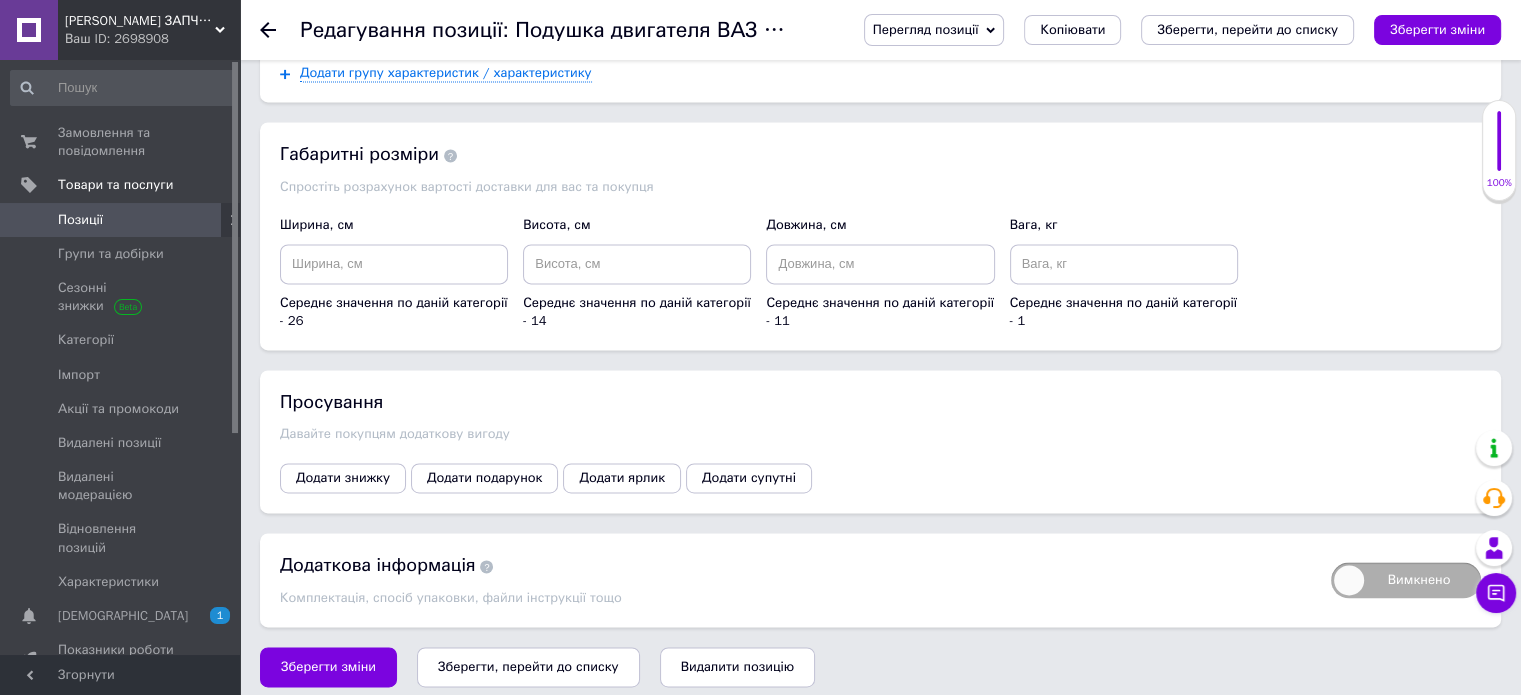 scroll, scrollTop: 2800, scrollLeft: 0, axis: vertical 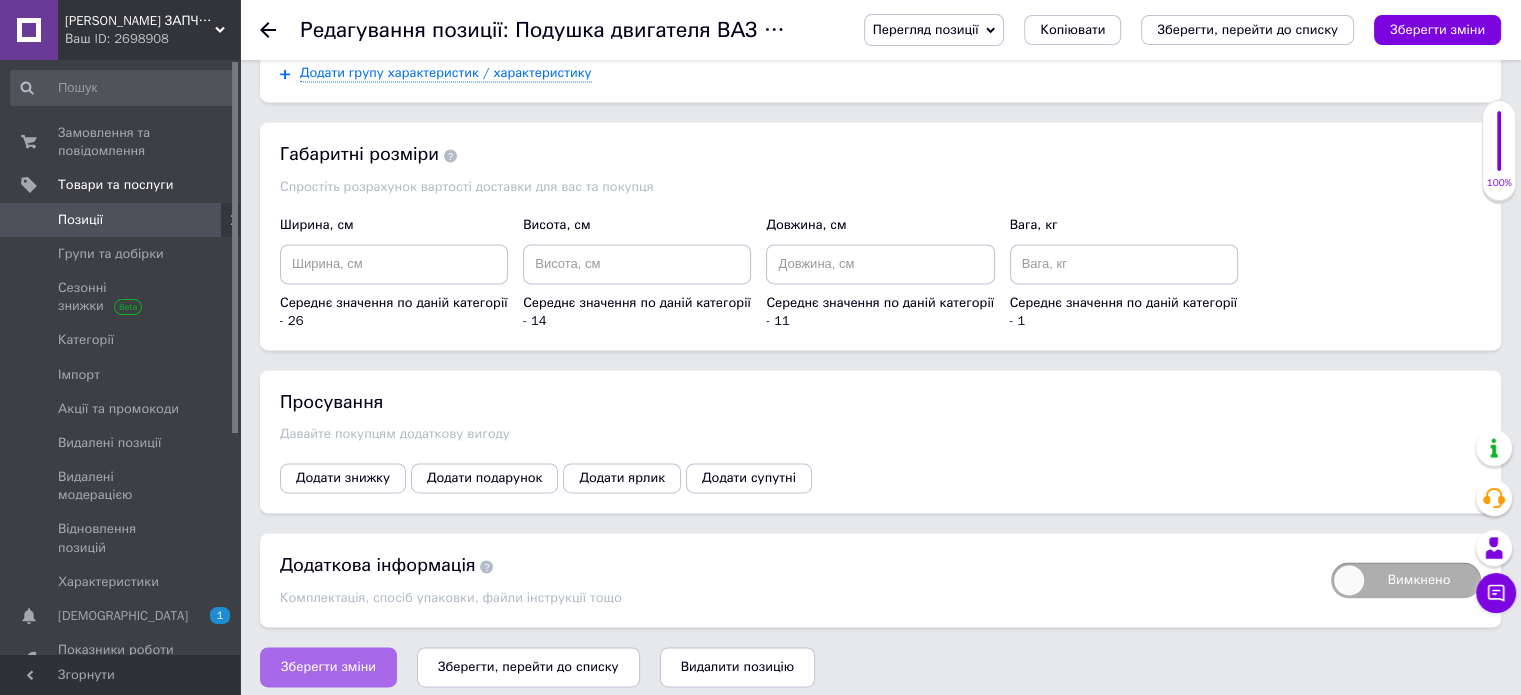 click on "Зберегти зміни" at bounding box center [328, 667] 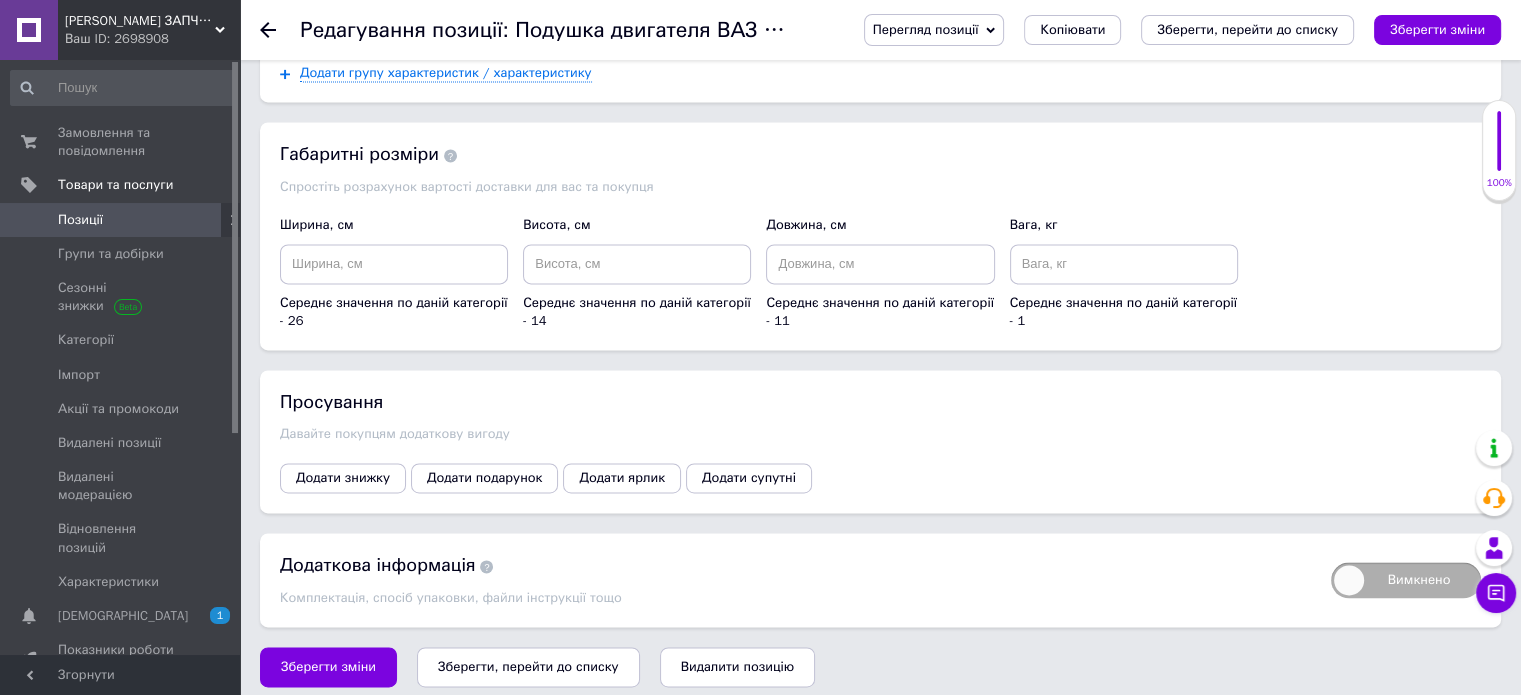 click 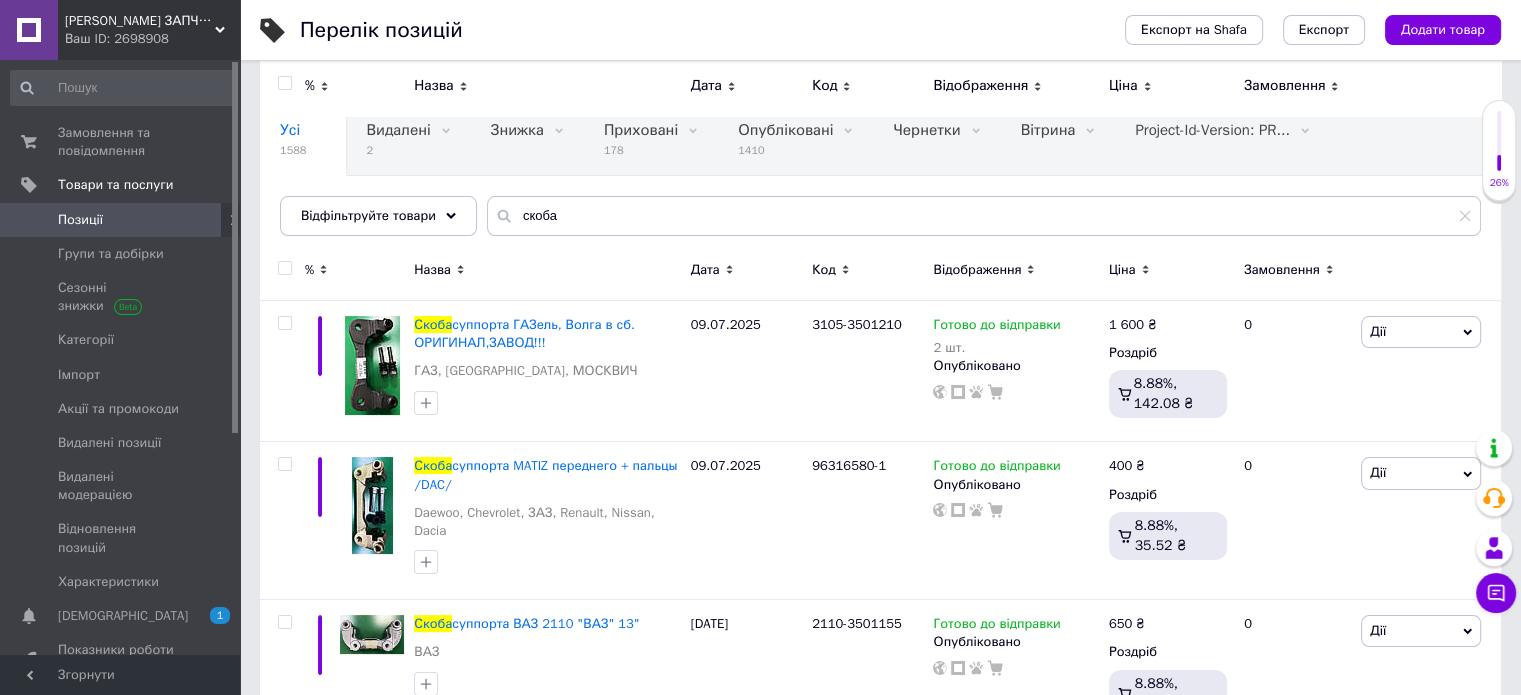 scroll, scrollTop: 0, scrollLeft: 0, axis: both 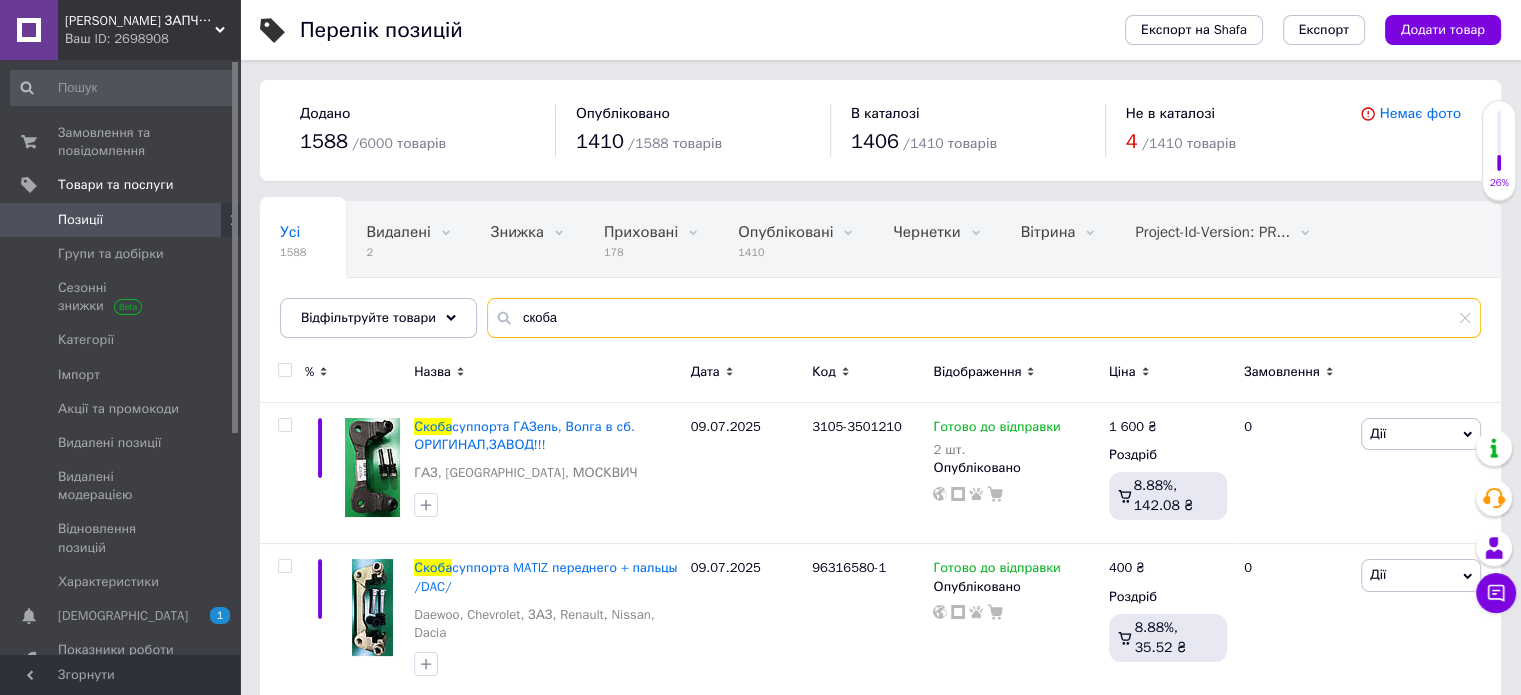 click on "скоба" at bounding box center (984, 318) 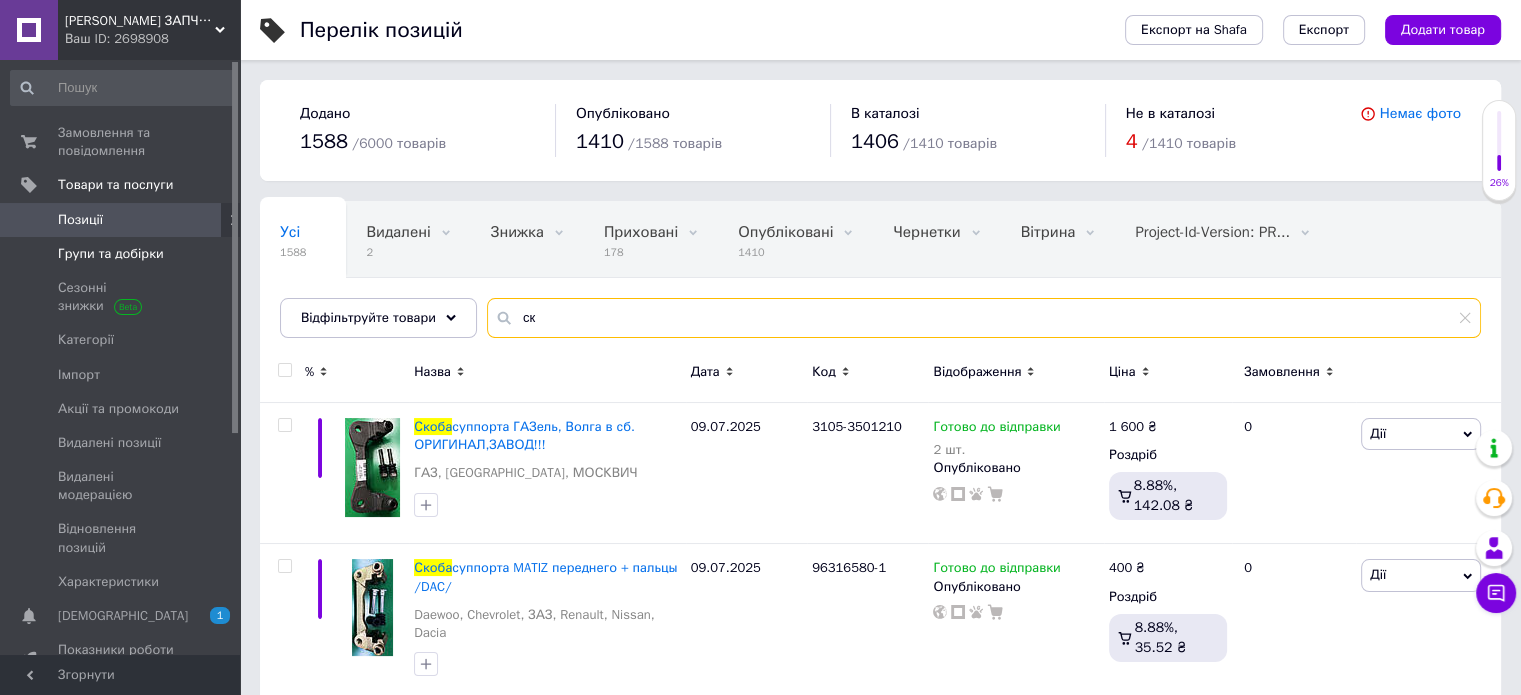 type on "с" 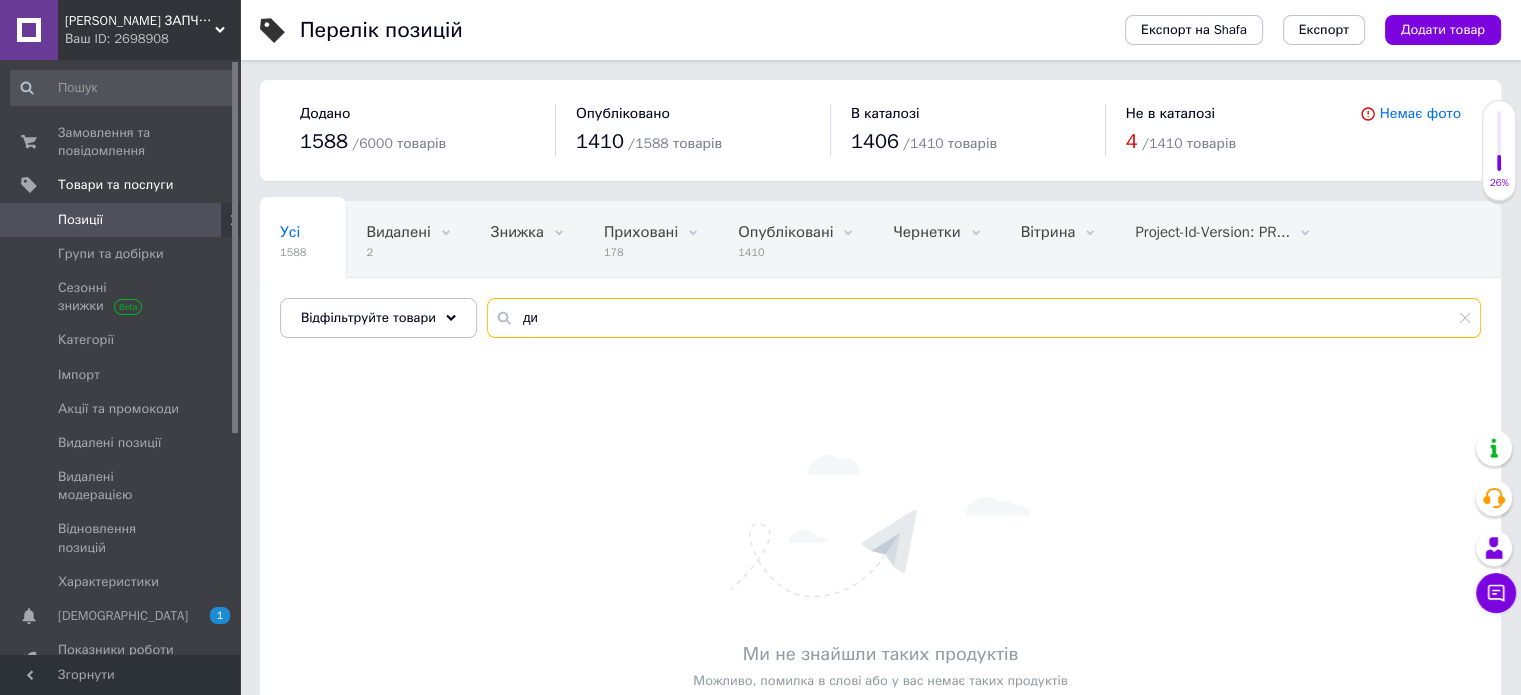 type on "д" 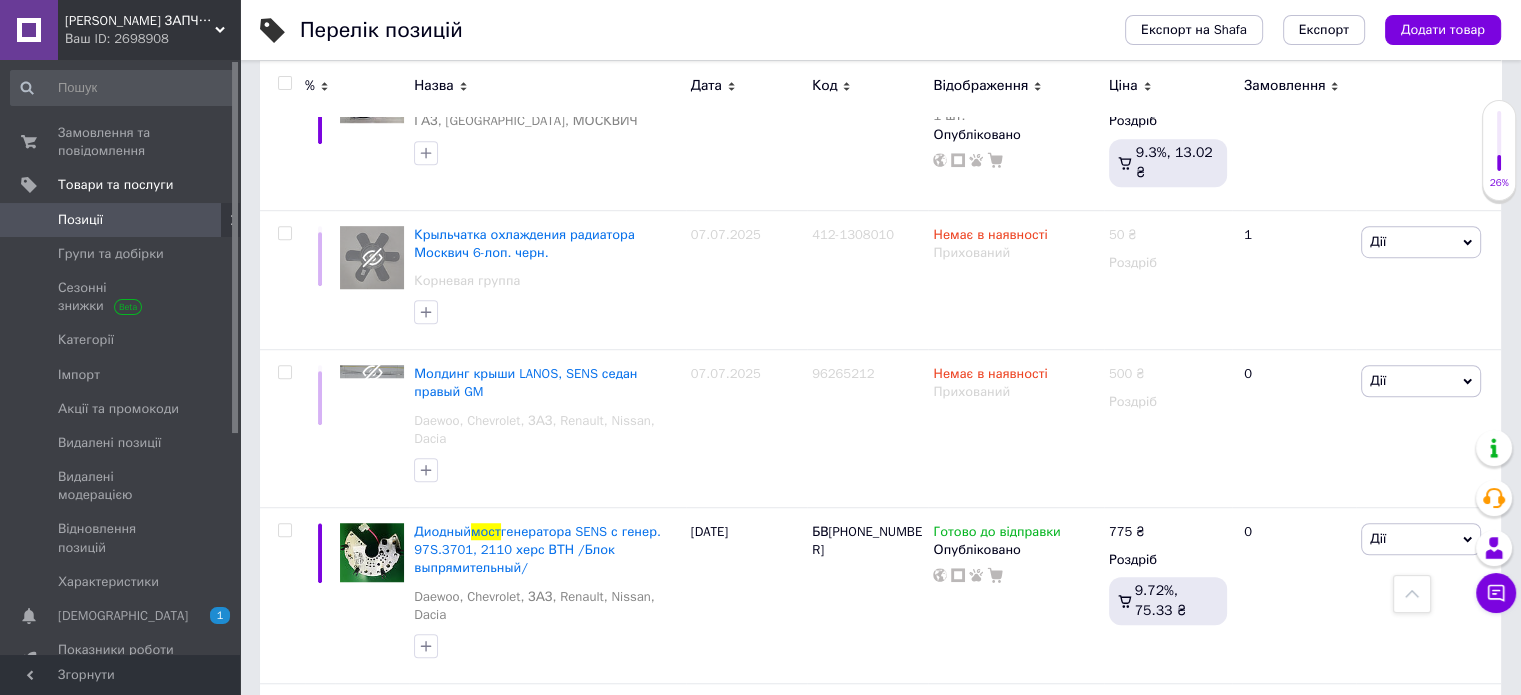 scroll, scrollTop: 1320, scrollLeft: 0, axis: vertical 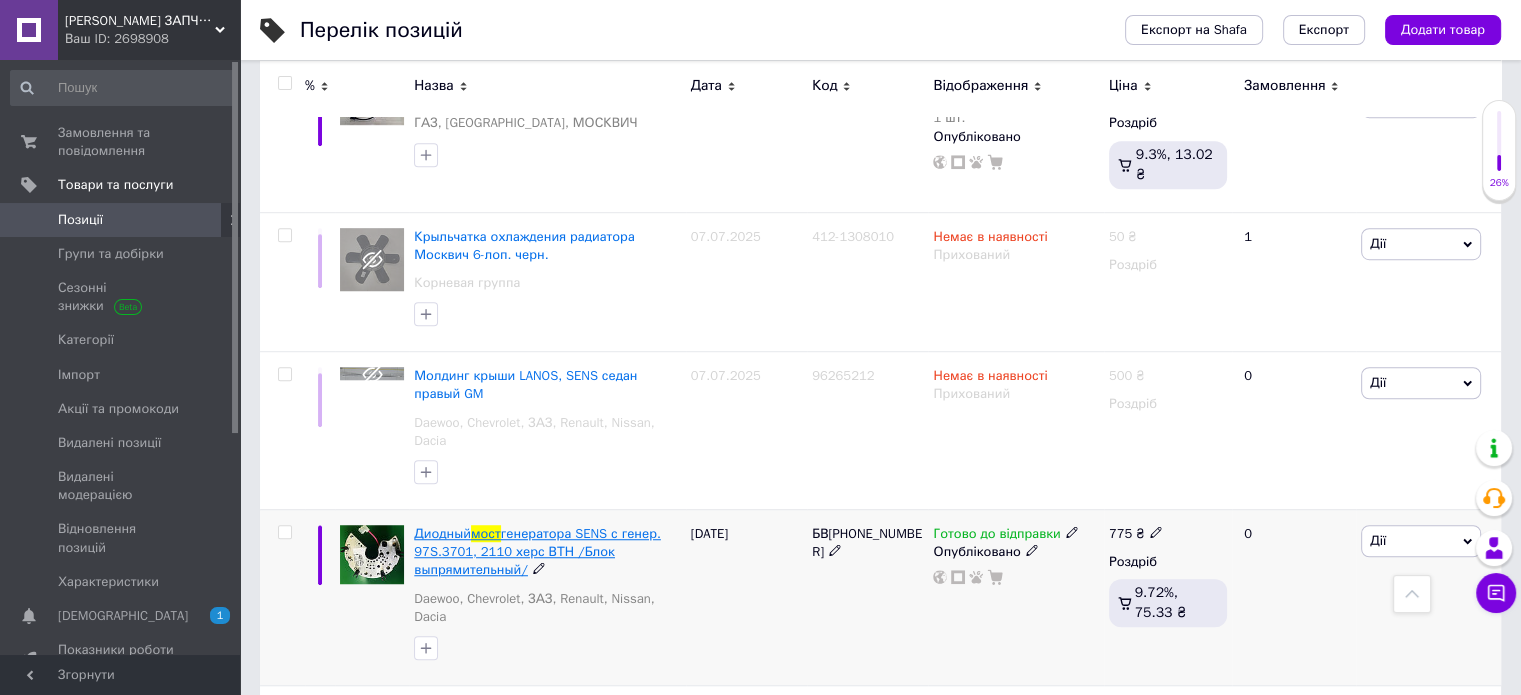 type on "мост" 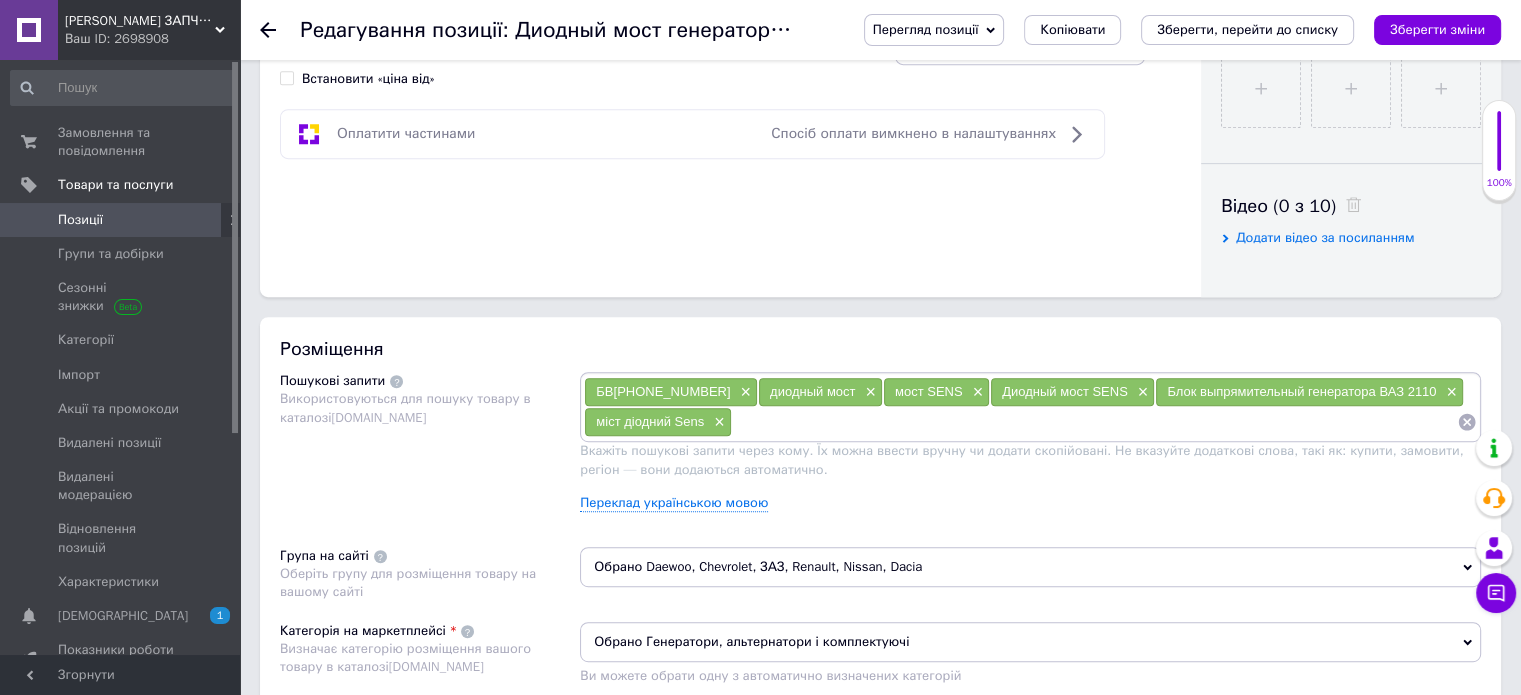 scroll, scrollTop: 900, scrollLeft: 0, axis: vertical 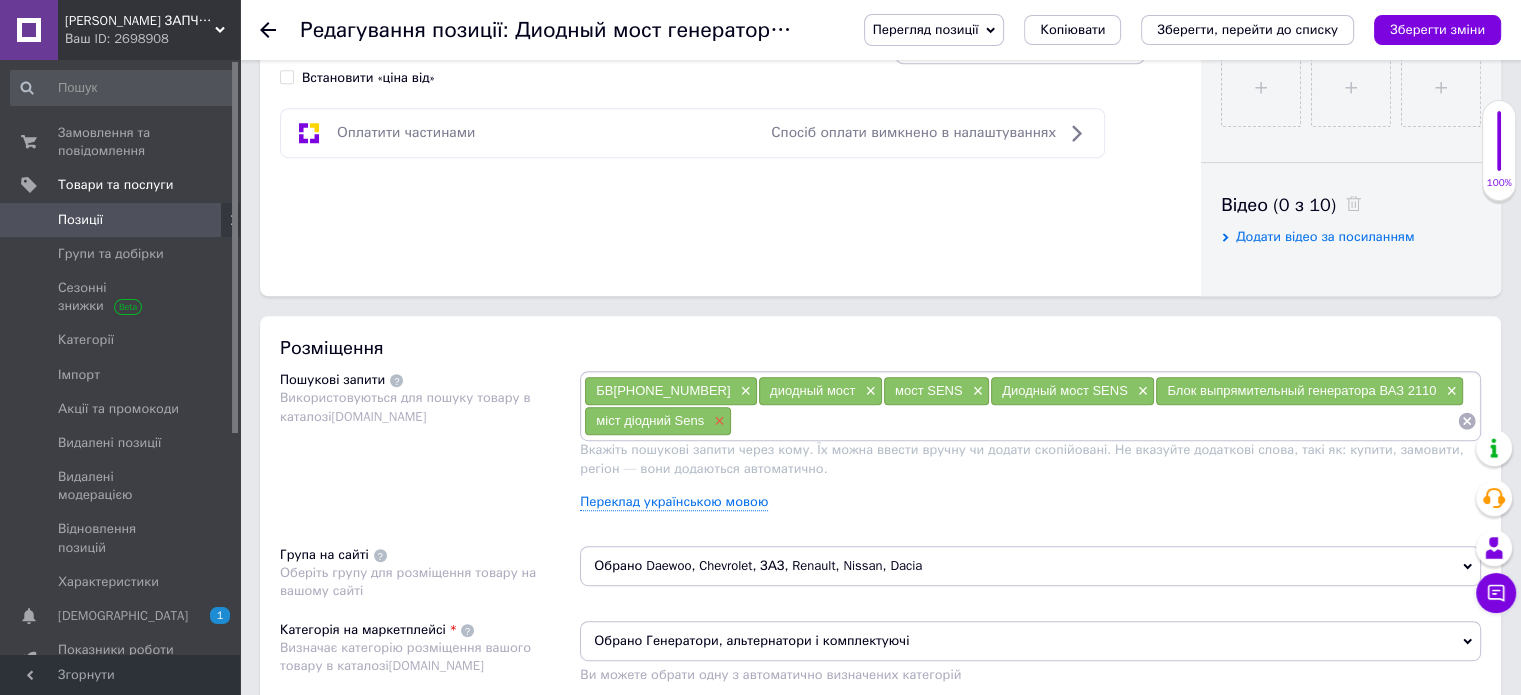 click on "×" at bounding box center (717, 421) 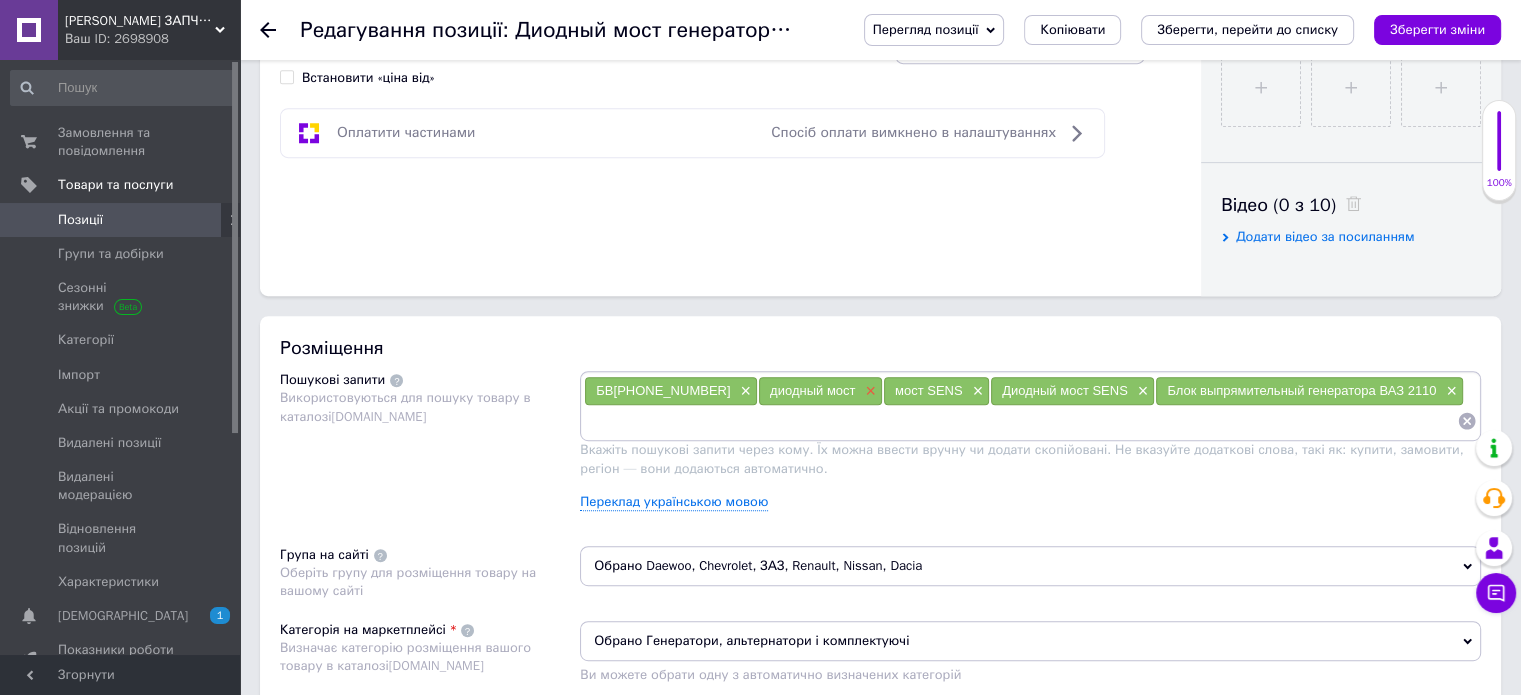 click on "×" at bounding box center (868, 391) 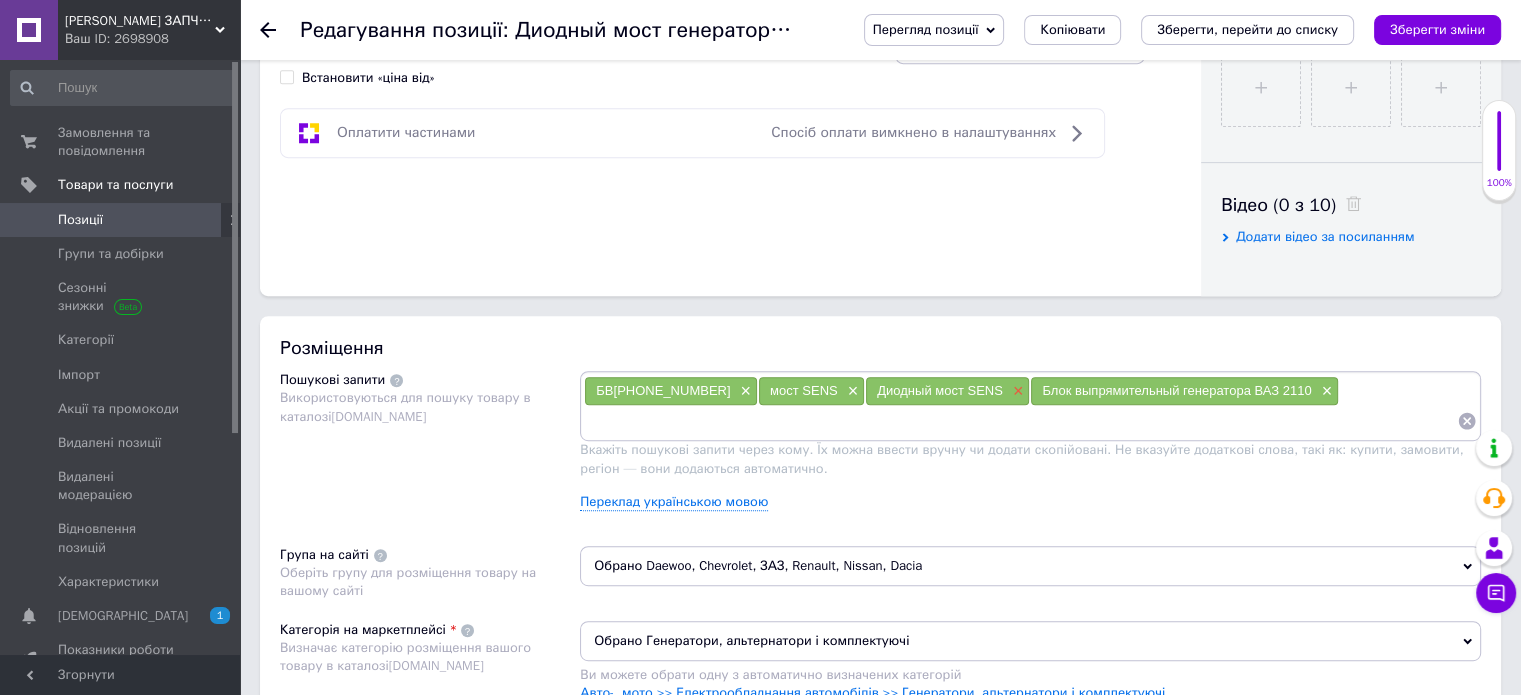 click on "×" at bounding box center (1016, 391) 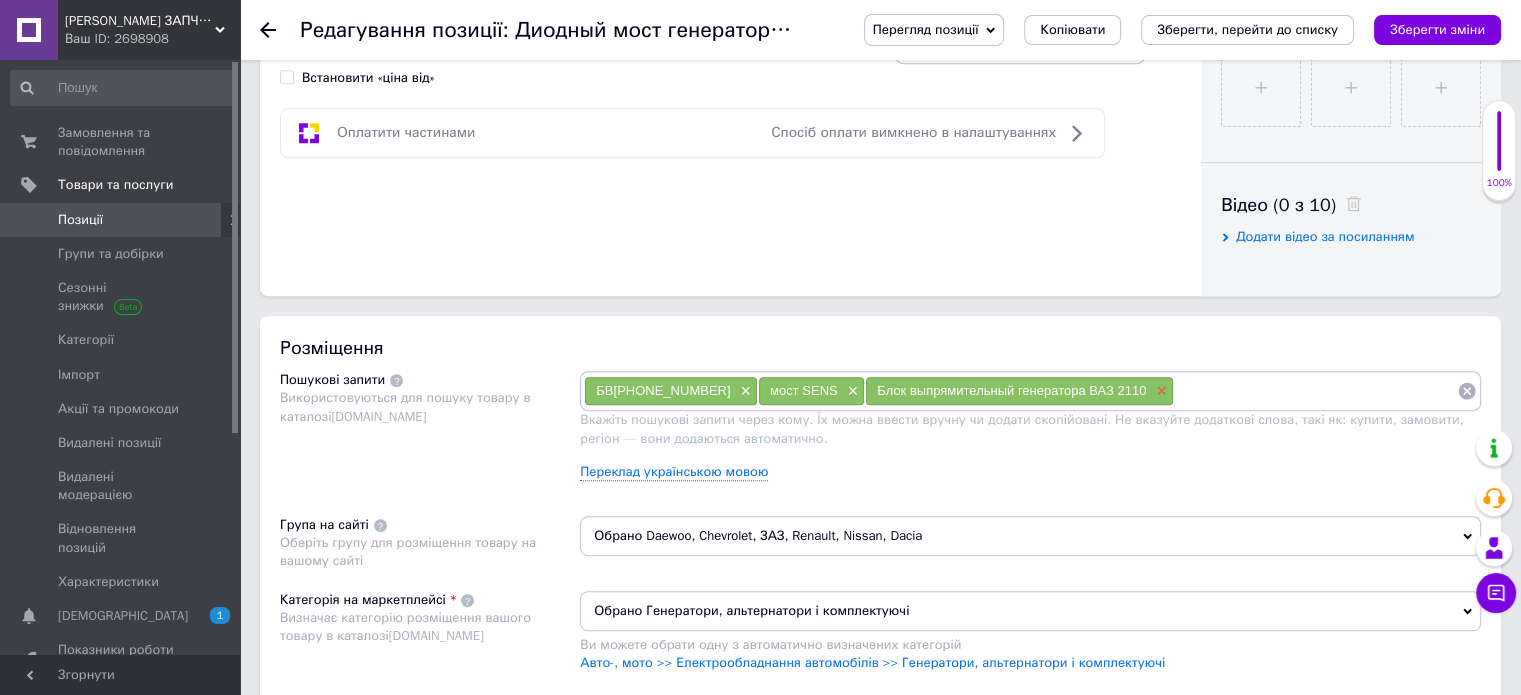 click on "×" at bounding box center (1159, 391) 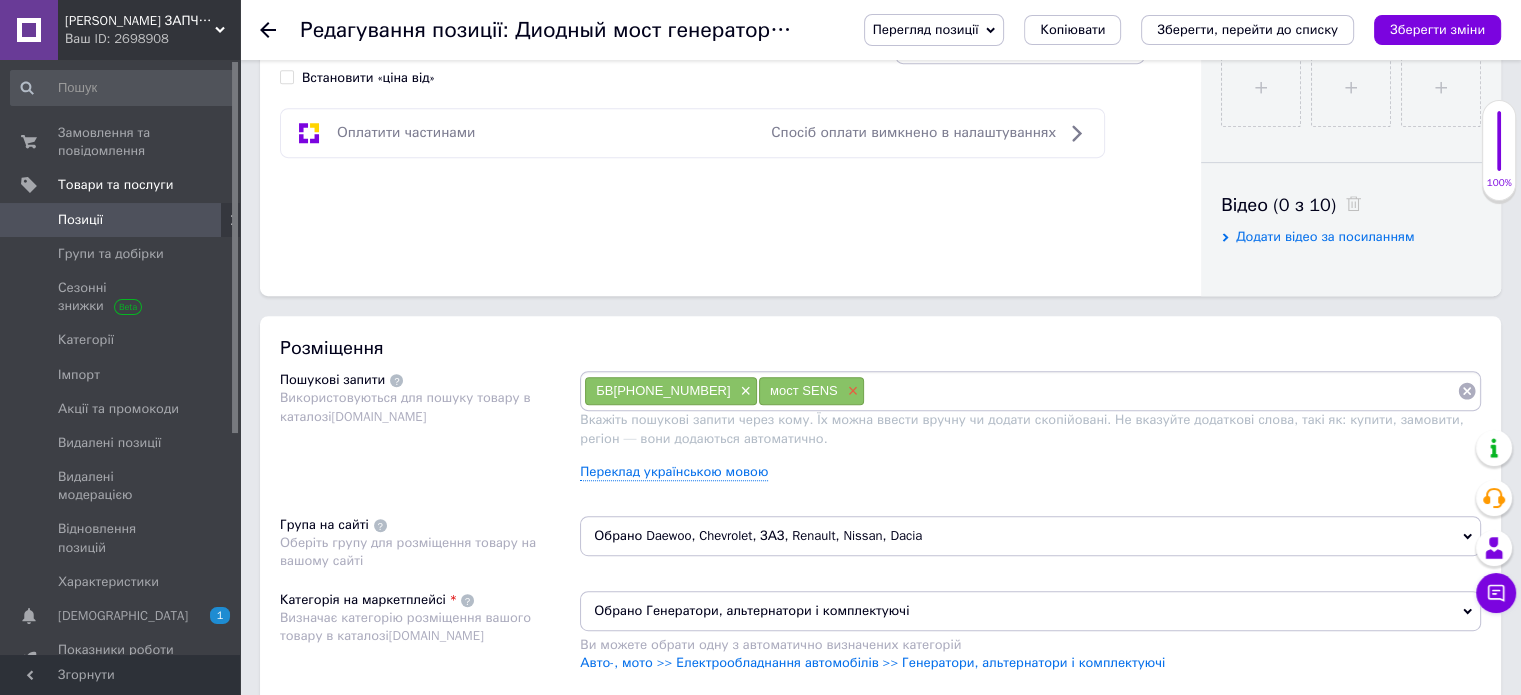 click on "×" at bounding box center (851, 391) 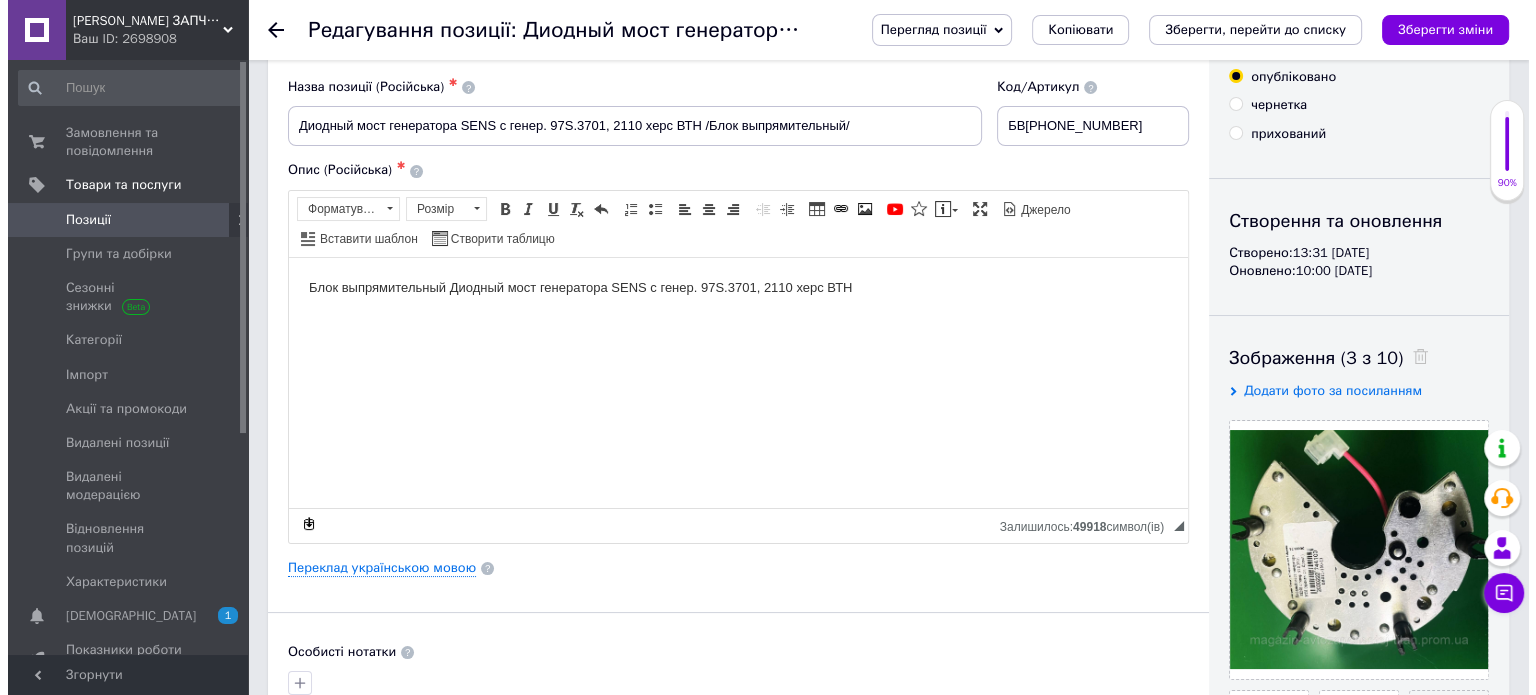 scroll, scrollTop: 0, scrollLeft: 0, axis: both 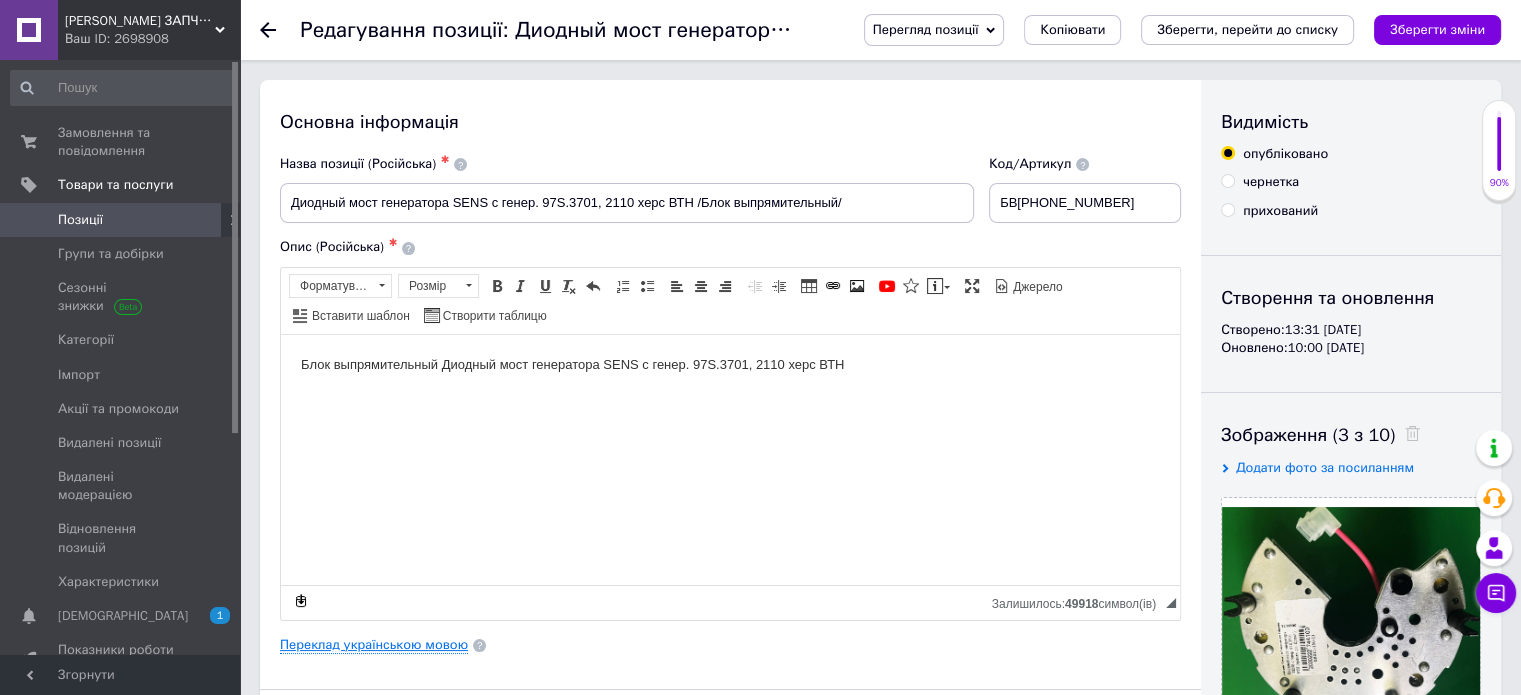 click on "Переклад українською мовою" at bounding box center [374, 645] 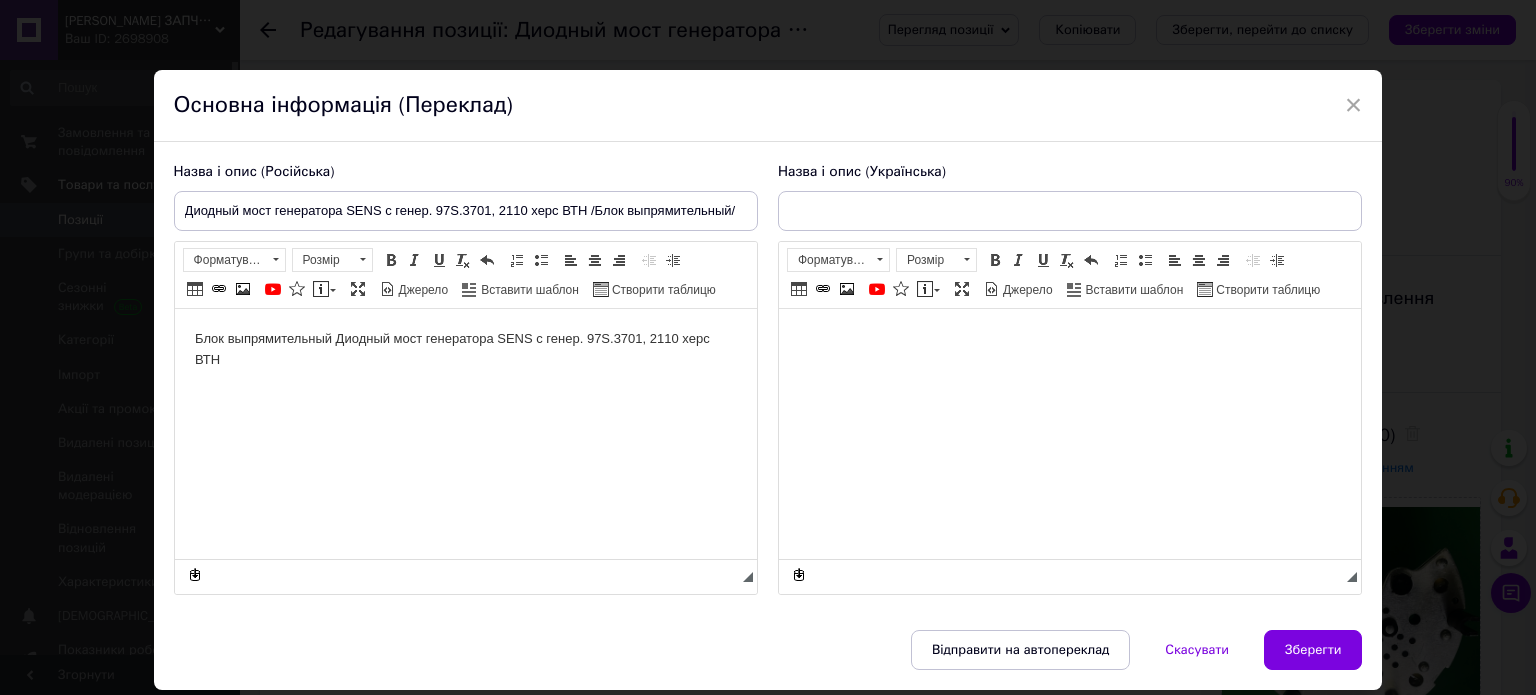 scroll, scrollTop: 0, scrollLeft: 0, axis: both 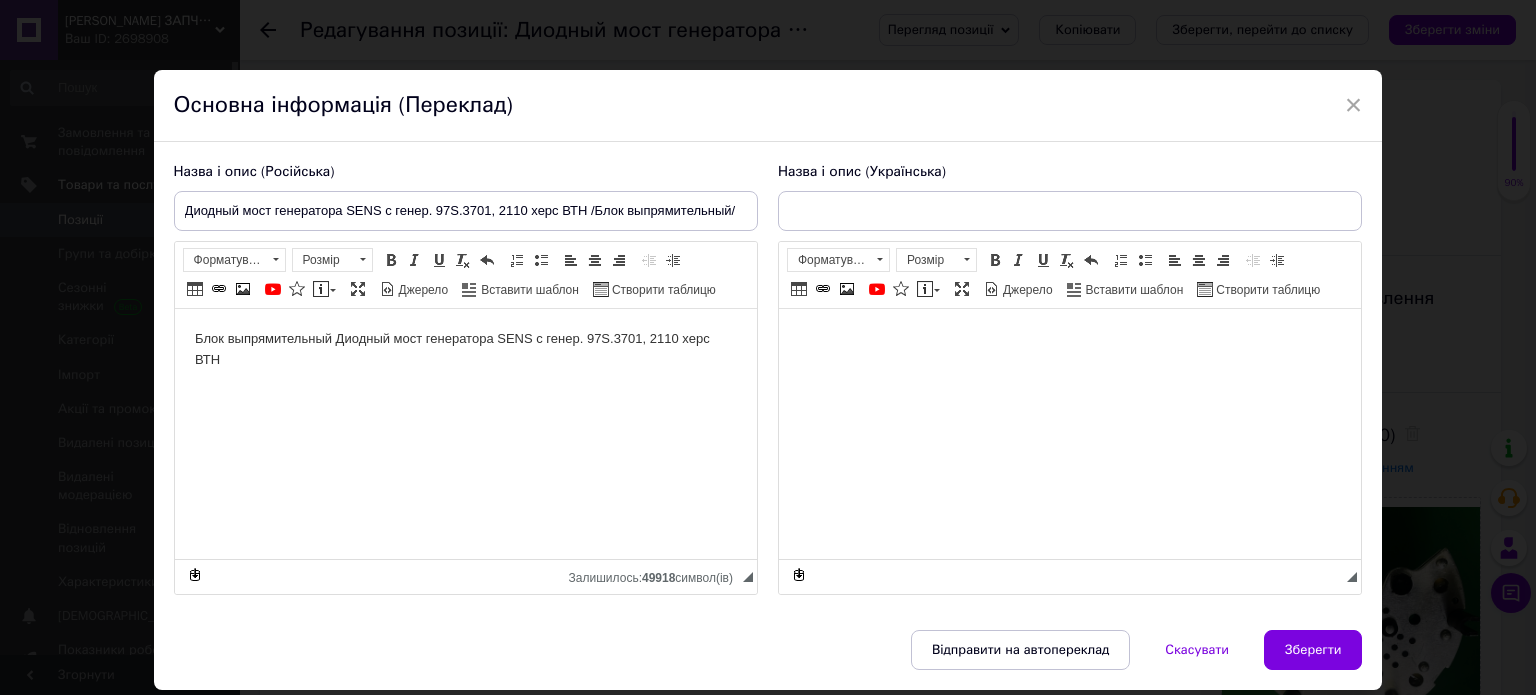 type on "Блок выпрямительный Диодный мост генератора SENS с генер. 97S.3701, 2110 херс ВТН" 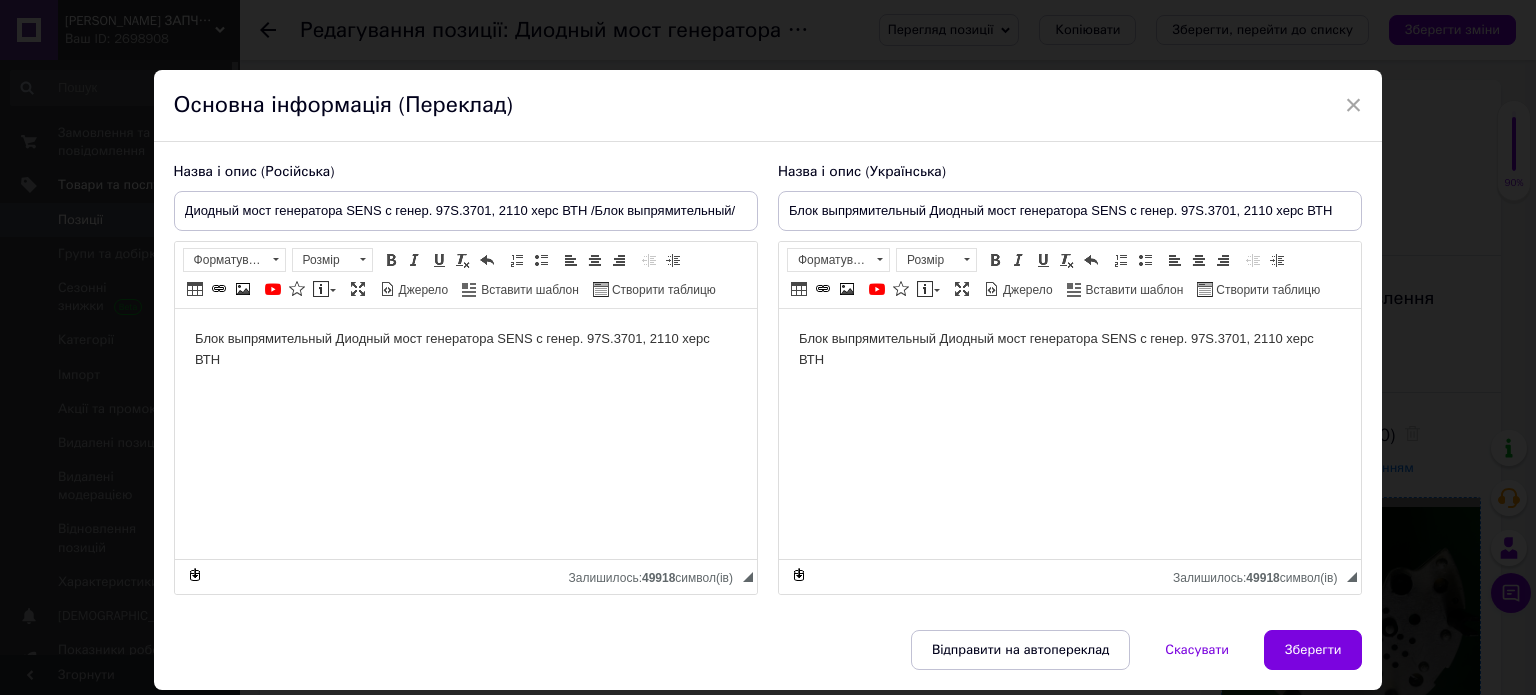 drag, startPoint x: 1334, startPoint y: 638, endPoint x: 1261, endPoint y: 584, distance: 90.80198 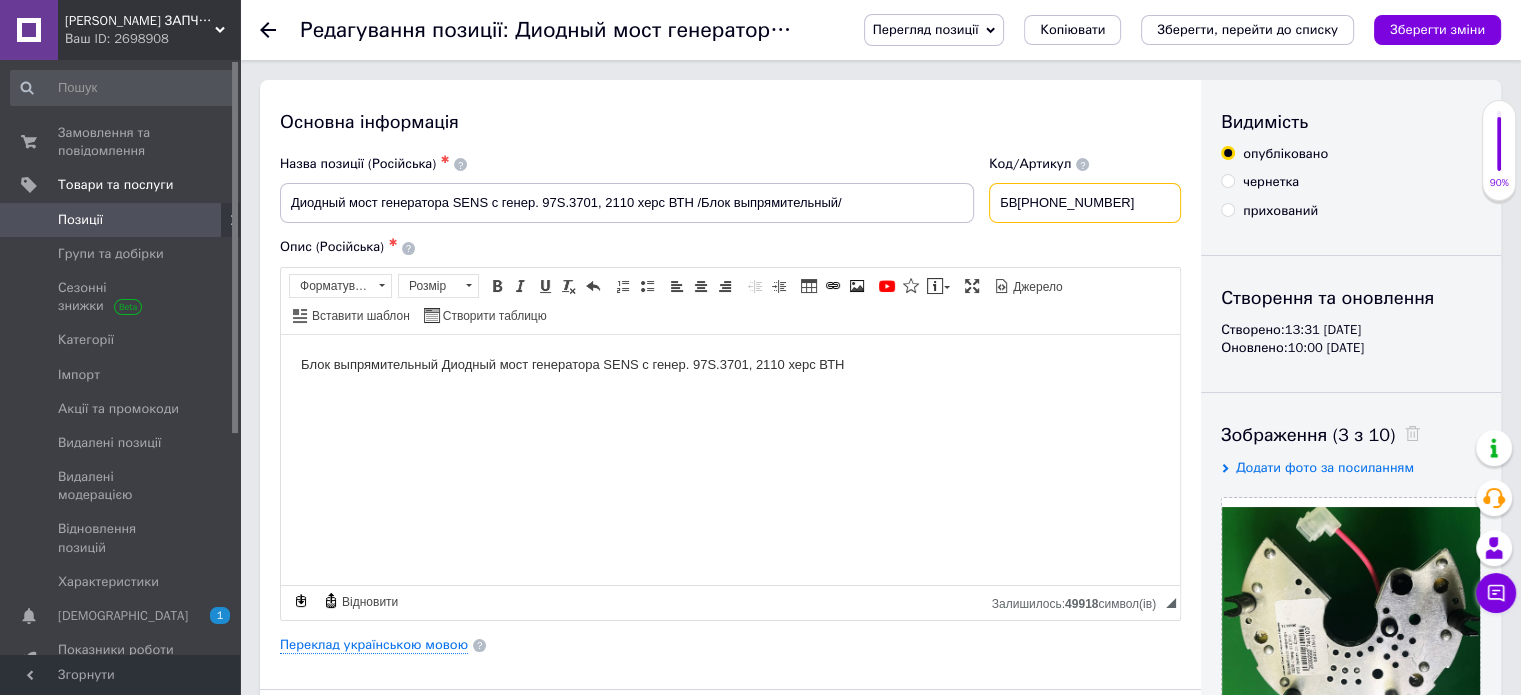 drag, startPoint x: 1113, startPoint y: 199, endPoint x: 983, endPoint y: 249, distance: 139.28389 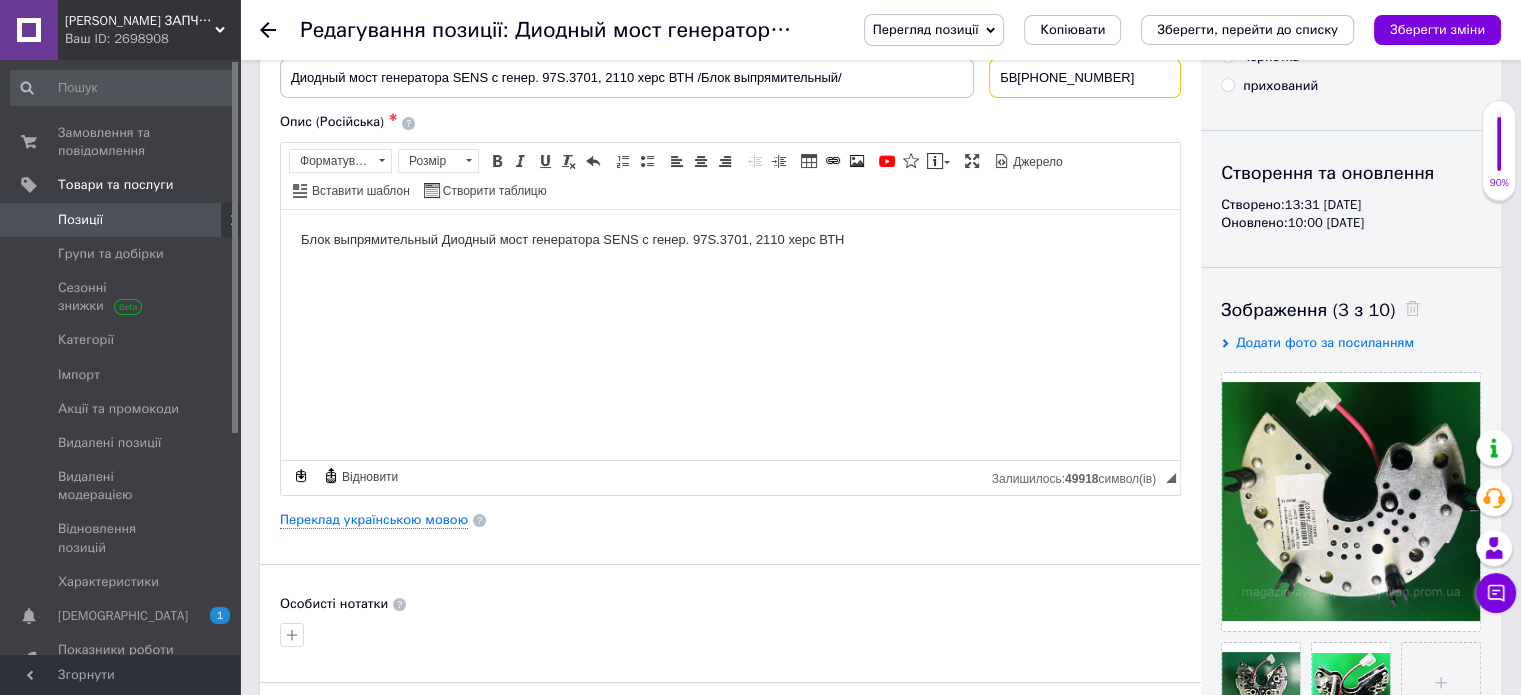 scroll, scrollTop: 300, scrollLeft: 0, axis: vertical 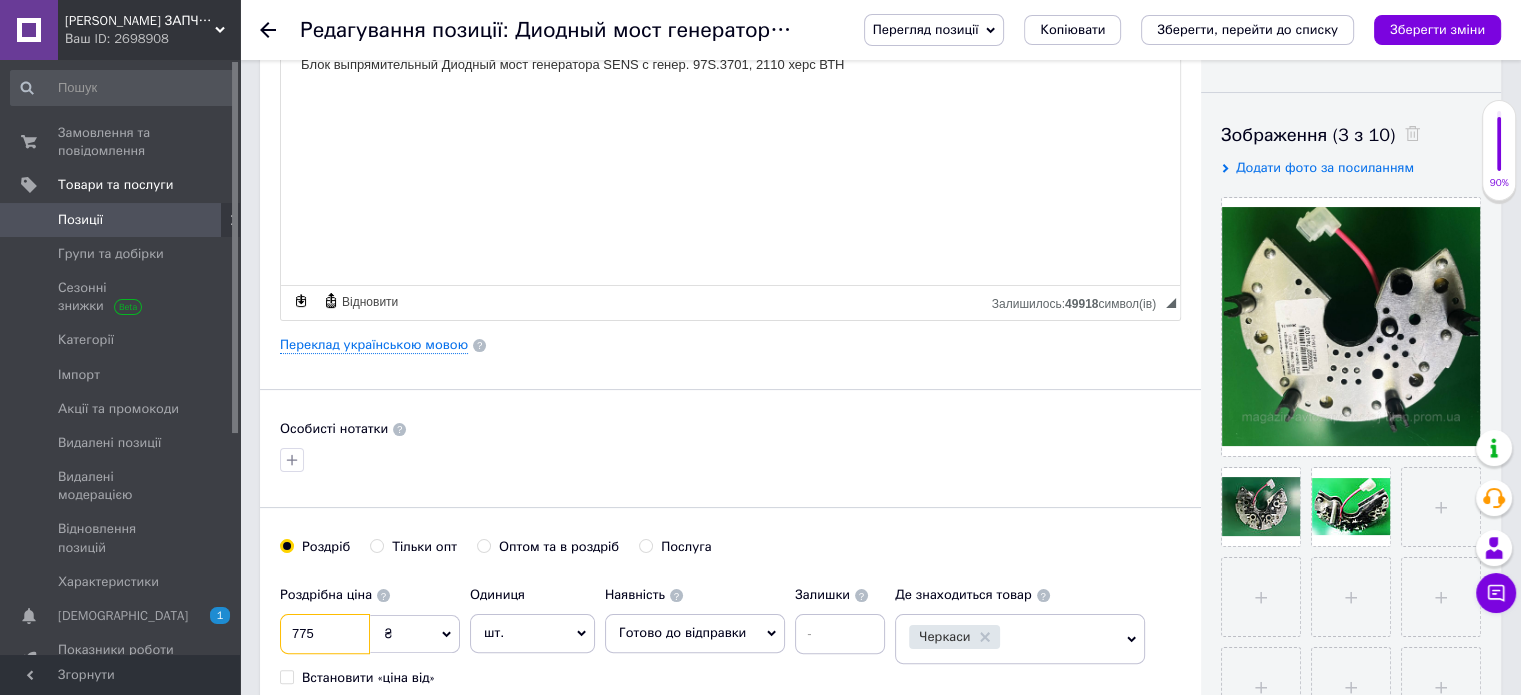 click on "775" at bounding box center (325, 634) 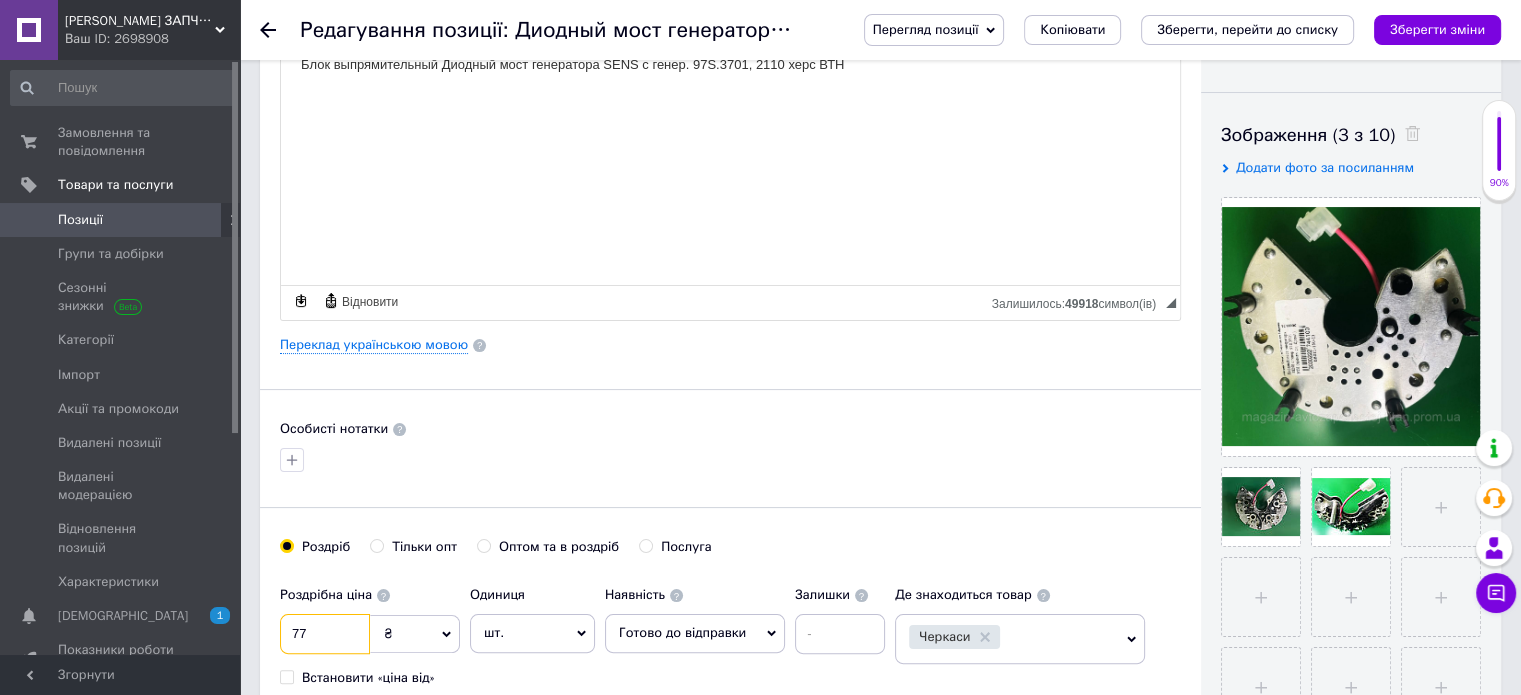 type on "7" 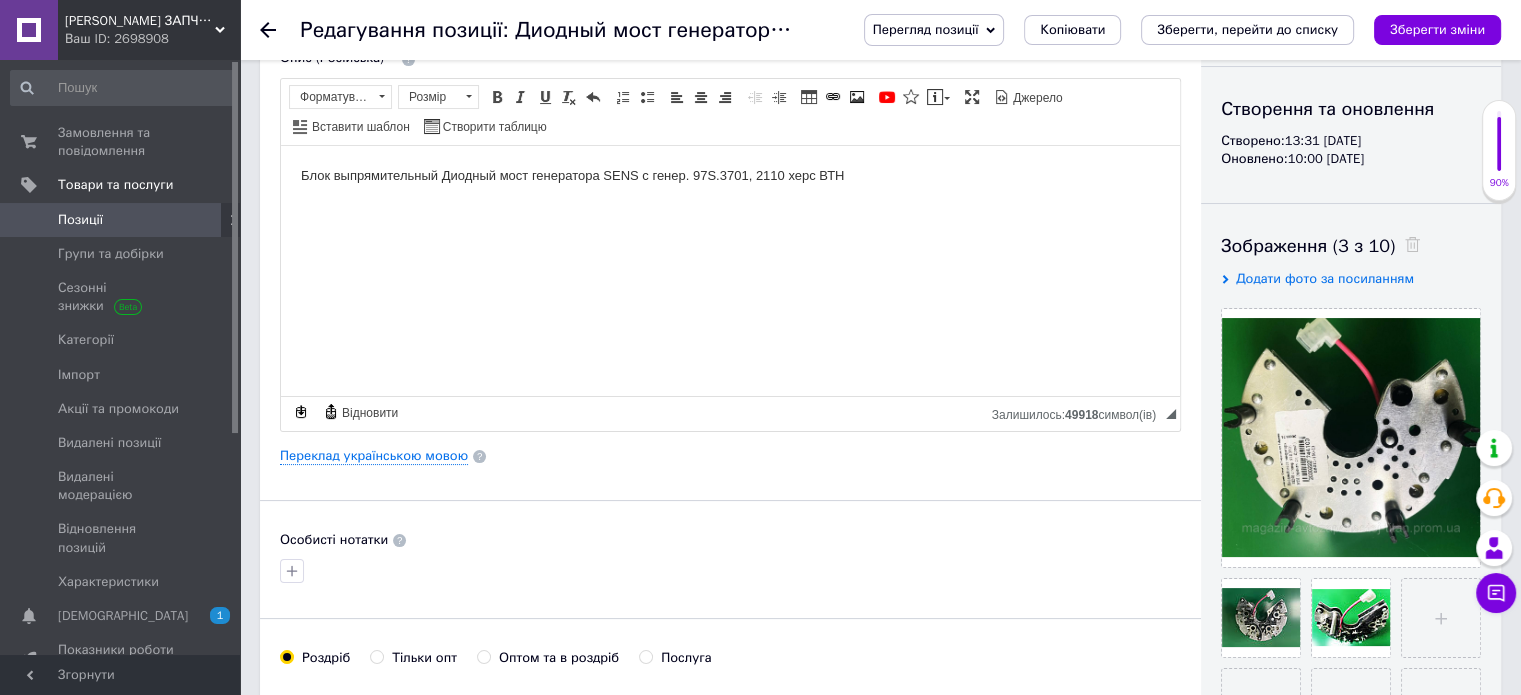scroll, scrollTop: 200, scrollLeft: 0, axis: vertical 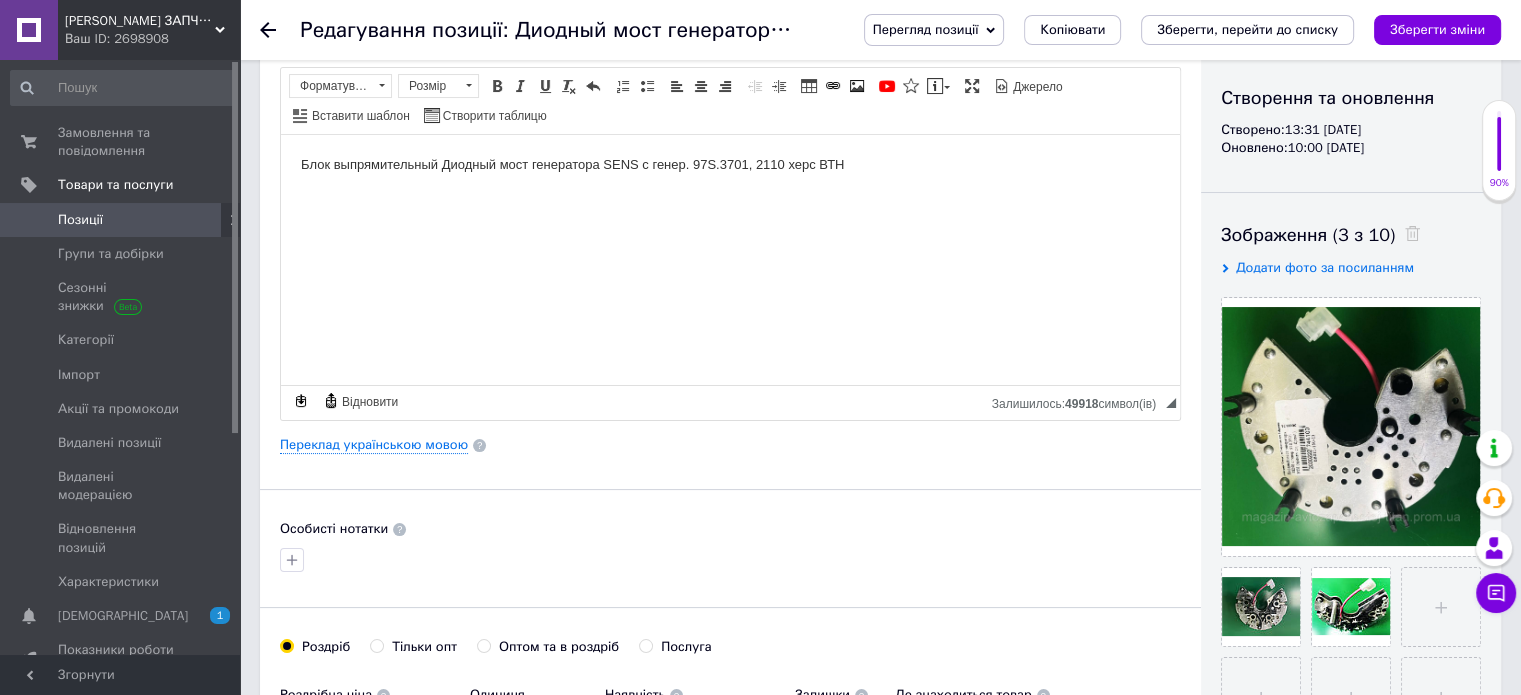 type on "600" 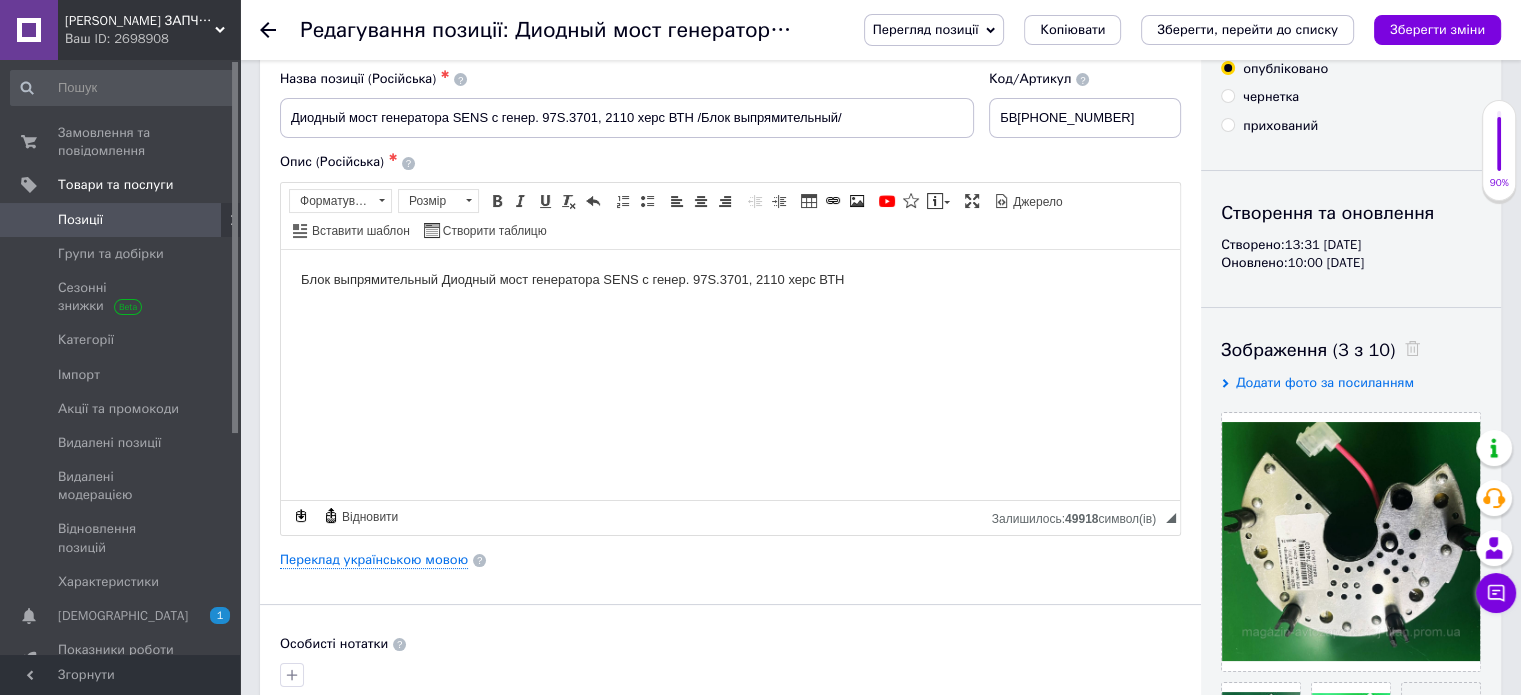 scroll, scrollTop: 200, scrollLeft: 0, axis: vertical 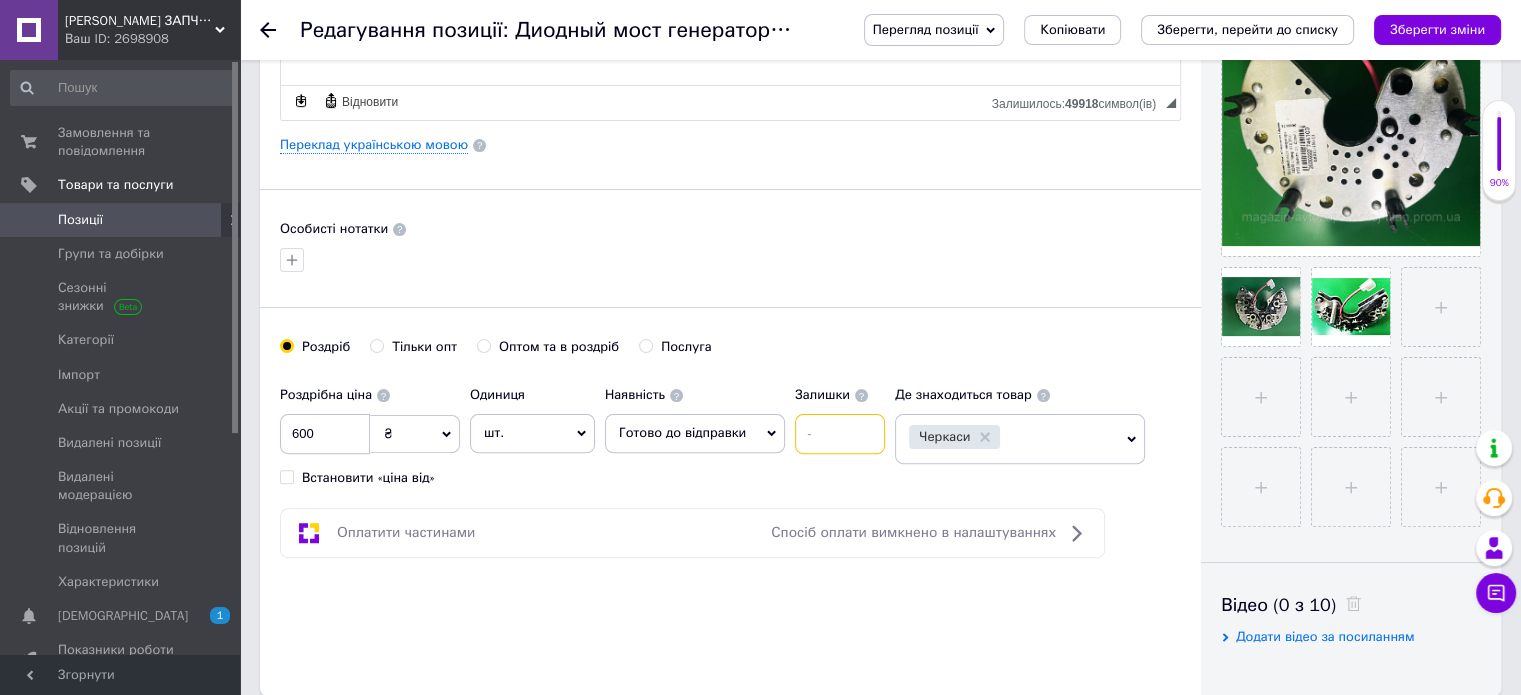 drag, startPoint x: 828, startPoint y: 420, endPoint x: 813, endPoint y: 451, distance: 34.43835 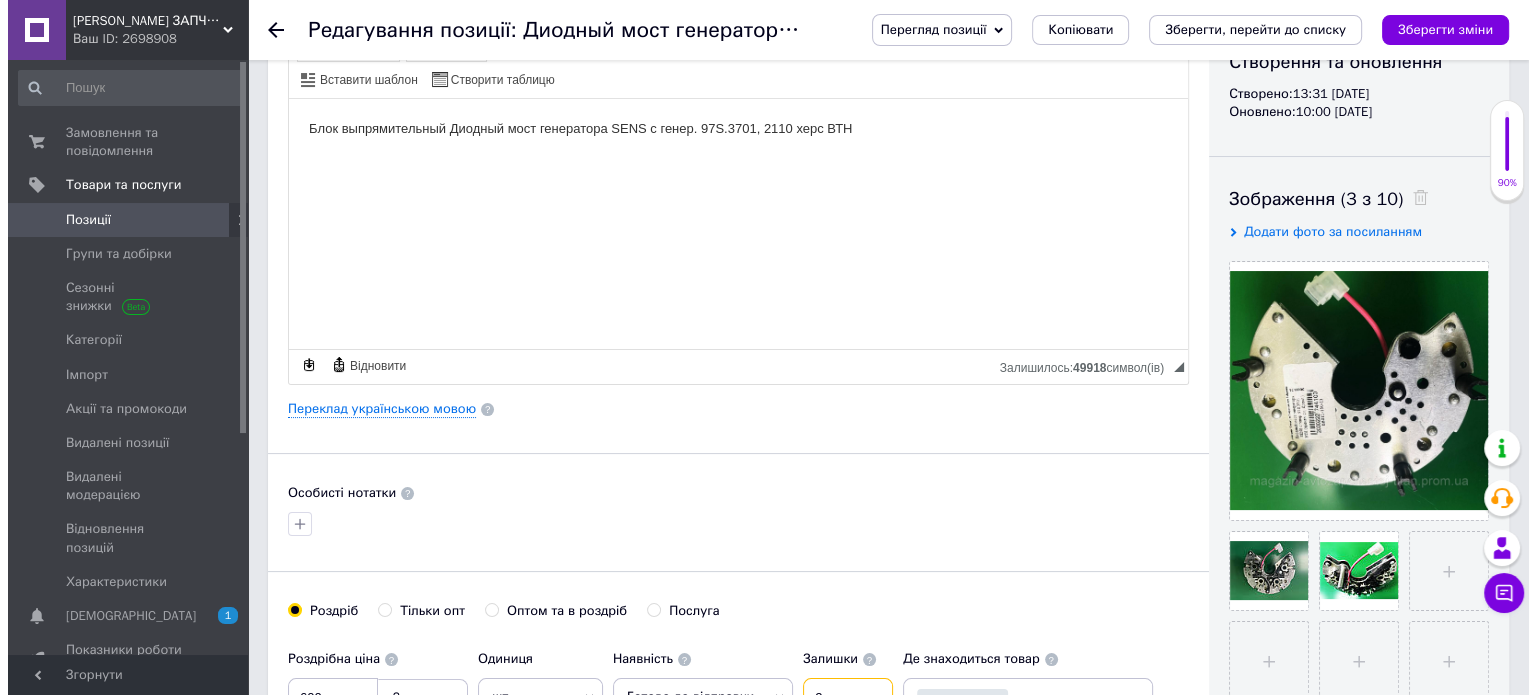 scroll, scrollTop: 100, scrollLeft: 0, axis: vertical 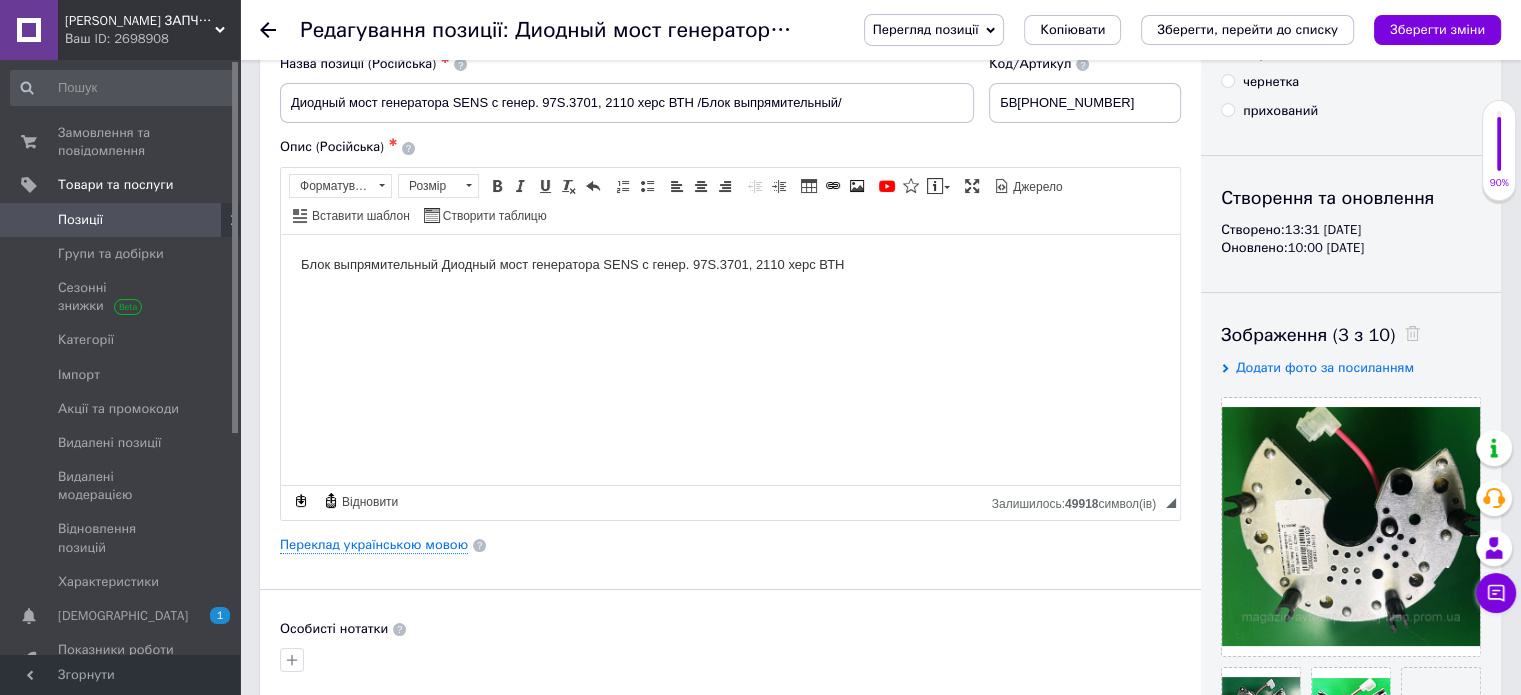 type on "2" 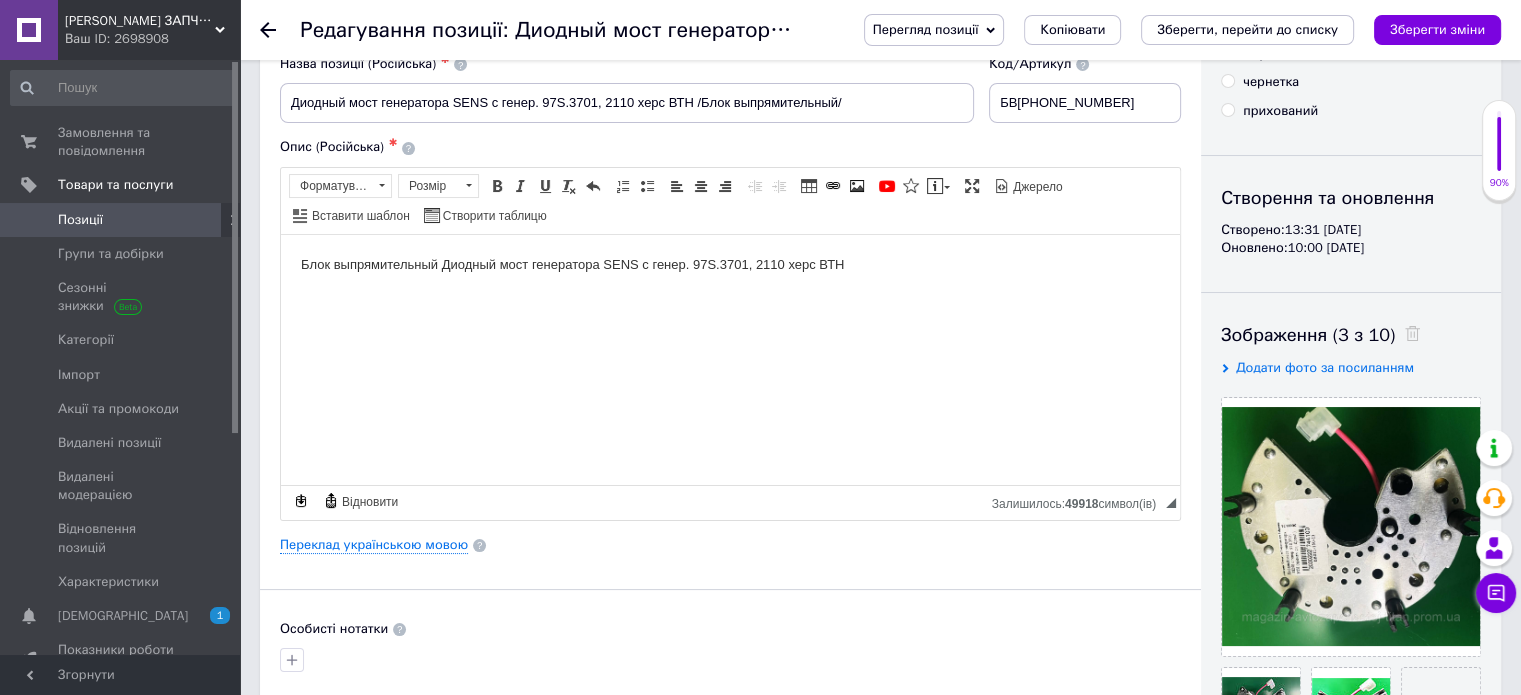 click on "Блок выпрямительный Диодный мост генератора SENS с генер. 97S.3701, 2110 херс ВТН" at bounding box center [730, 264] 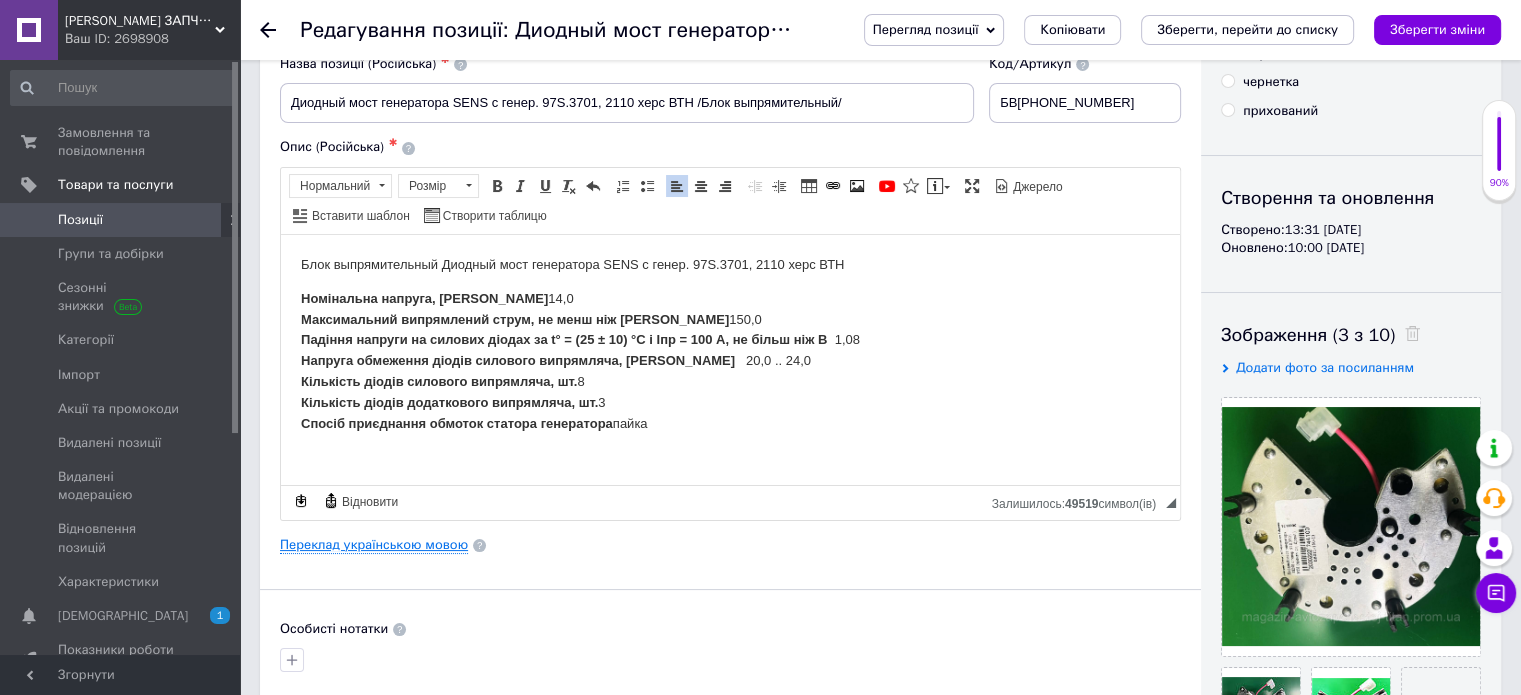 click on "Переклад українською мовою" at bounding box center [374, 545] 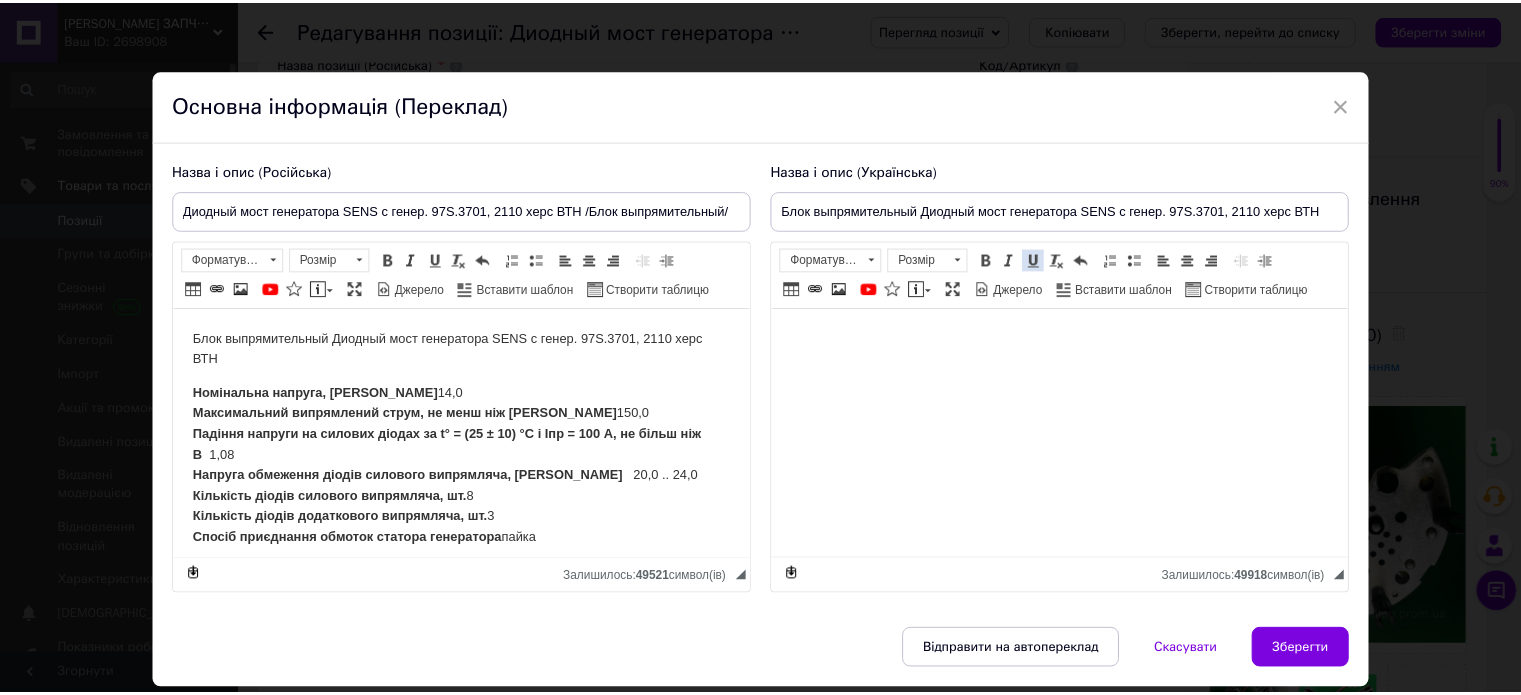 scroll, scrollTop: 0, scrollLeft: 0, axis: both 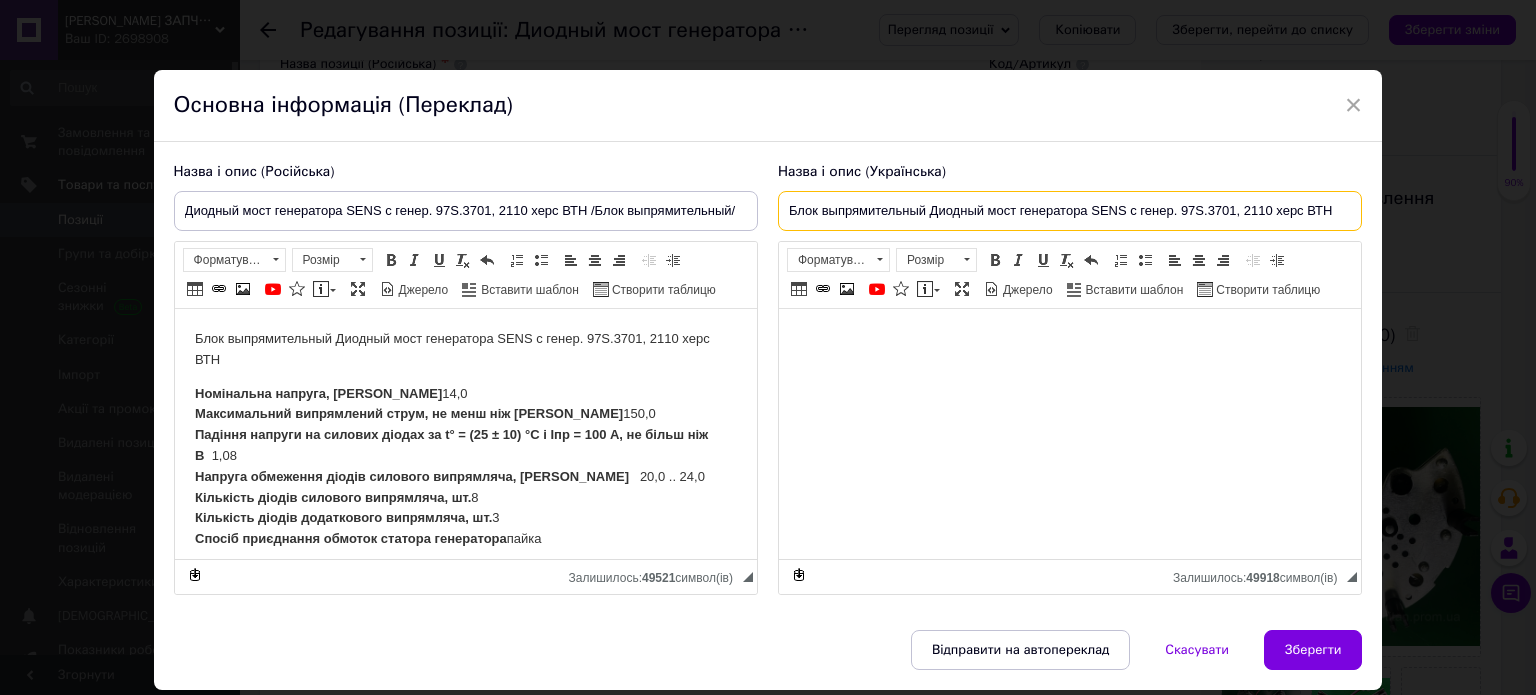 drag, startPoint x: 1348, startPoint y: 207, endPoint x: 1322, endPoint y: 268, distance: 66.309875 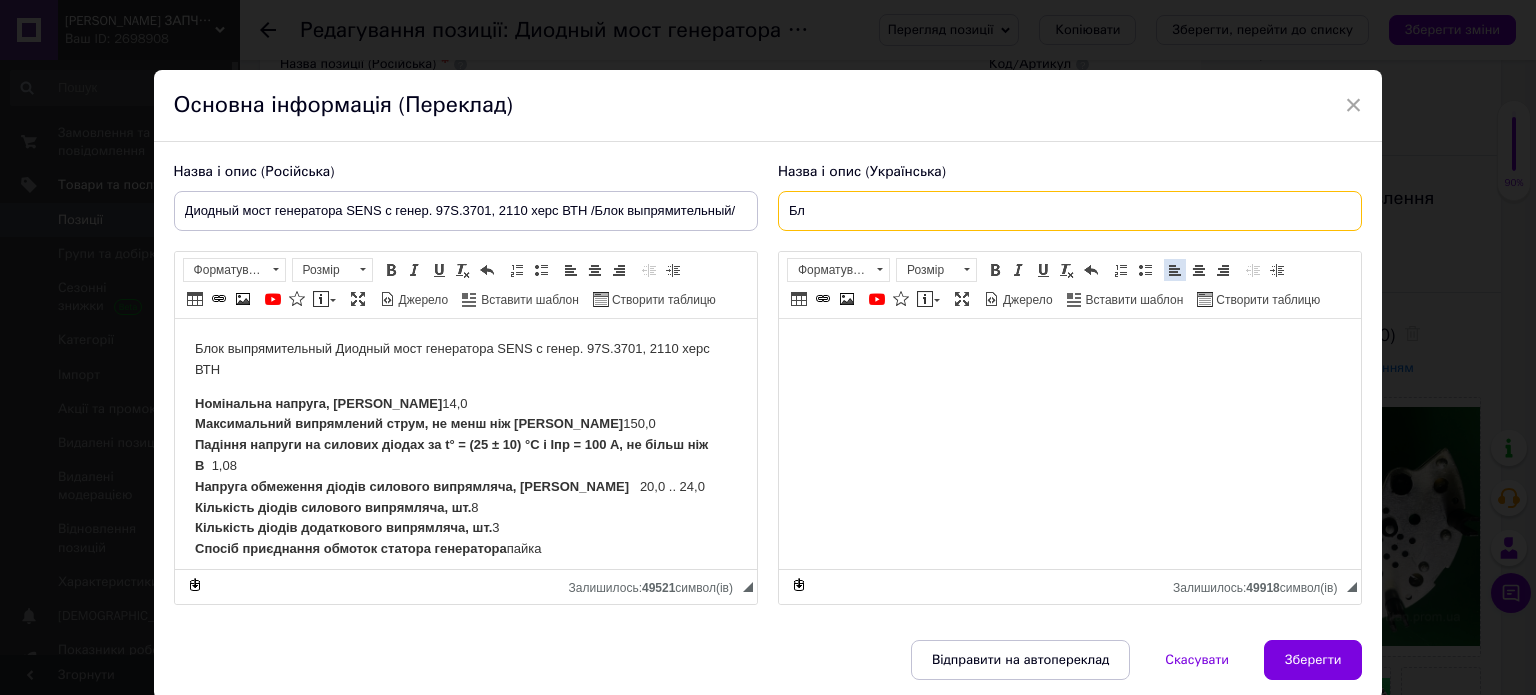 type on "Б" 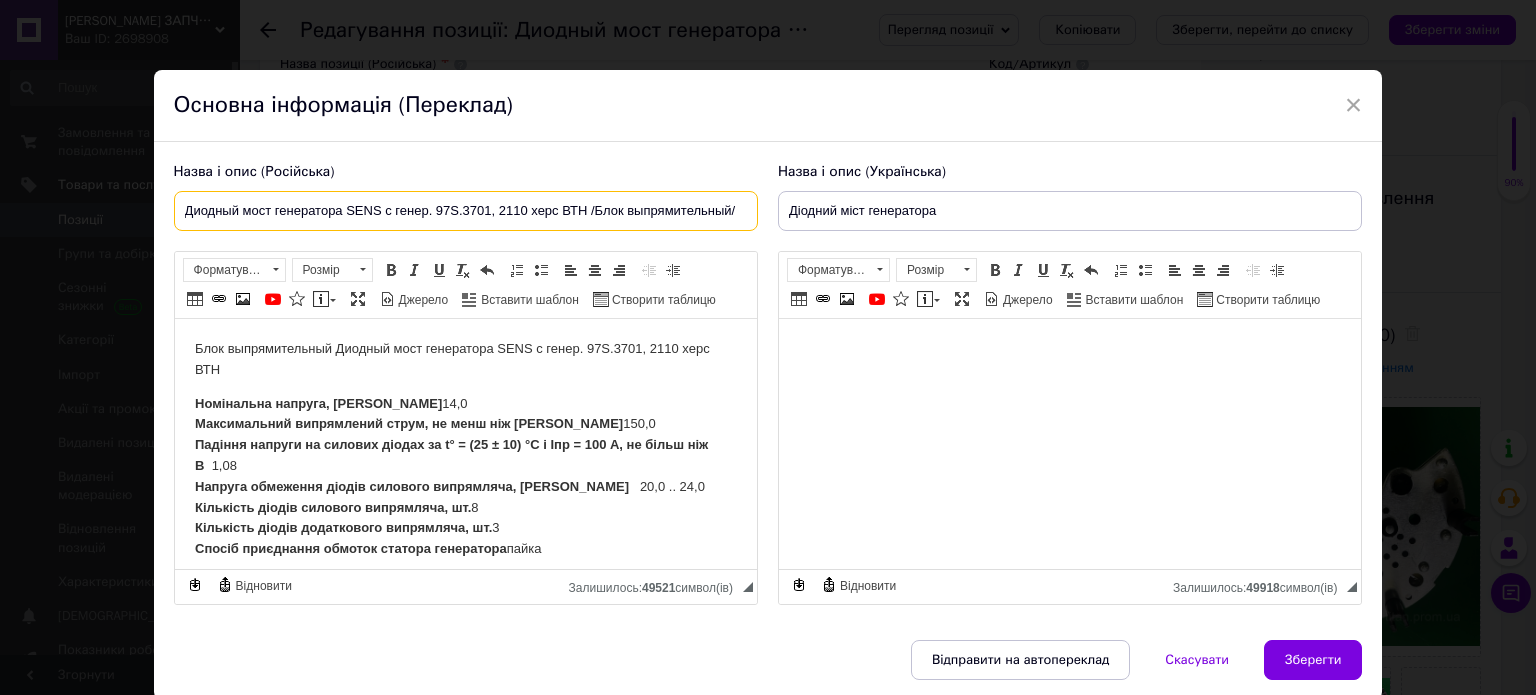 drag, startPoint x: 588, startPoint y: 210, endPoint x: 340, endPoint y: 200, distance: 248.20154 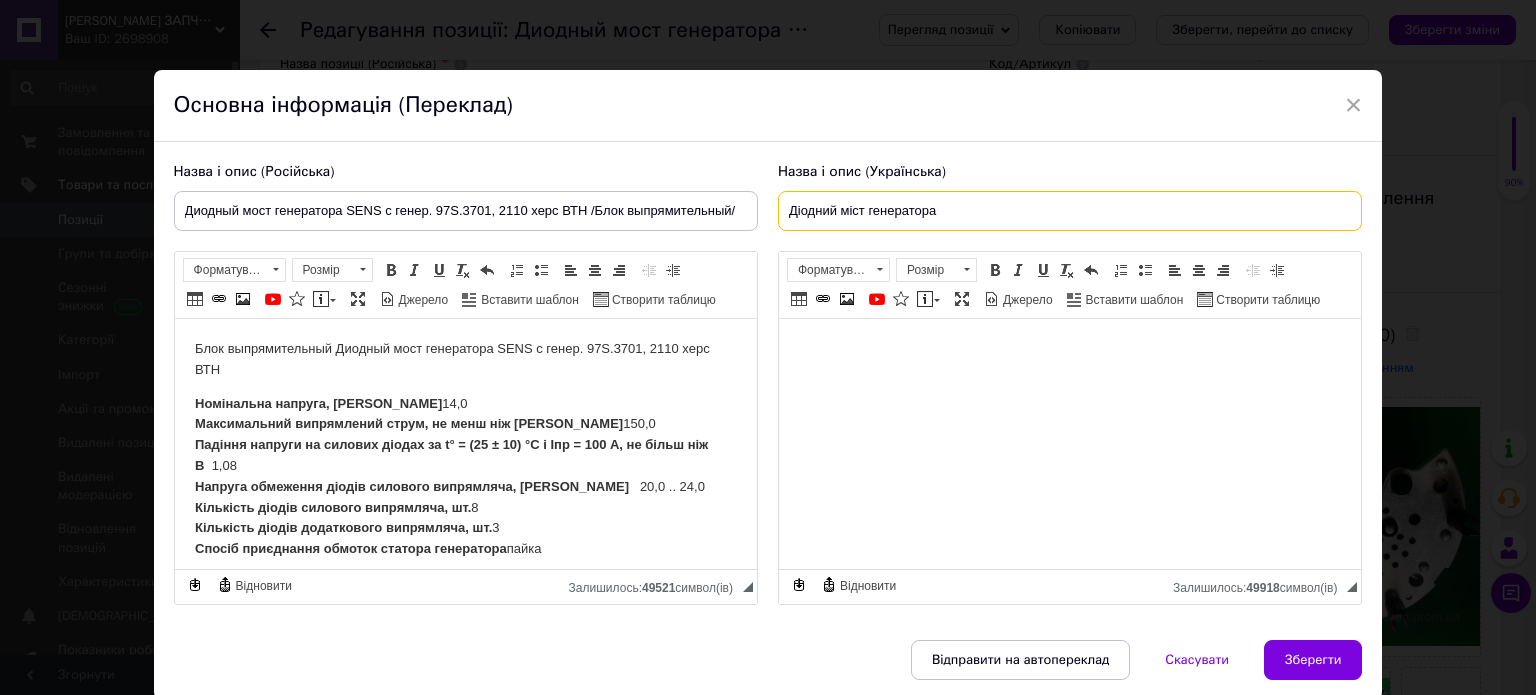 click on "Діодний міст генератора" at bounding box center [1070, 211] 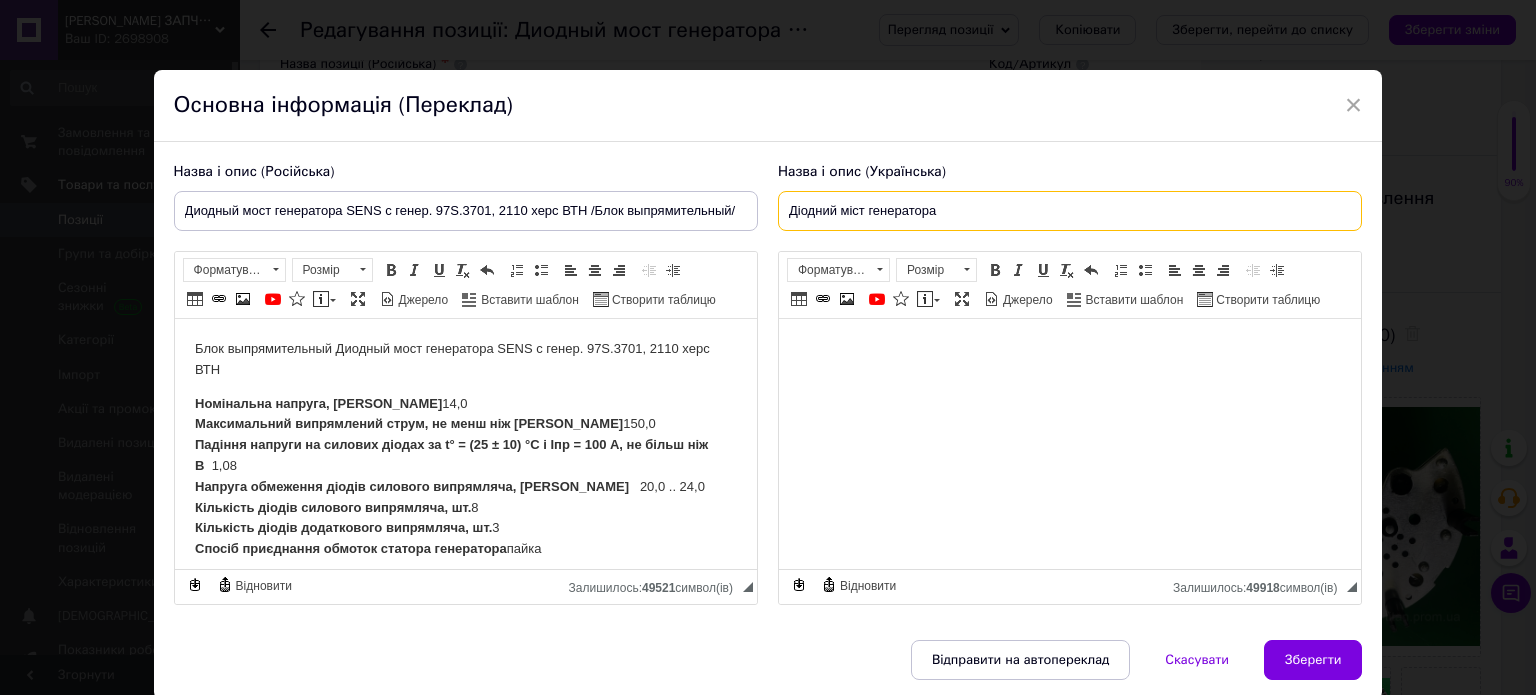 paste on "SENS с генер. 97S.3701, 2110 херс ВТН" 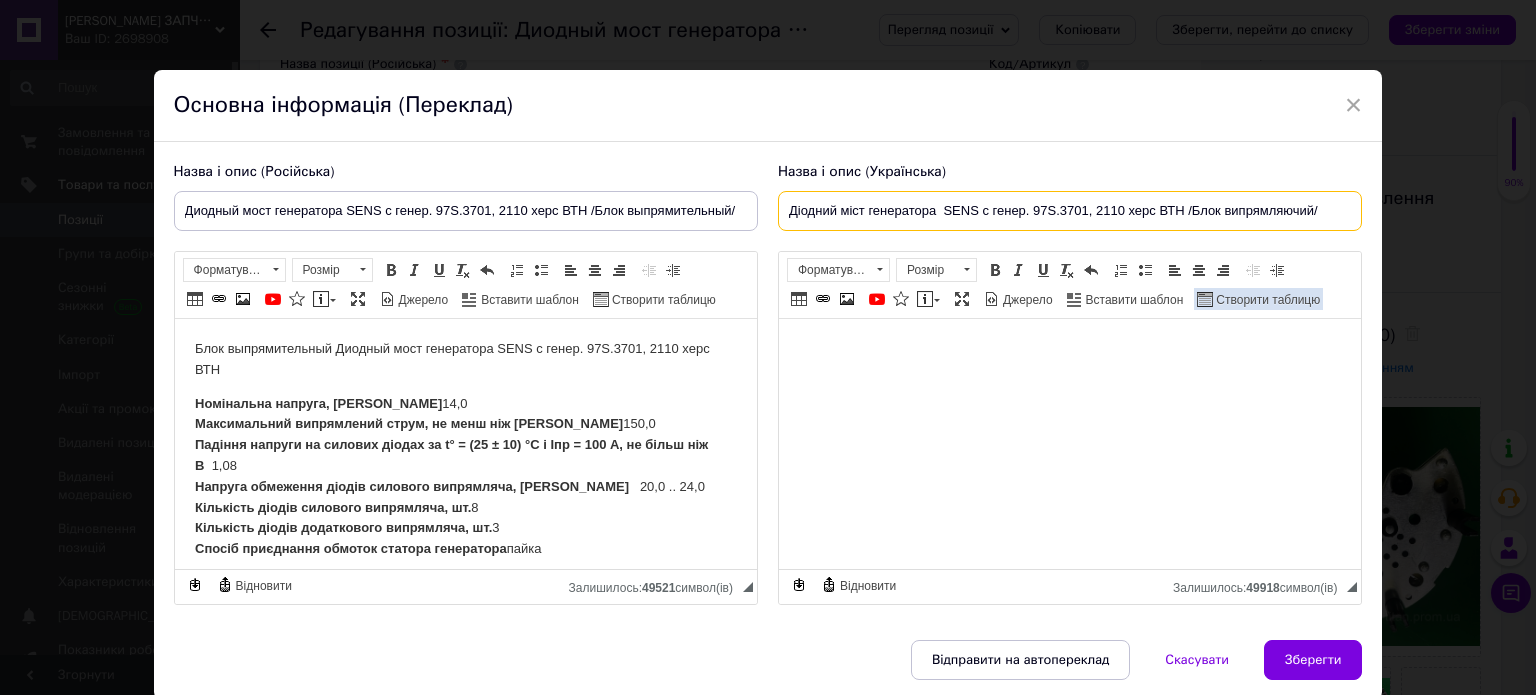 type on "Діодний міст генератора  SENS с генер. 97S.3701, 2110 херс ВТН /Блок випрямляючий/" 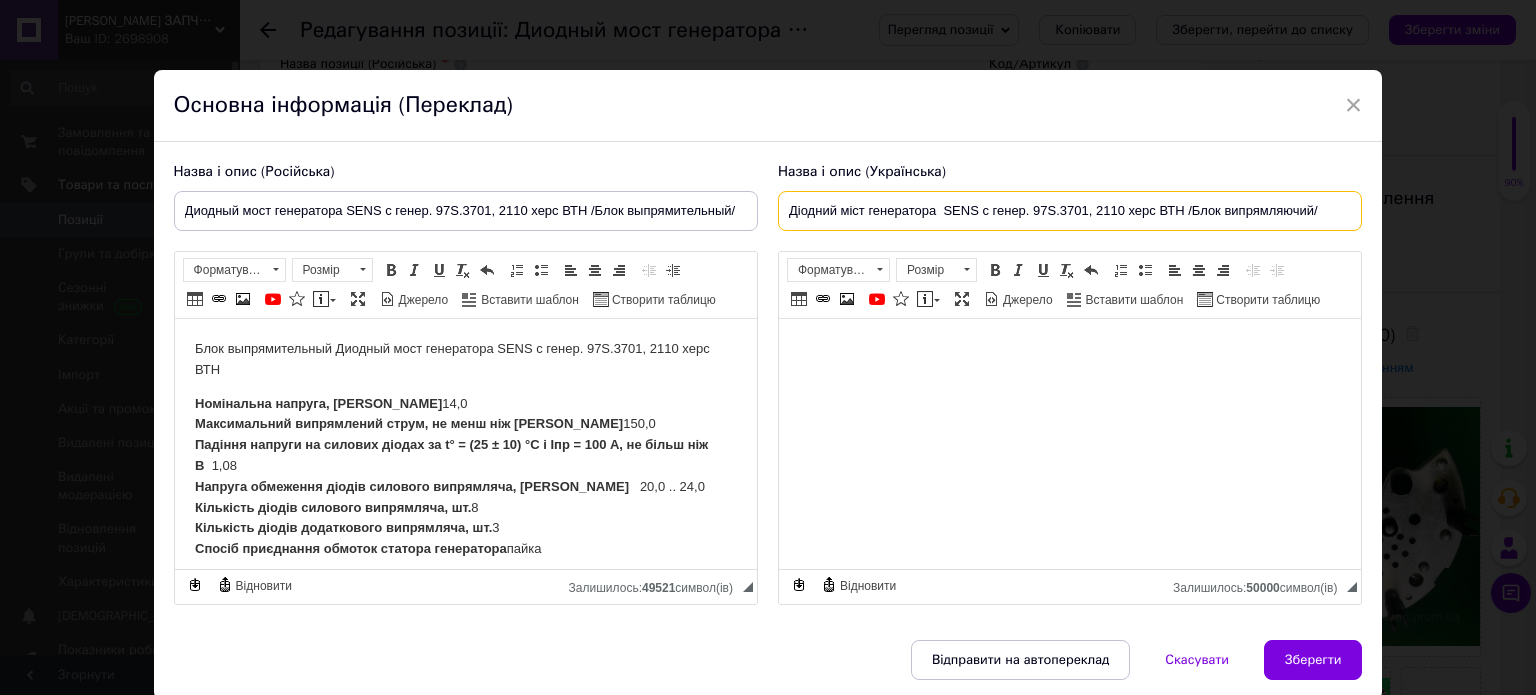 drag, startPoint x: 1324, startPoint y: 206, endPoint x: 760, endPoint y: 197, distance: 564.0718 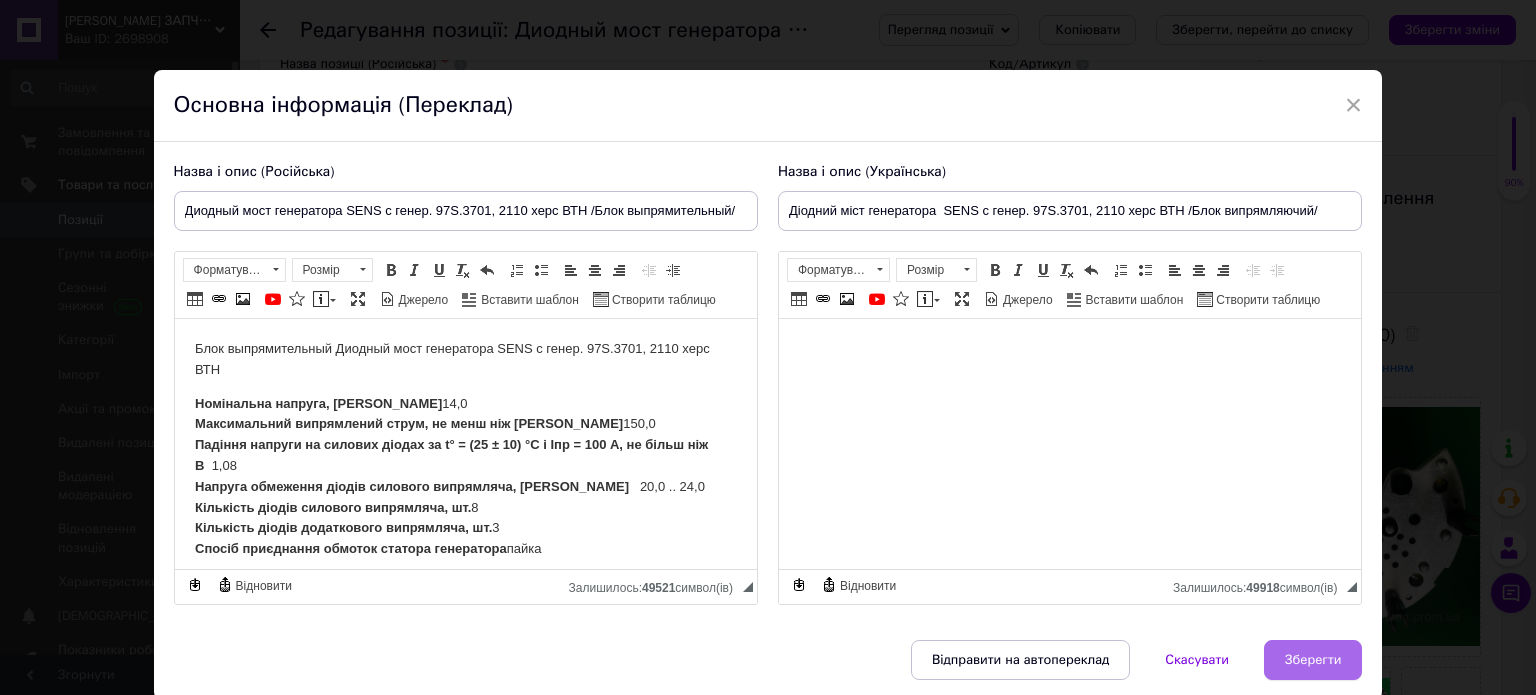 click on "Зберегти" at bounding box center (1313, 660) 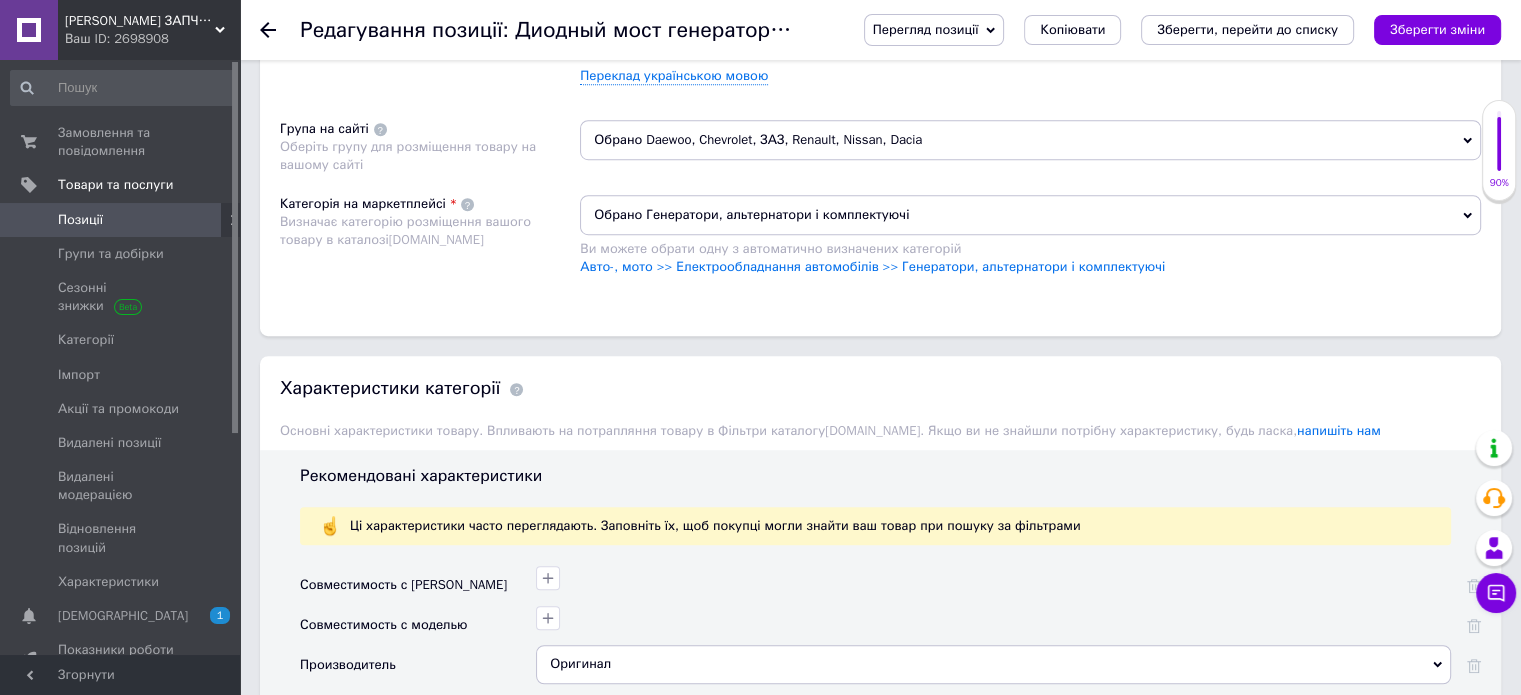 scroll, scrollTop: 1500, scrollLeft: 0, axis: vertical 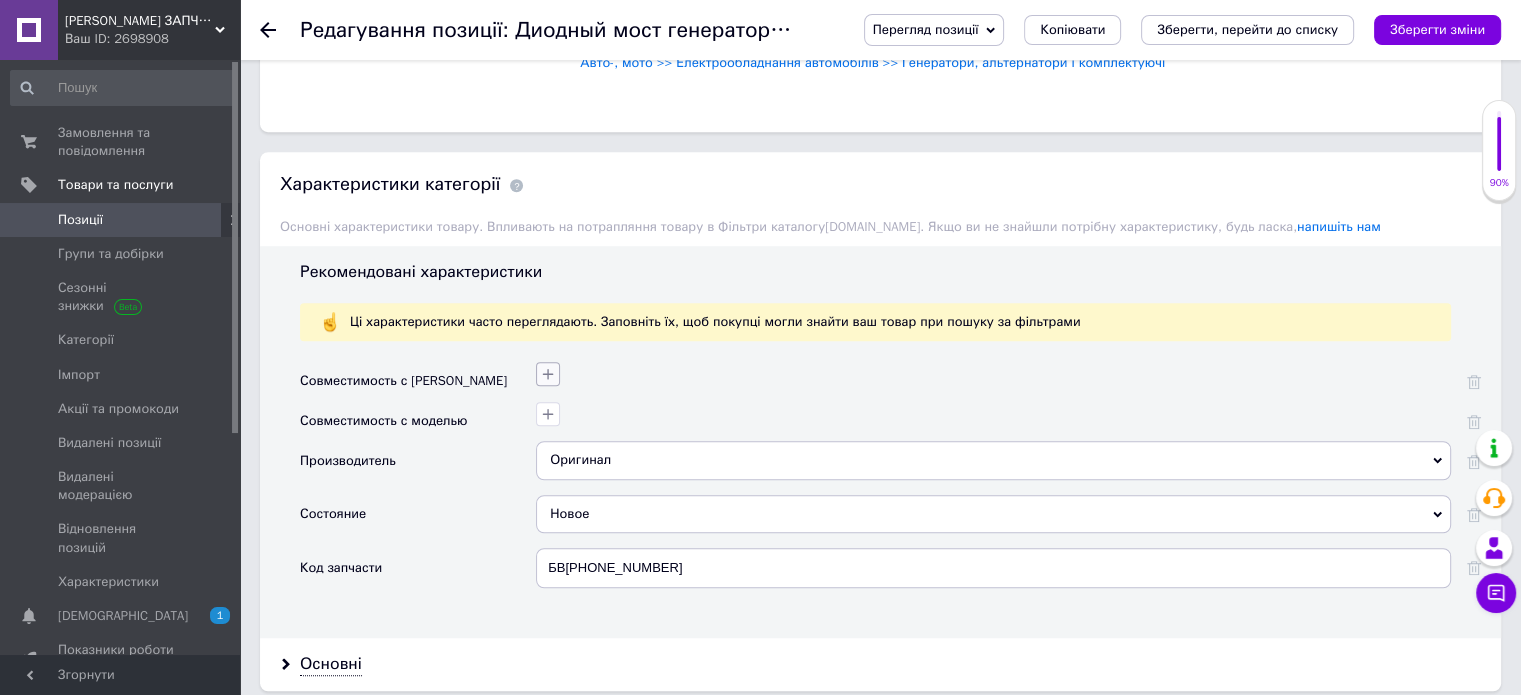 click 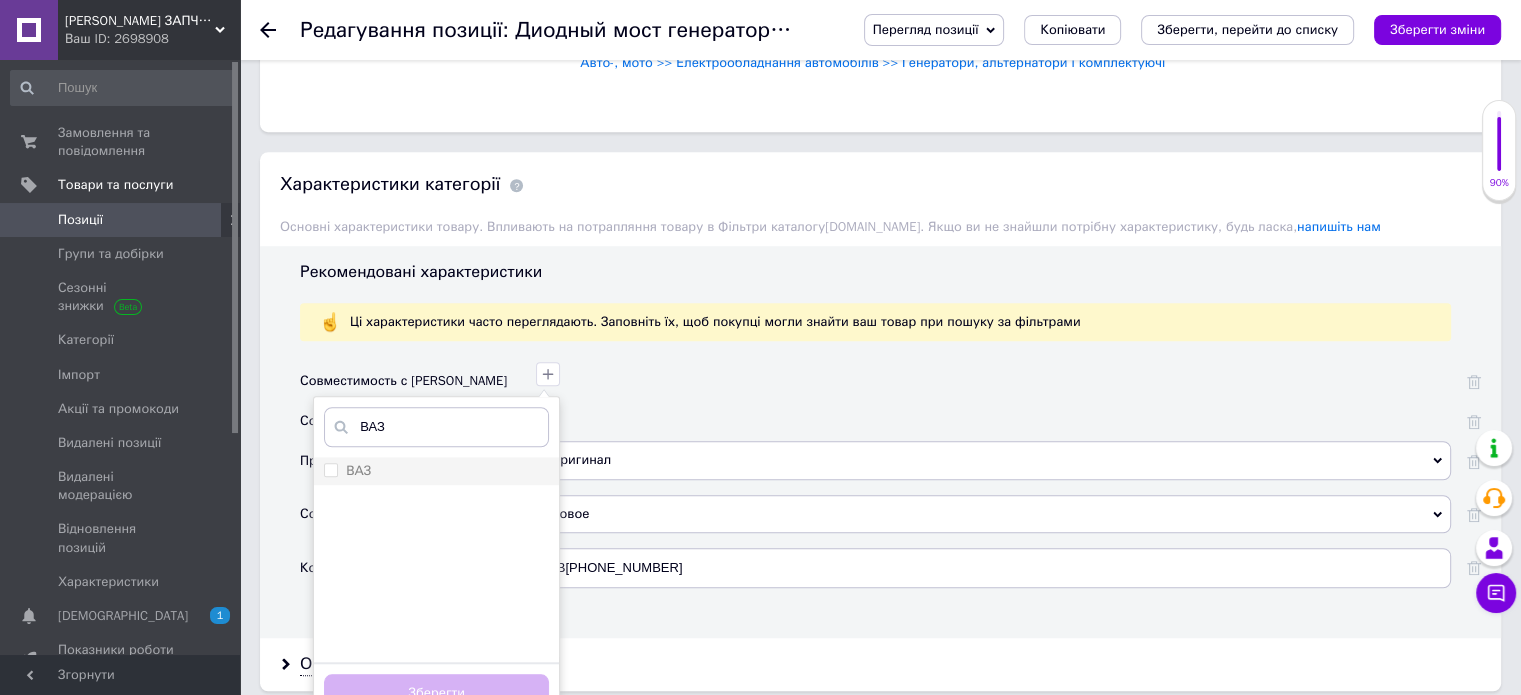 type on "ВАЗ" 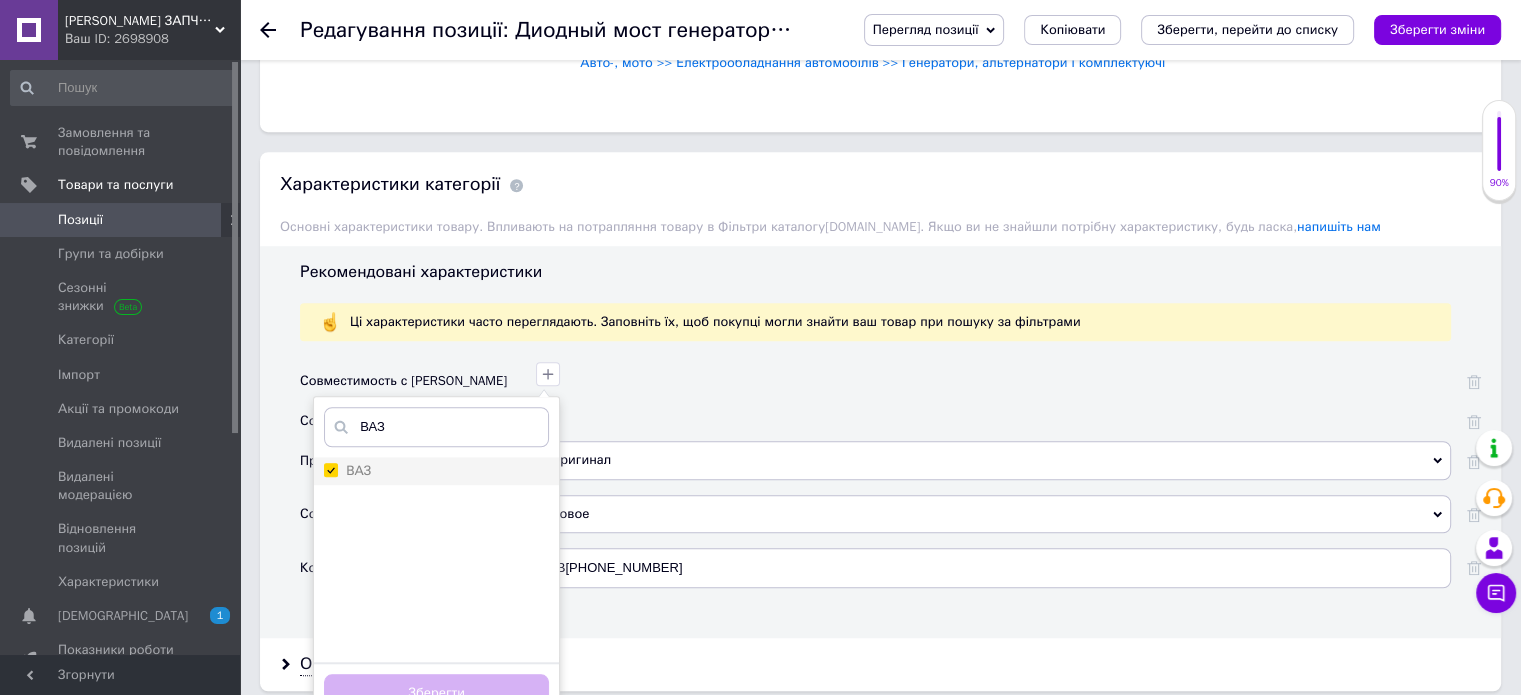 checkbox on "true" 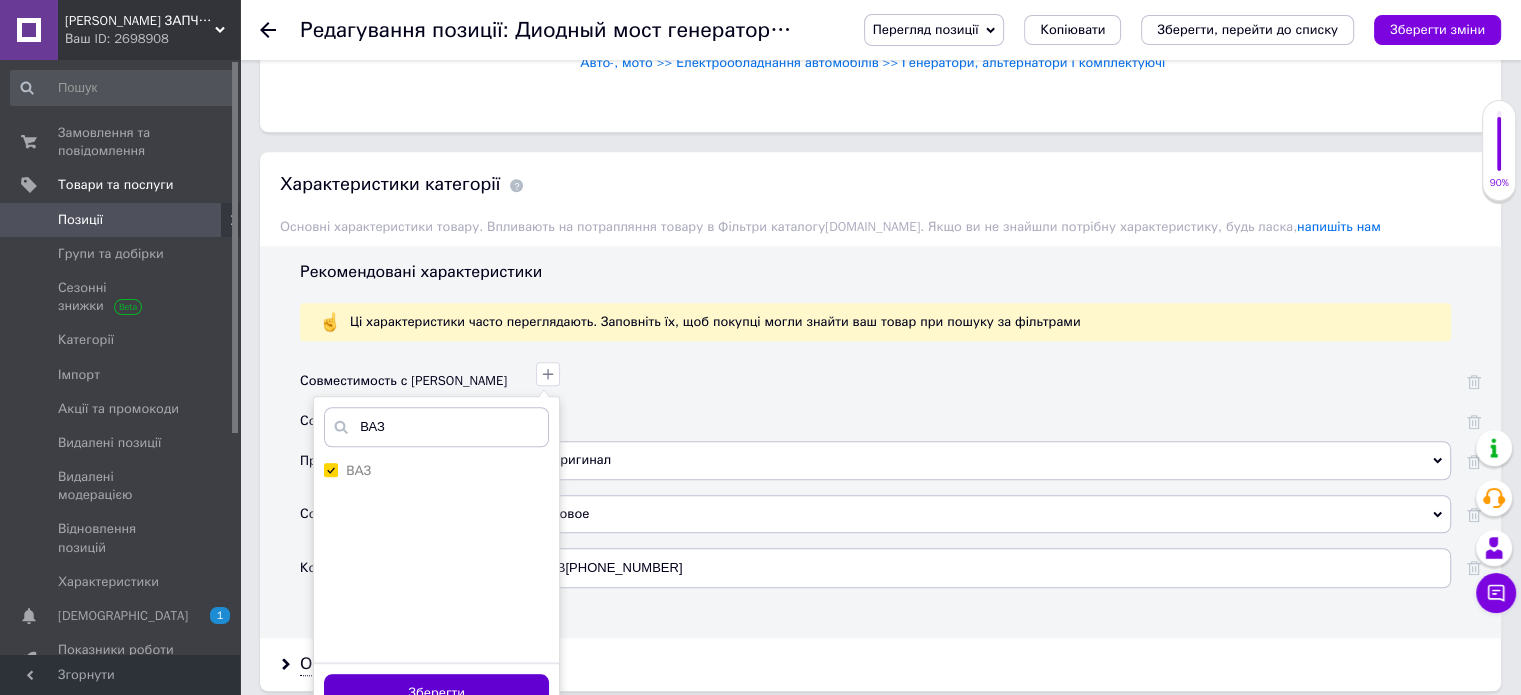 click on "Зберегти" at bounding box center [436, 693] 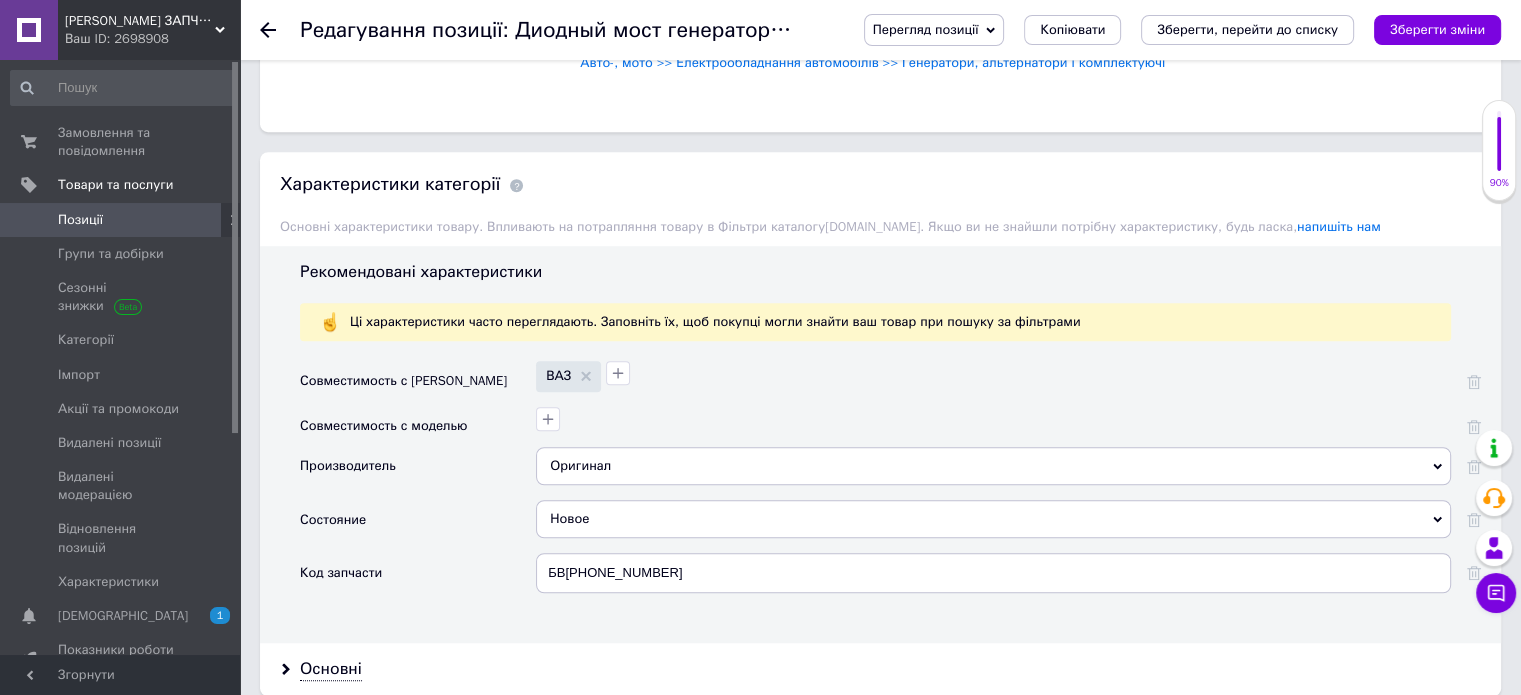 drag, startPoint x: 619, startPoint y: 371, endPoint x: 672, endPoint y: 487, distance: 127.53431 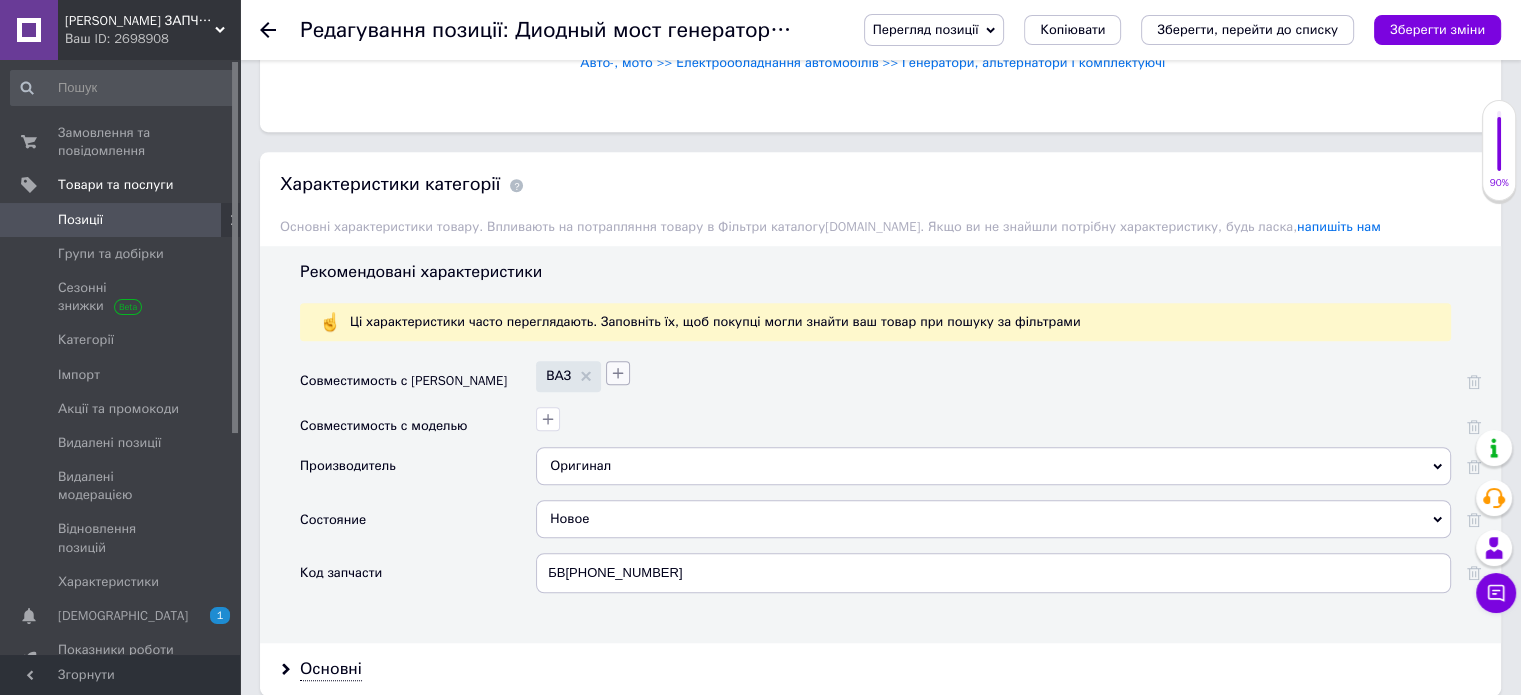 click 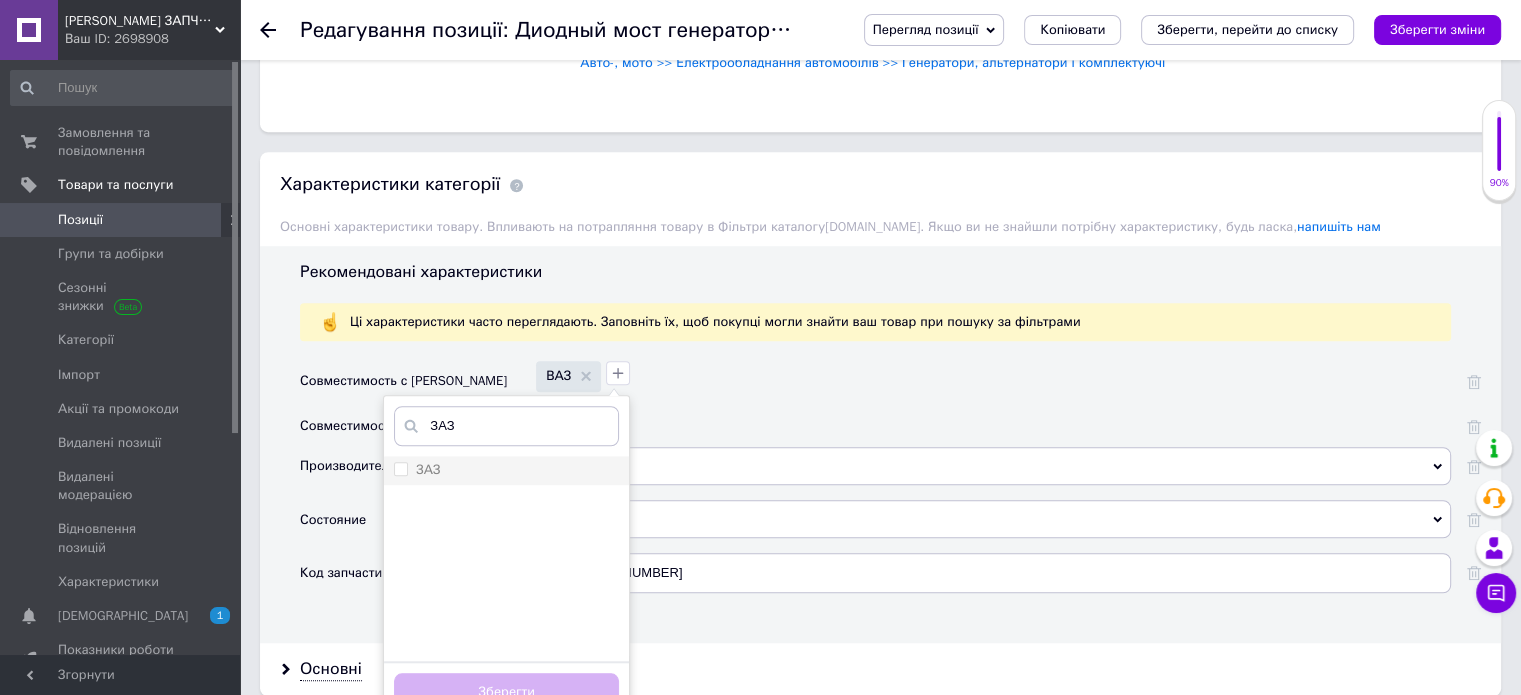 type on "ЗАЗ" 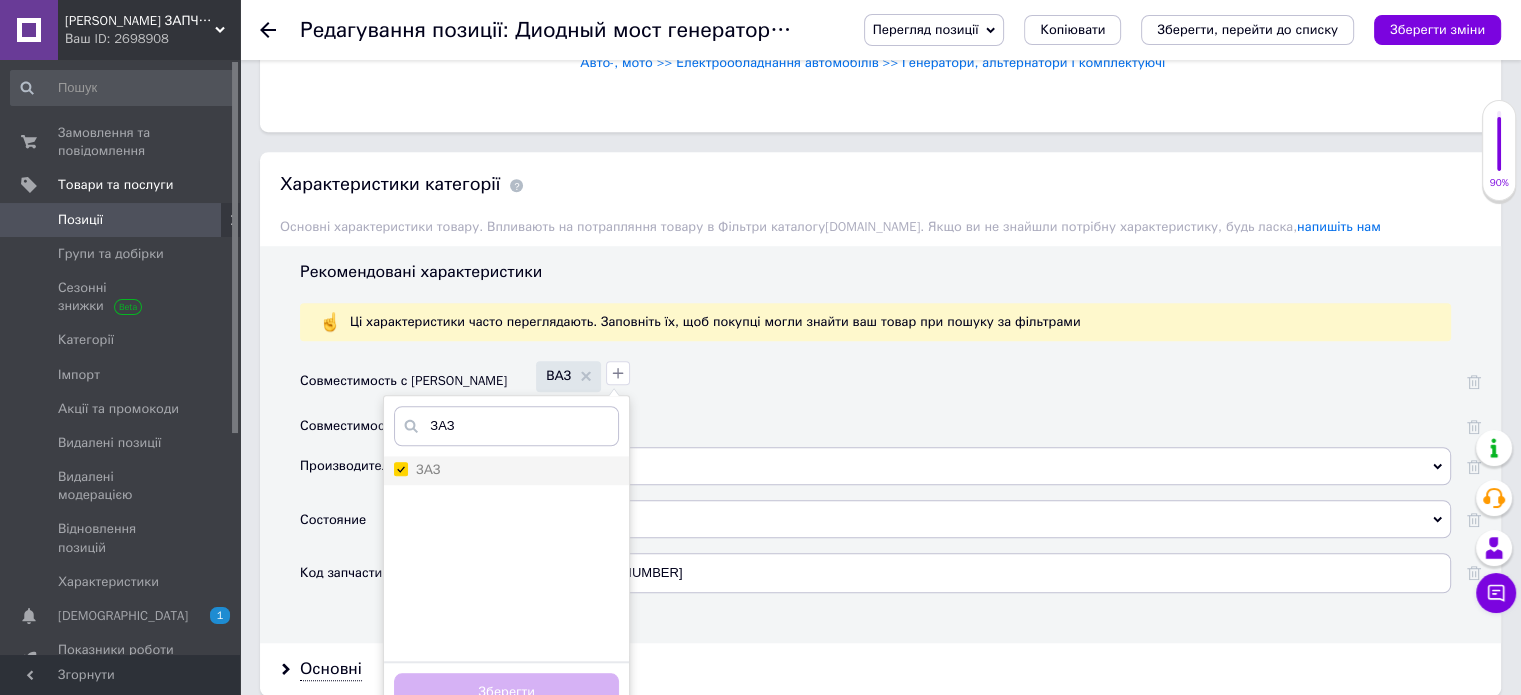 checkbox on "true" 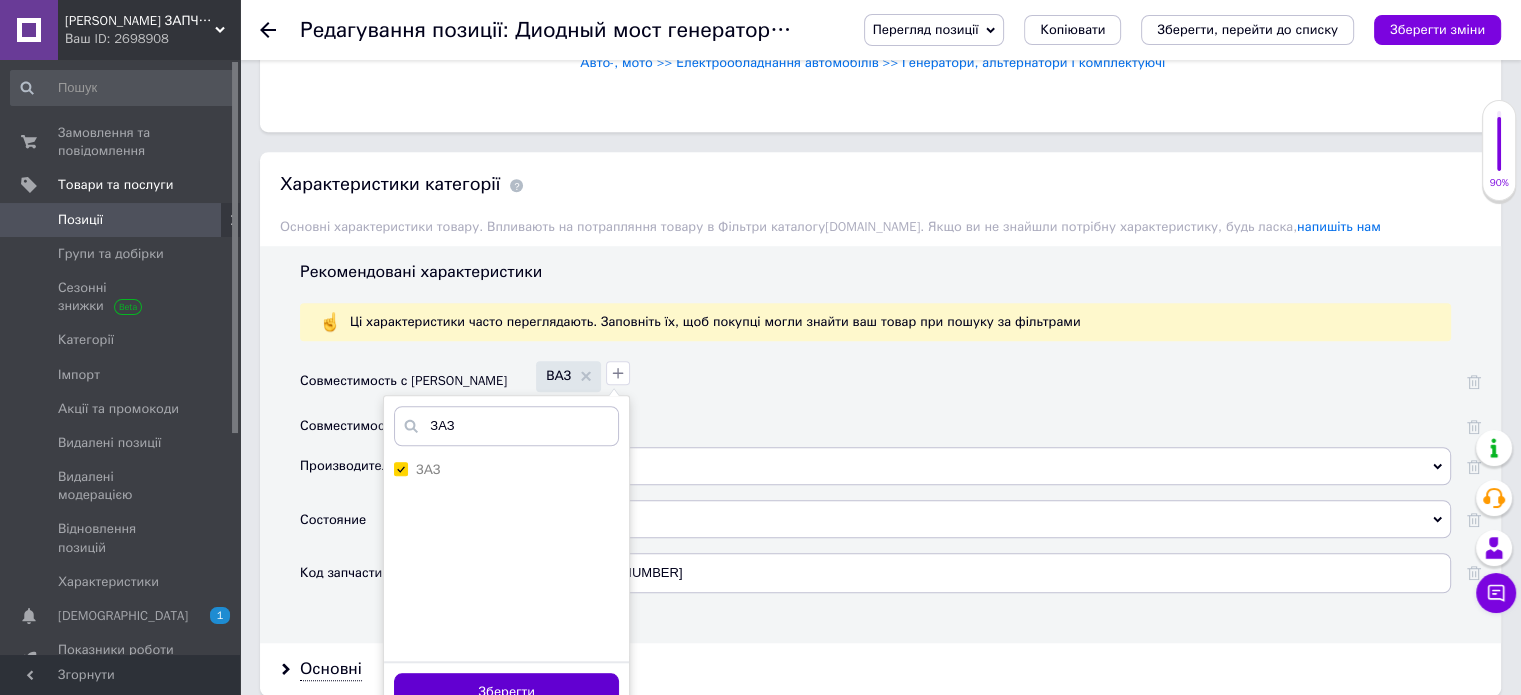 click on "Зберегти" at bounding box center [506, 692] 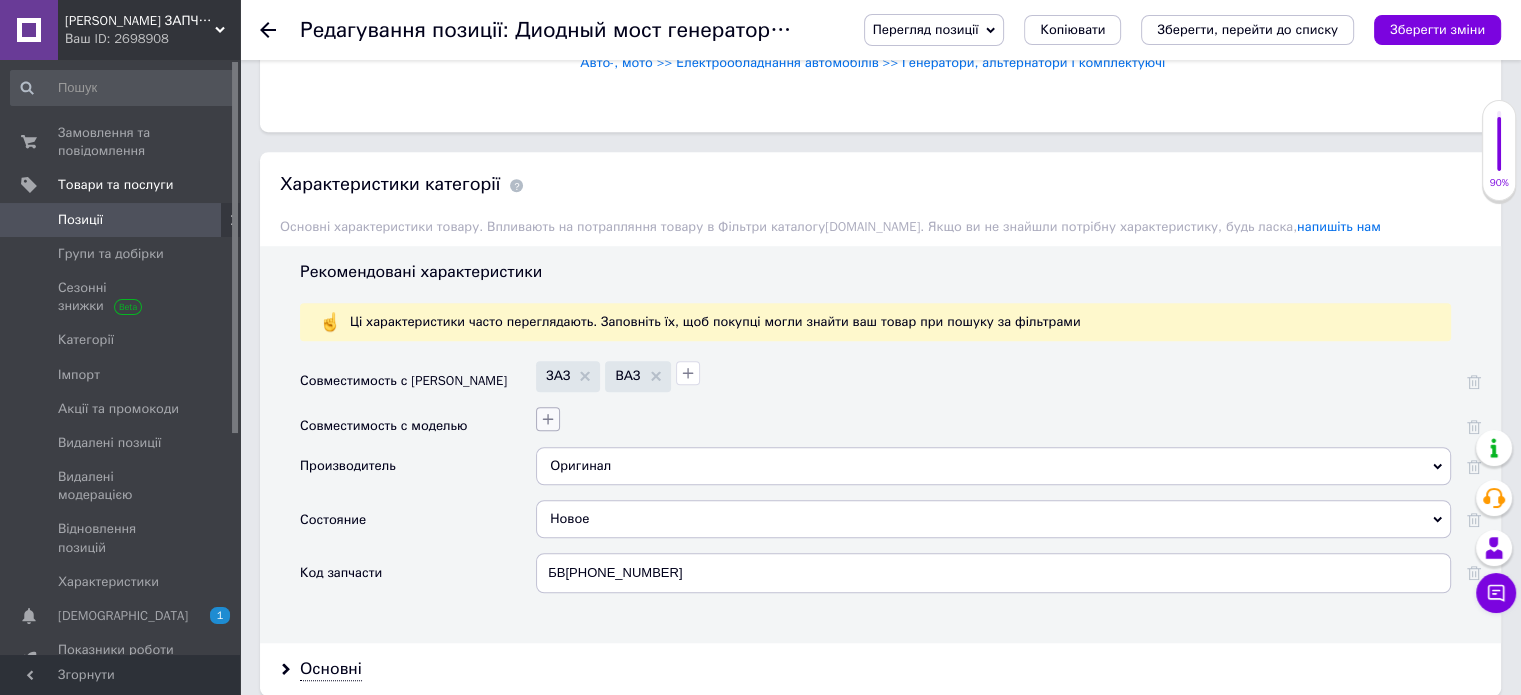 click 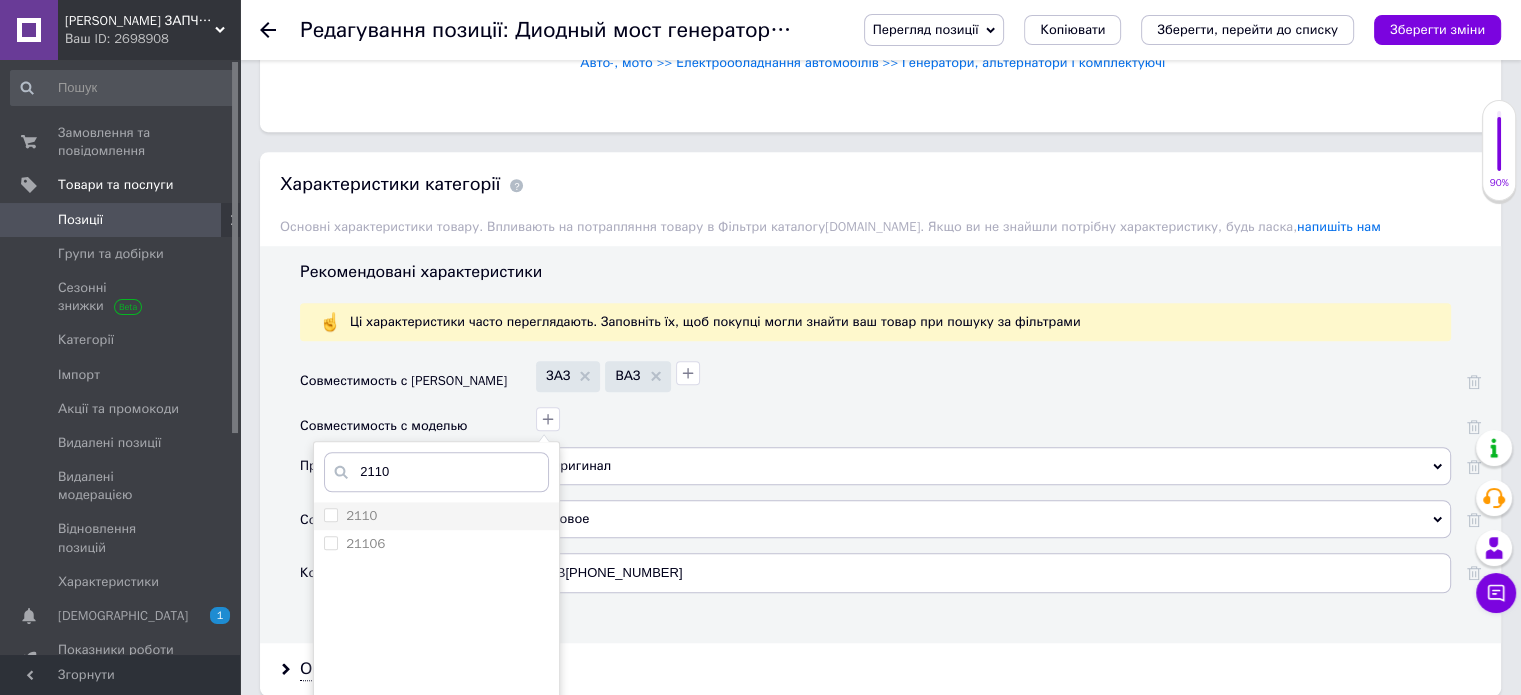type on "2110" 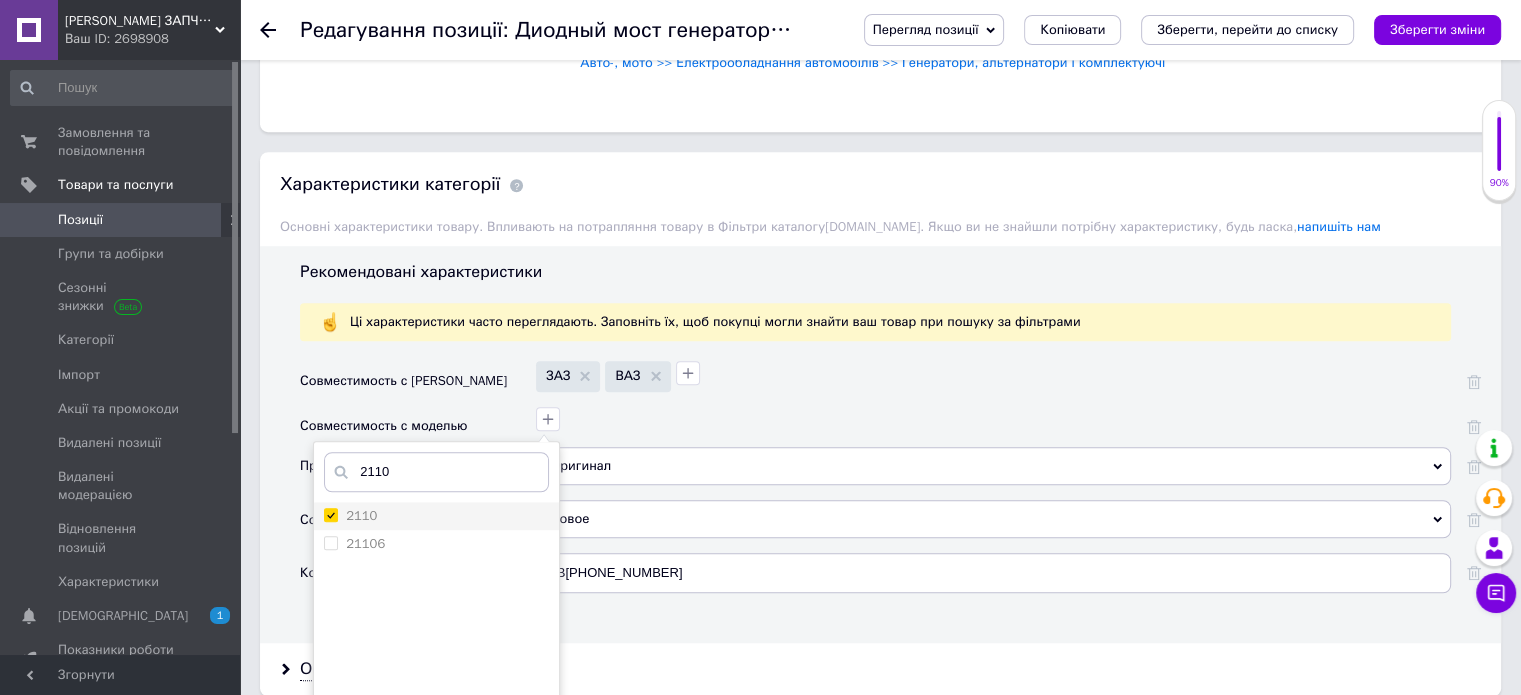 checkbox on "true" 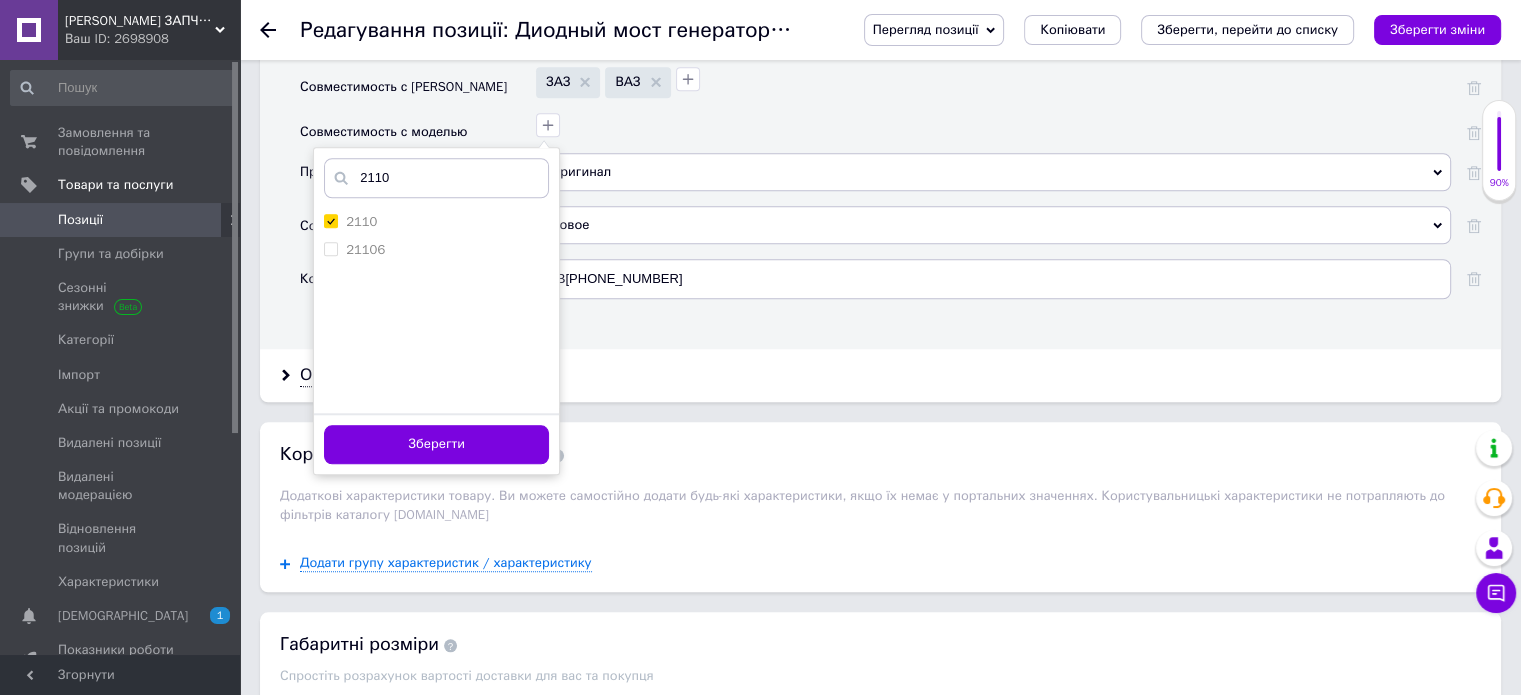 scroll, scrollTop: 1800, scrollLeft: 0, axis: vertical 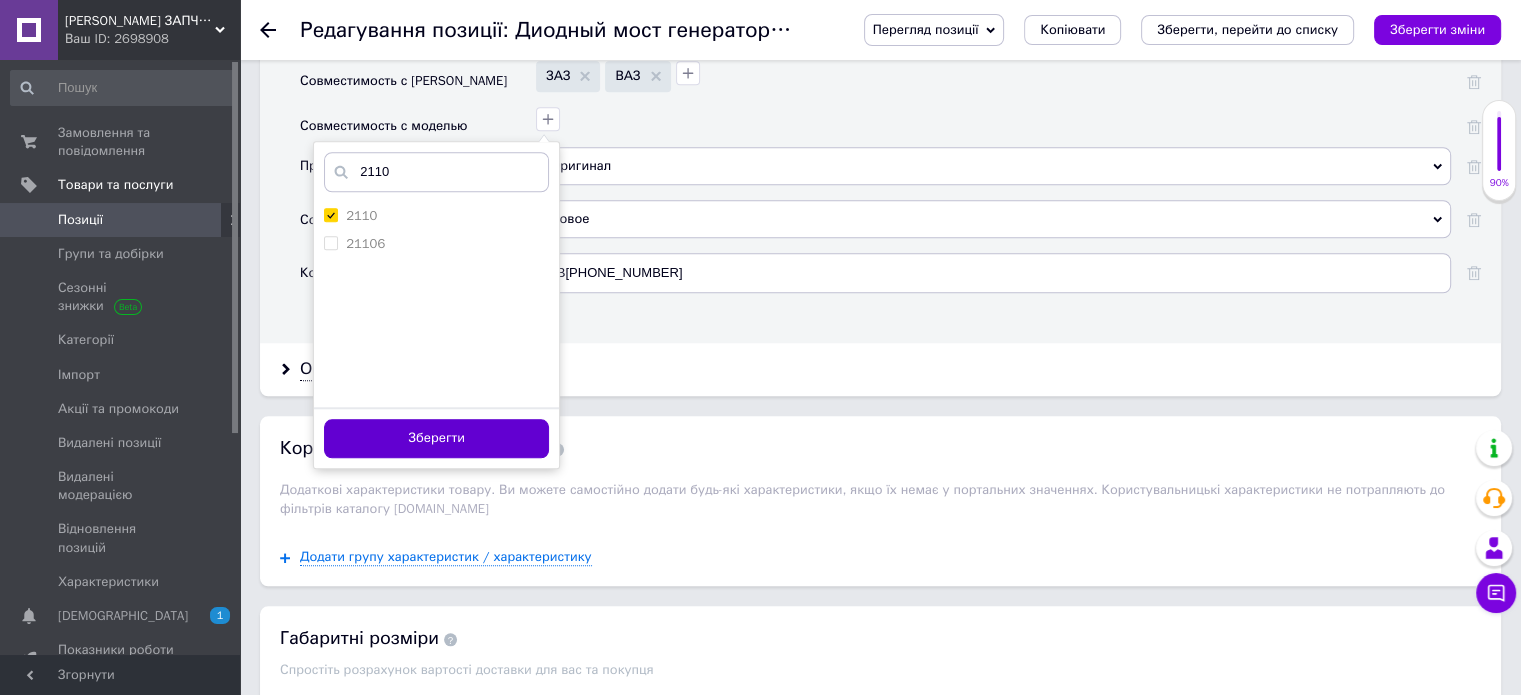 click on "Зберегти" at bounding box center (436, 438) 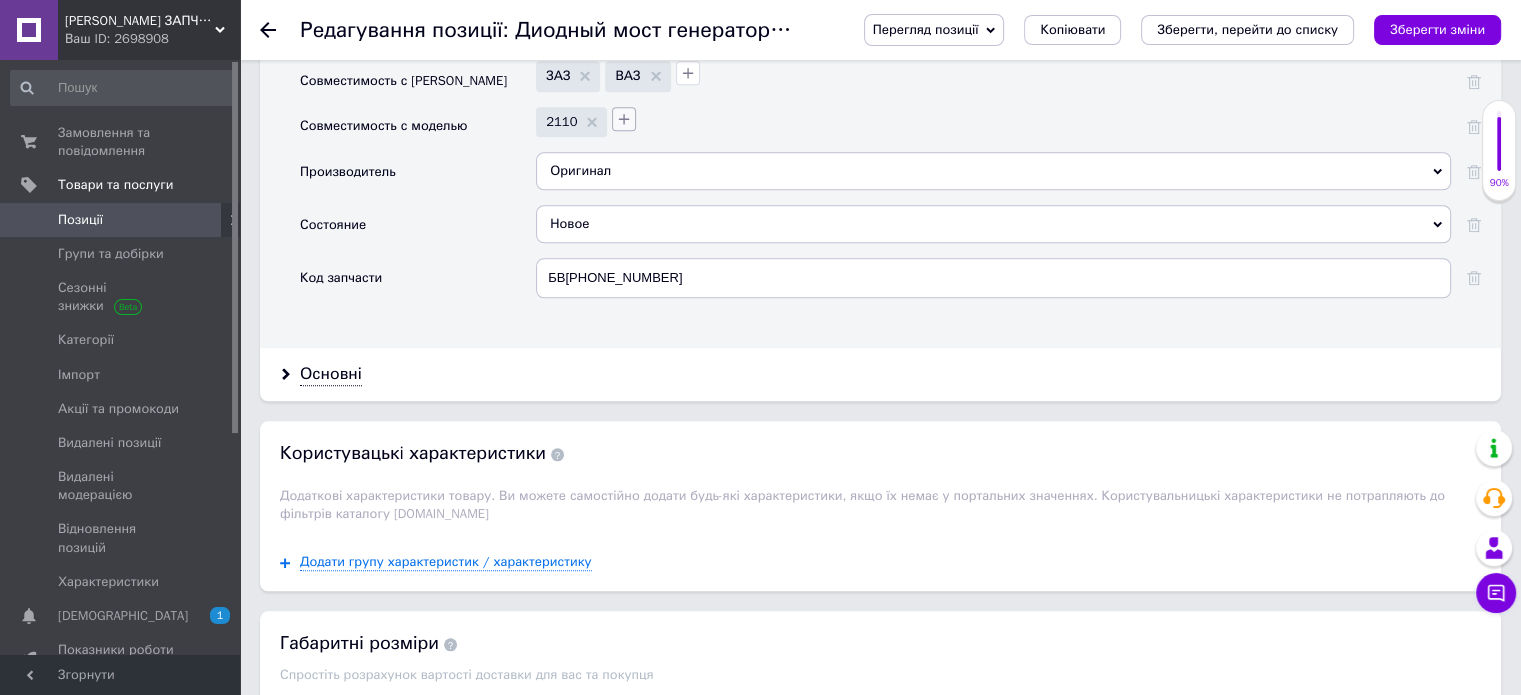 click 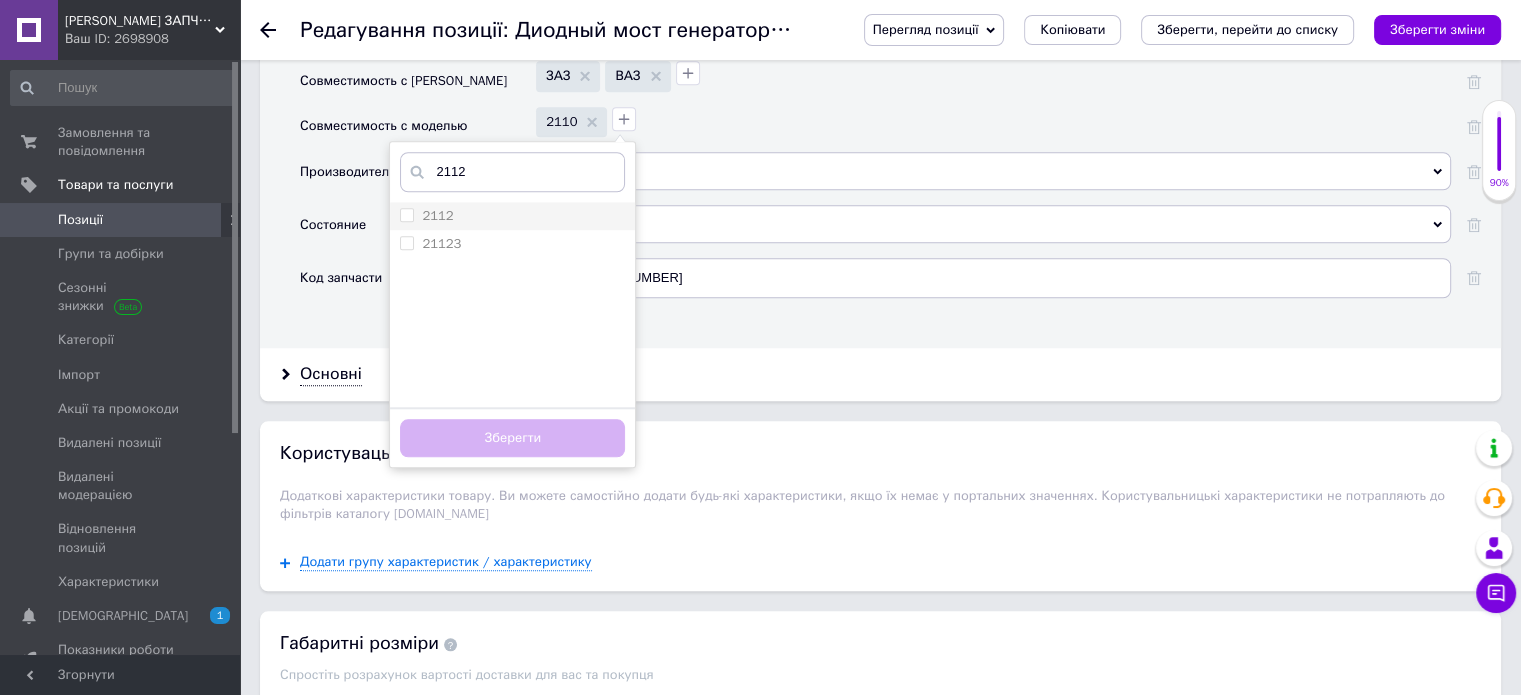 type on "2112" 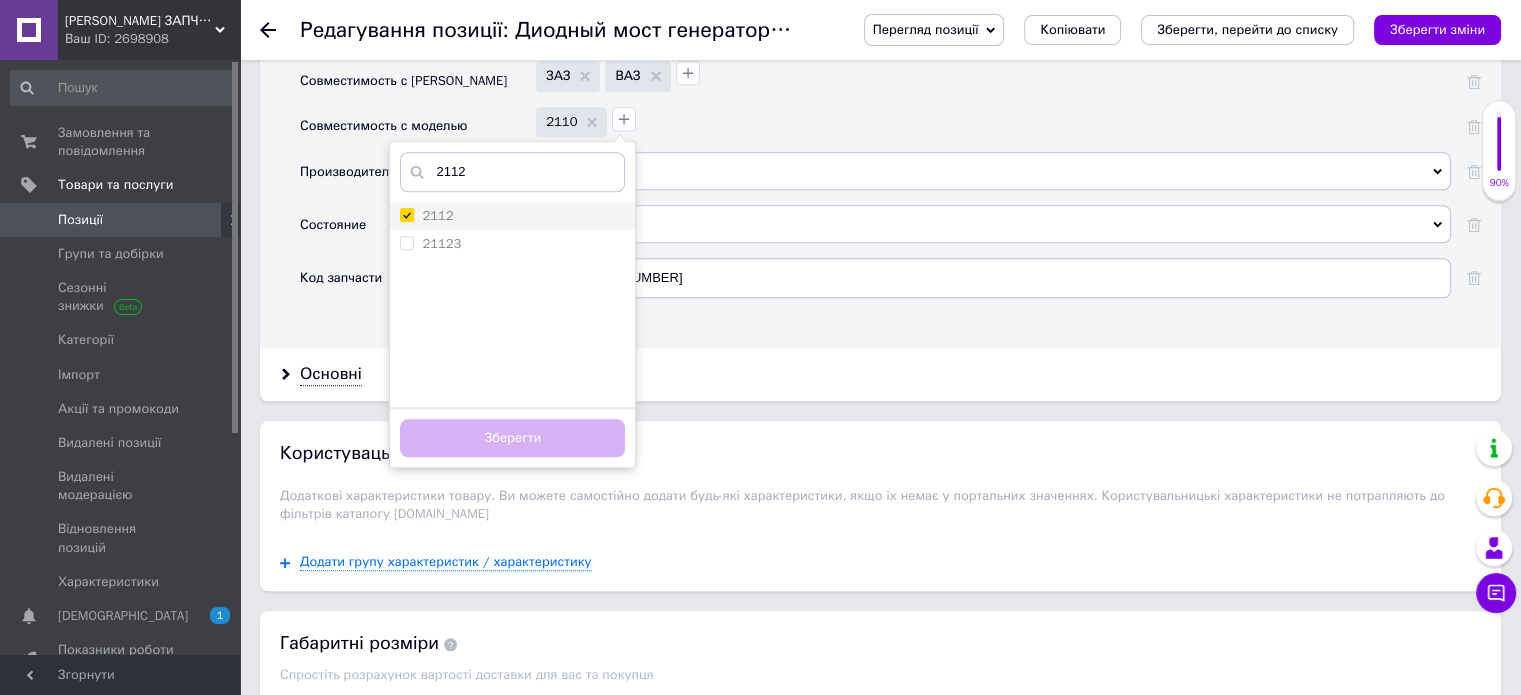 click on "2112" at bounding box center [406, 214] 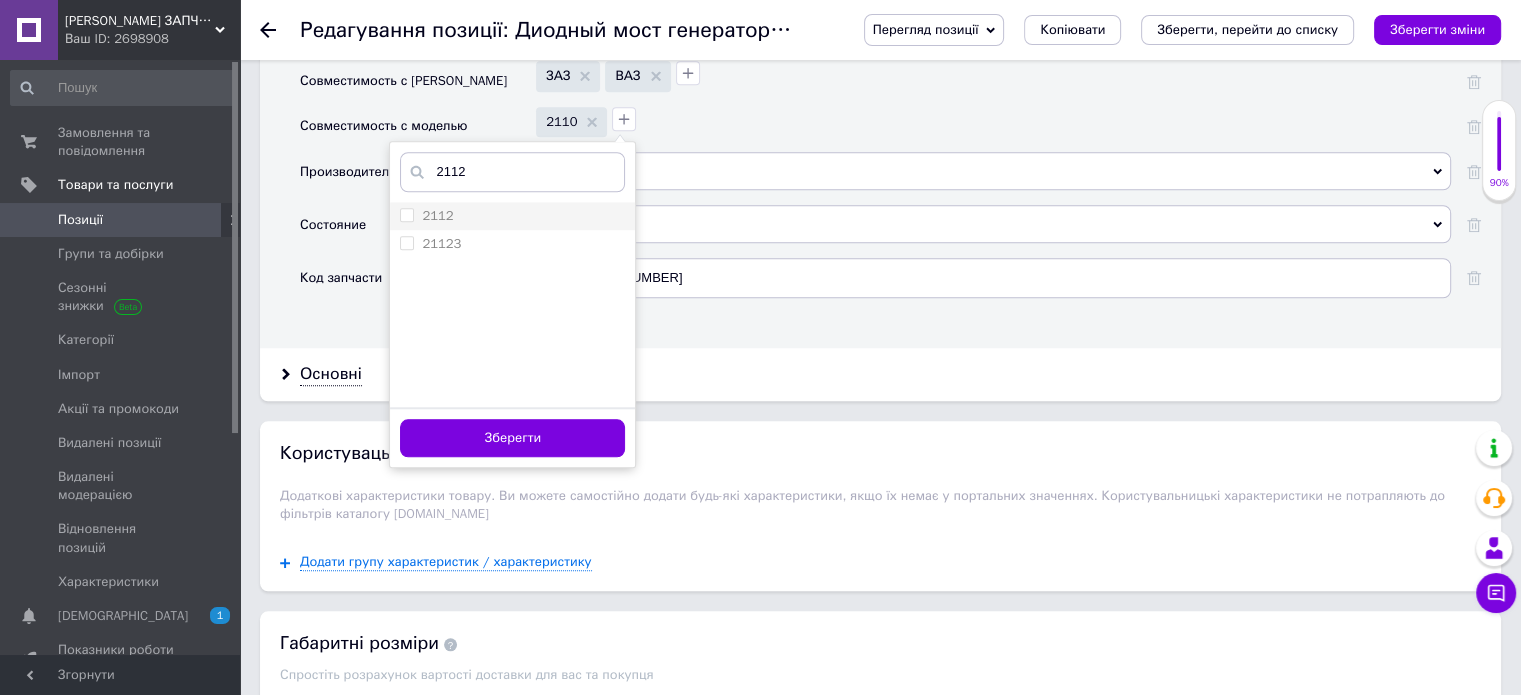 click on "2112" at bounding box center [406, 214] 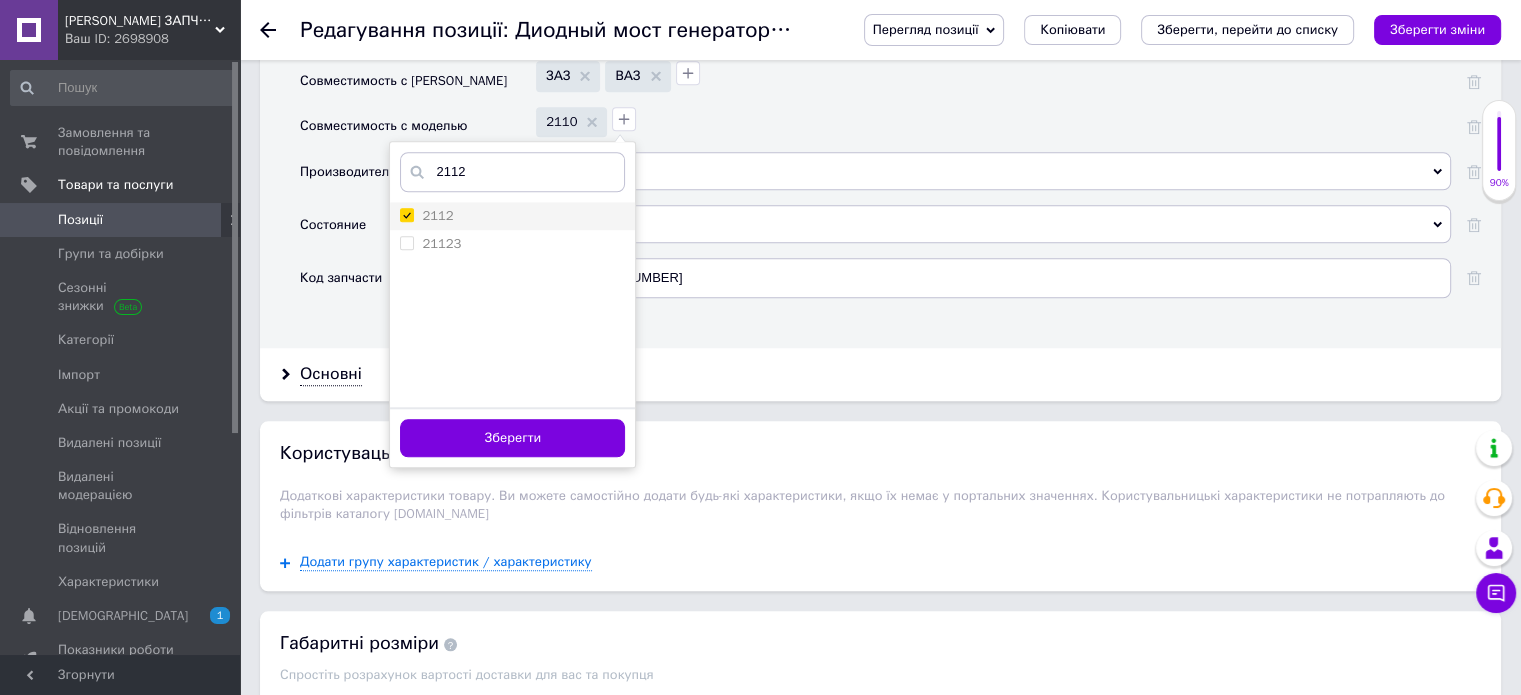 checkbox on "true" 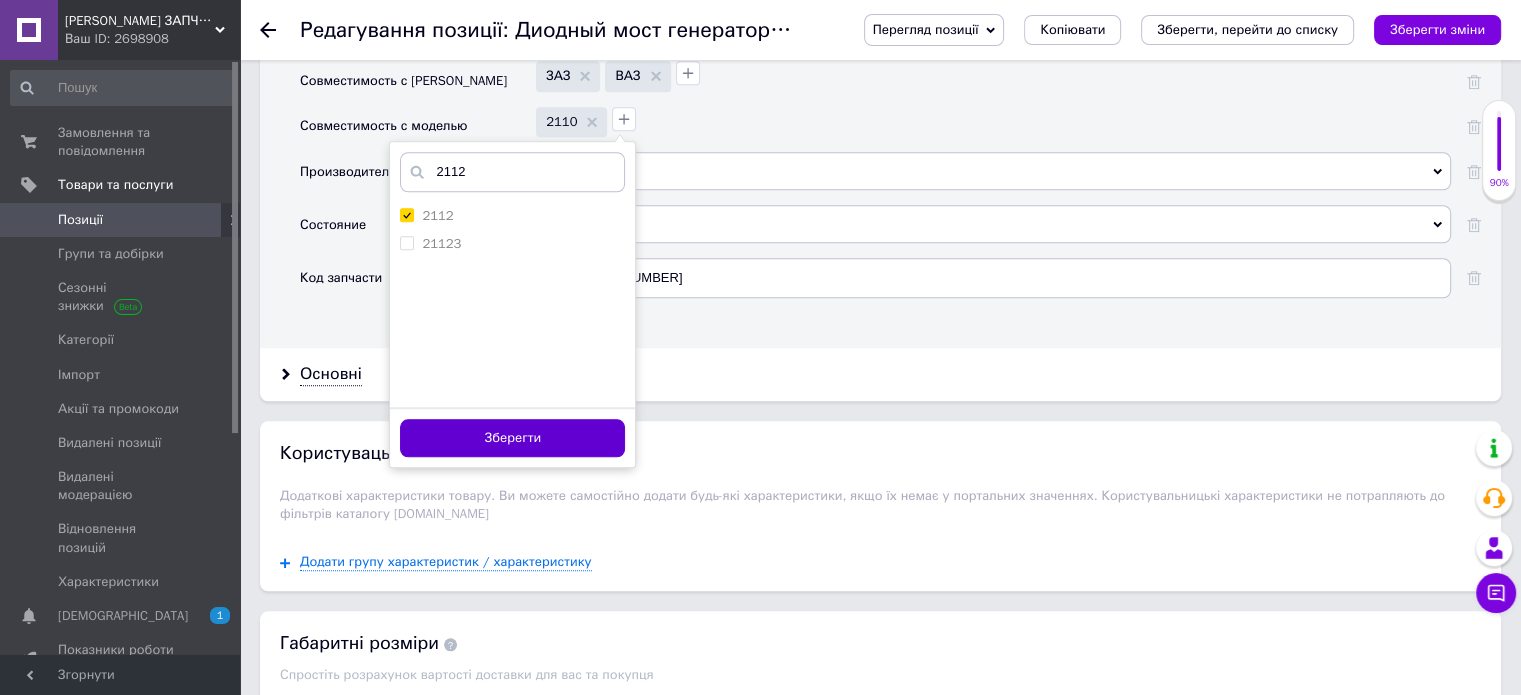 click on "Зберегти" at bounding box center [512, 438] 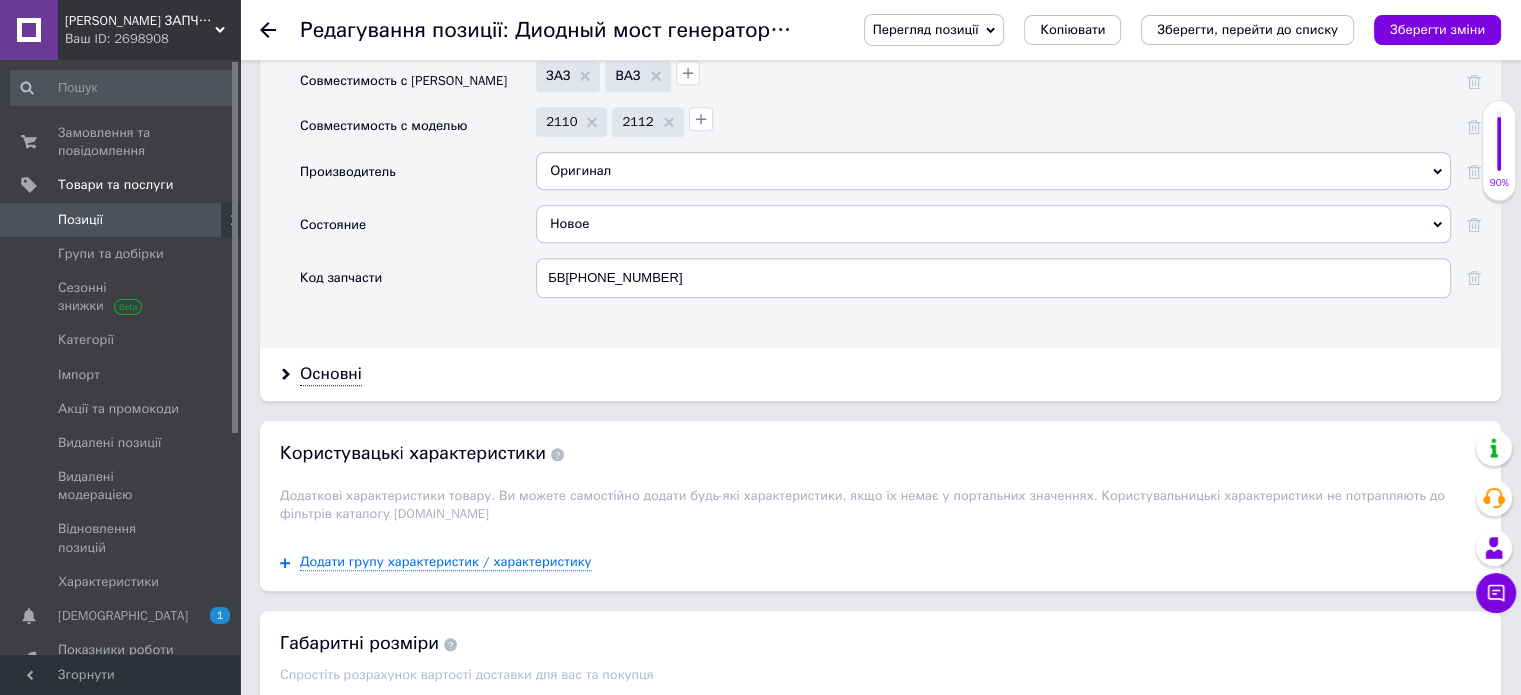drag, startPoint x: 692, startPoint y: 114, endPoint x: 919, endPoint y: 132, distance: 227.71254 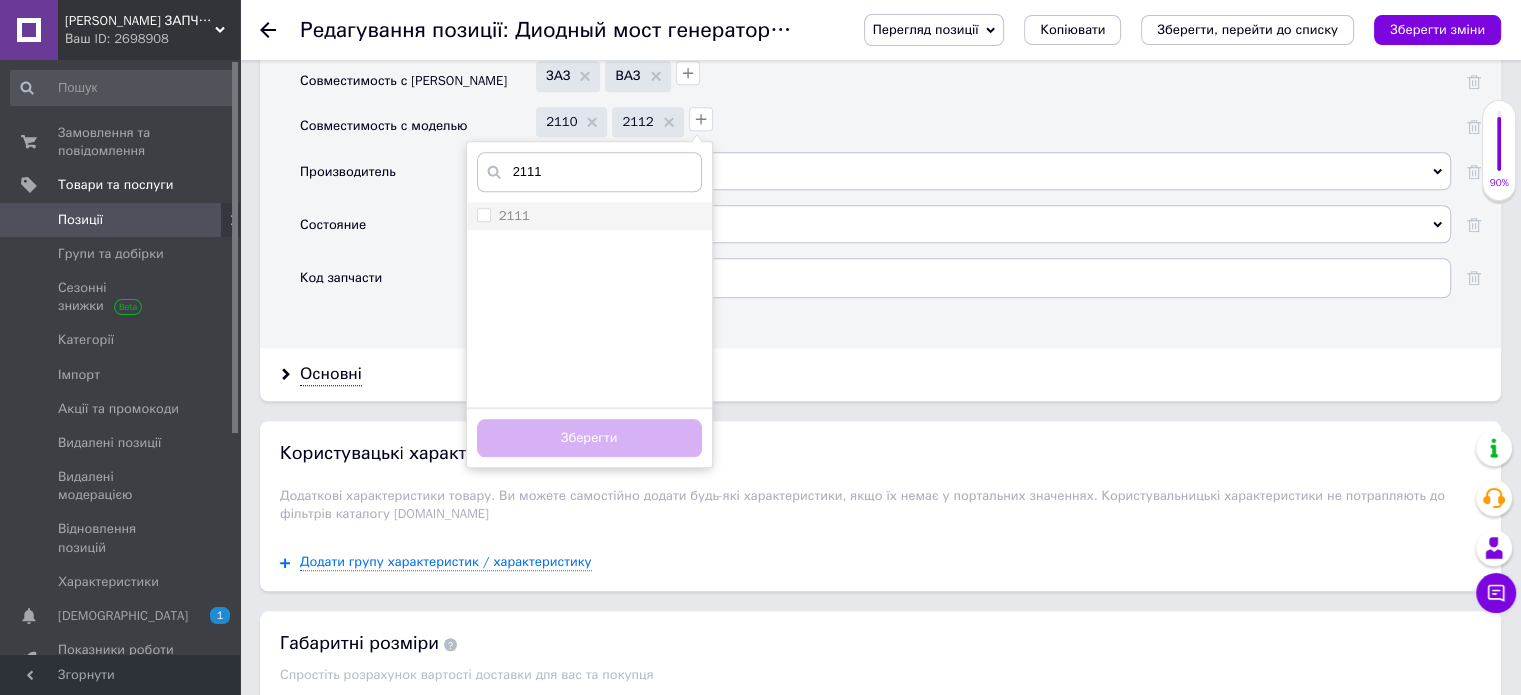 type on "2111" 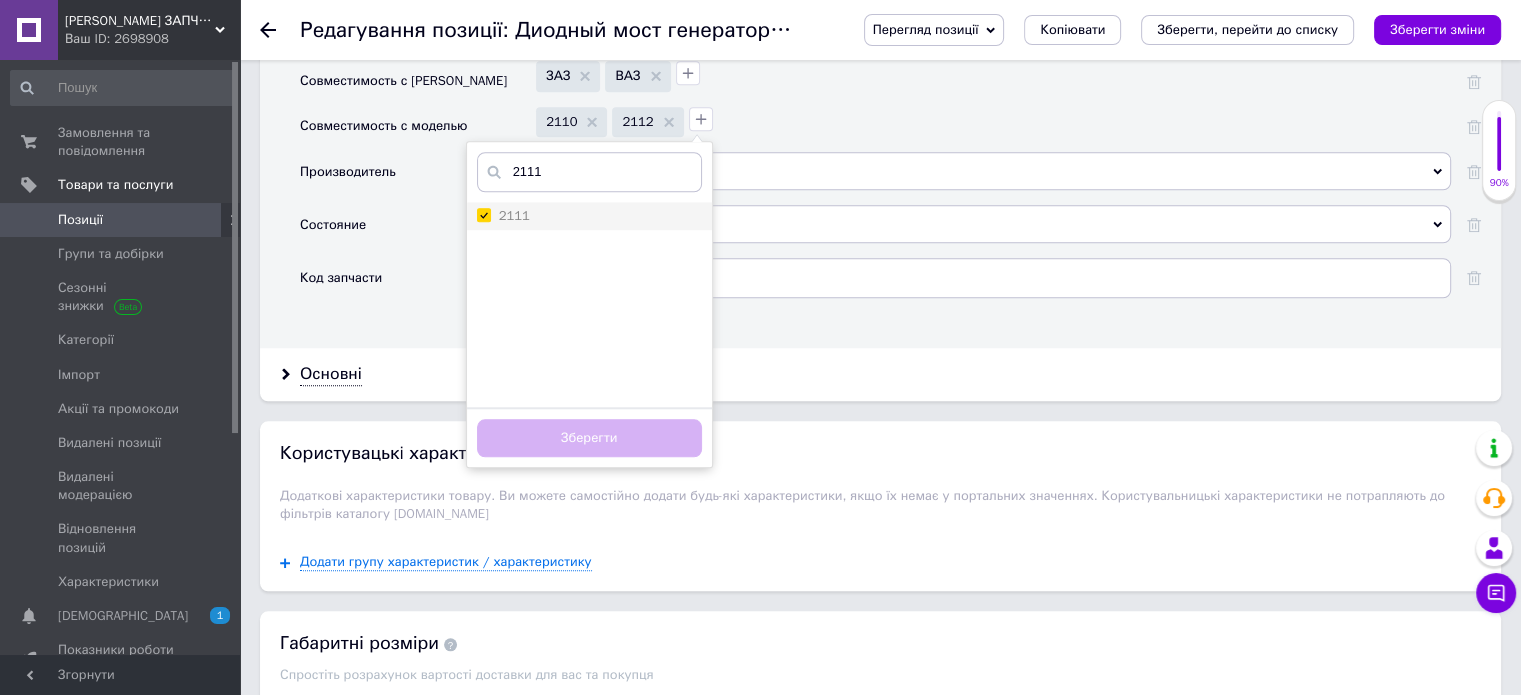 checkbox on "true" 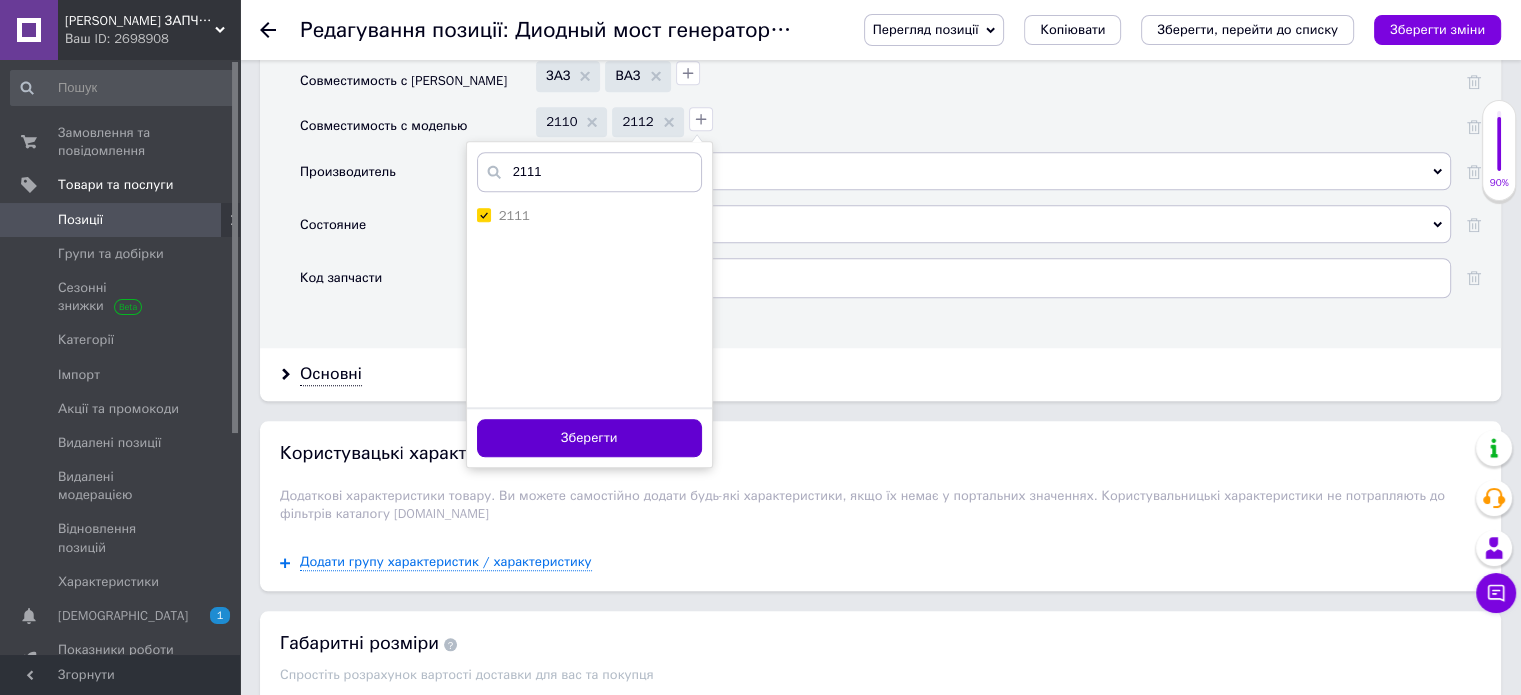 click on "Зберегти" at bounding box center (589, 438) 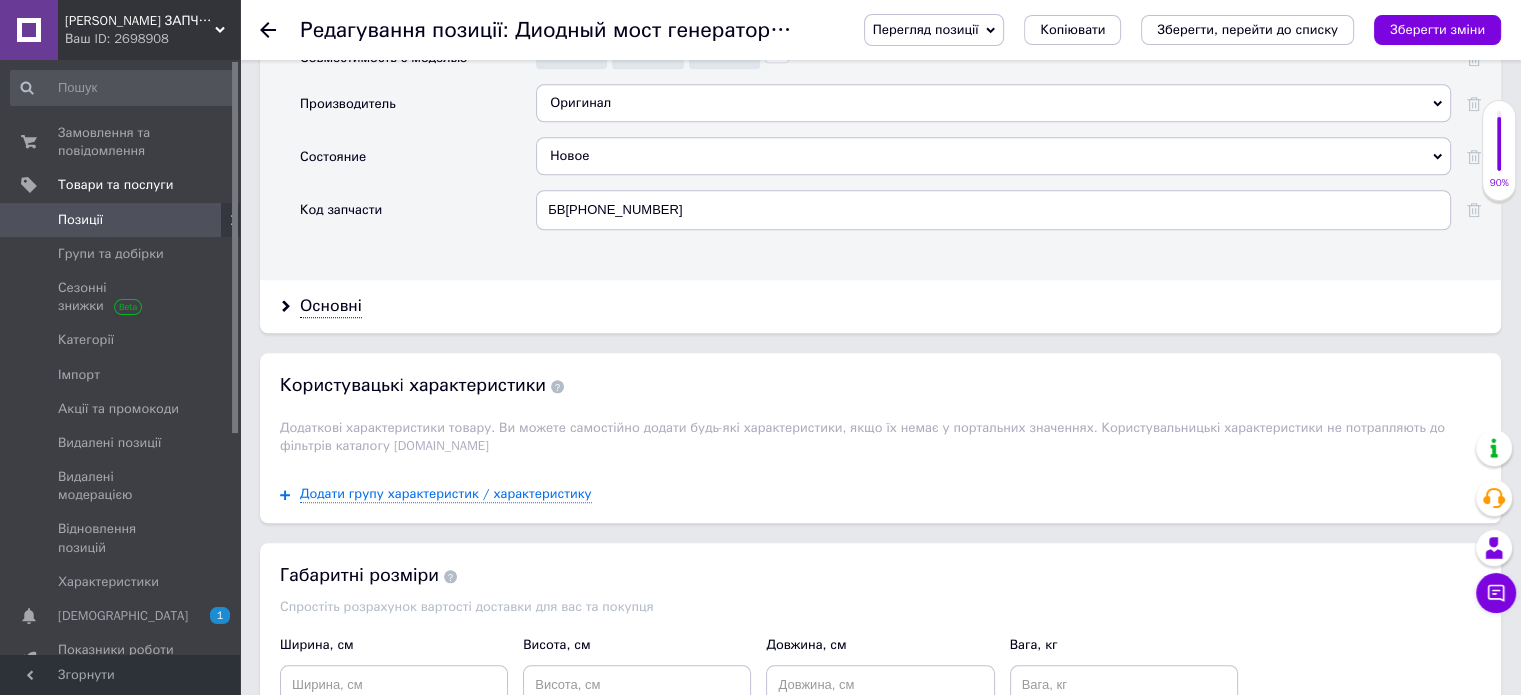 scroll, scrollTop: 1900, scrollLeft: 0, axis: vertical 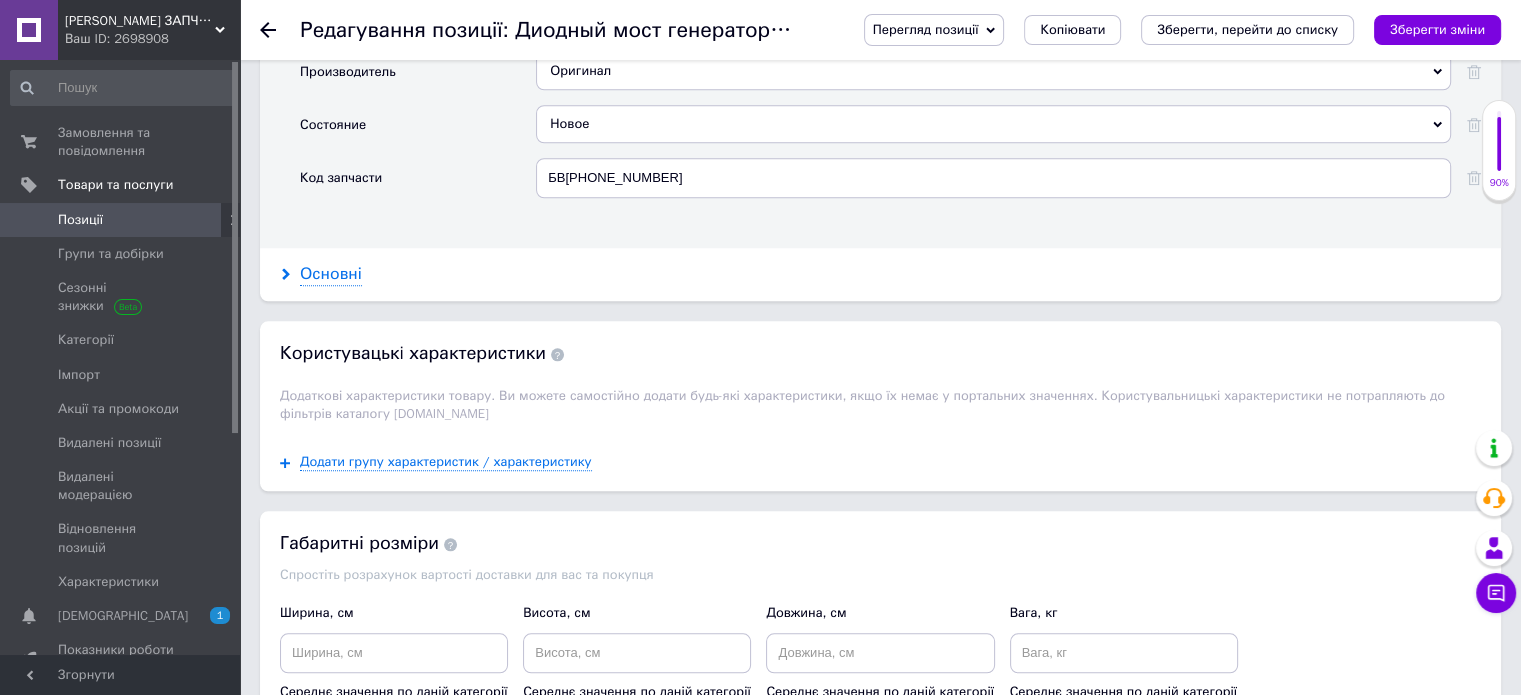 click on "Основні" at bounding box center [331, 274] 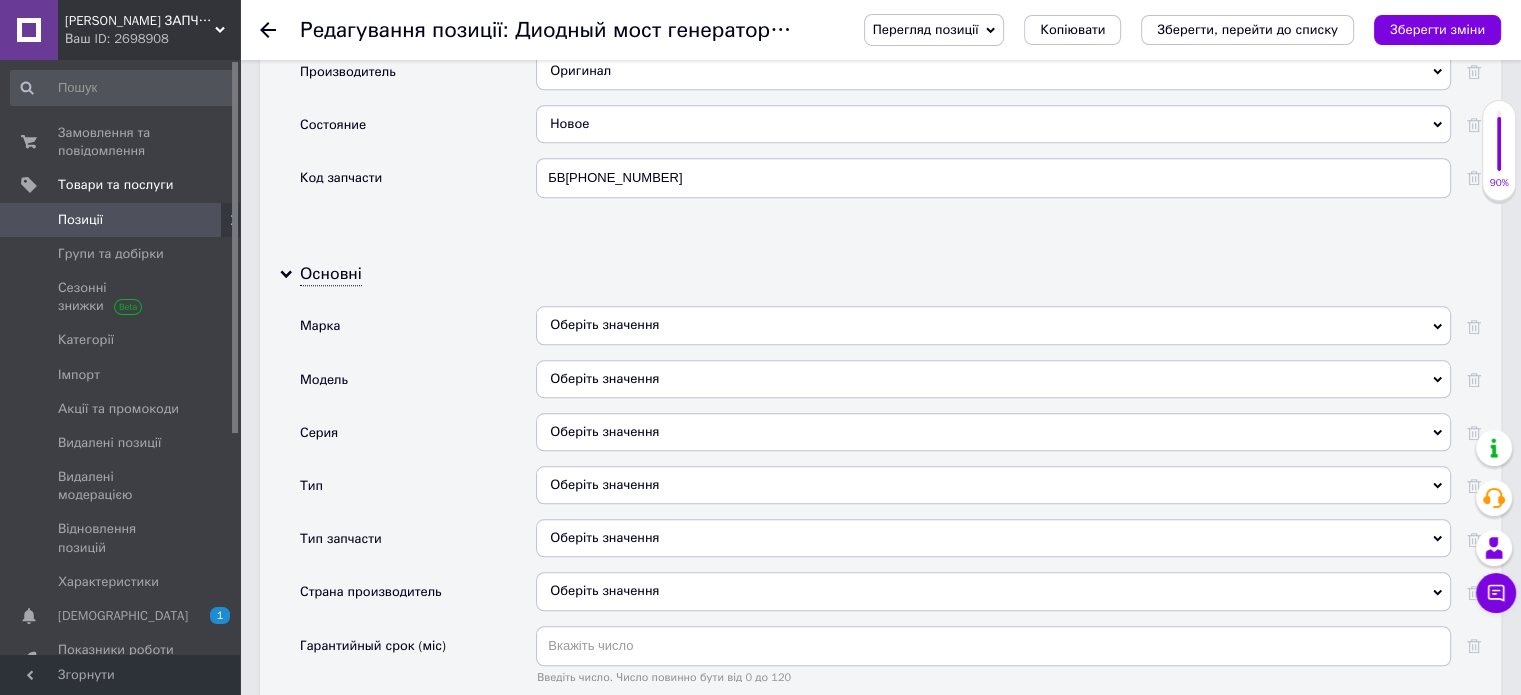 click on "Оберіть значення" at bounding box center [993, 325] 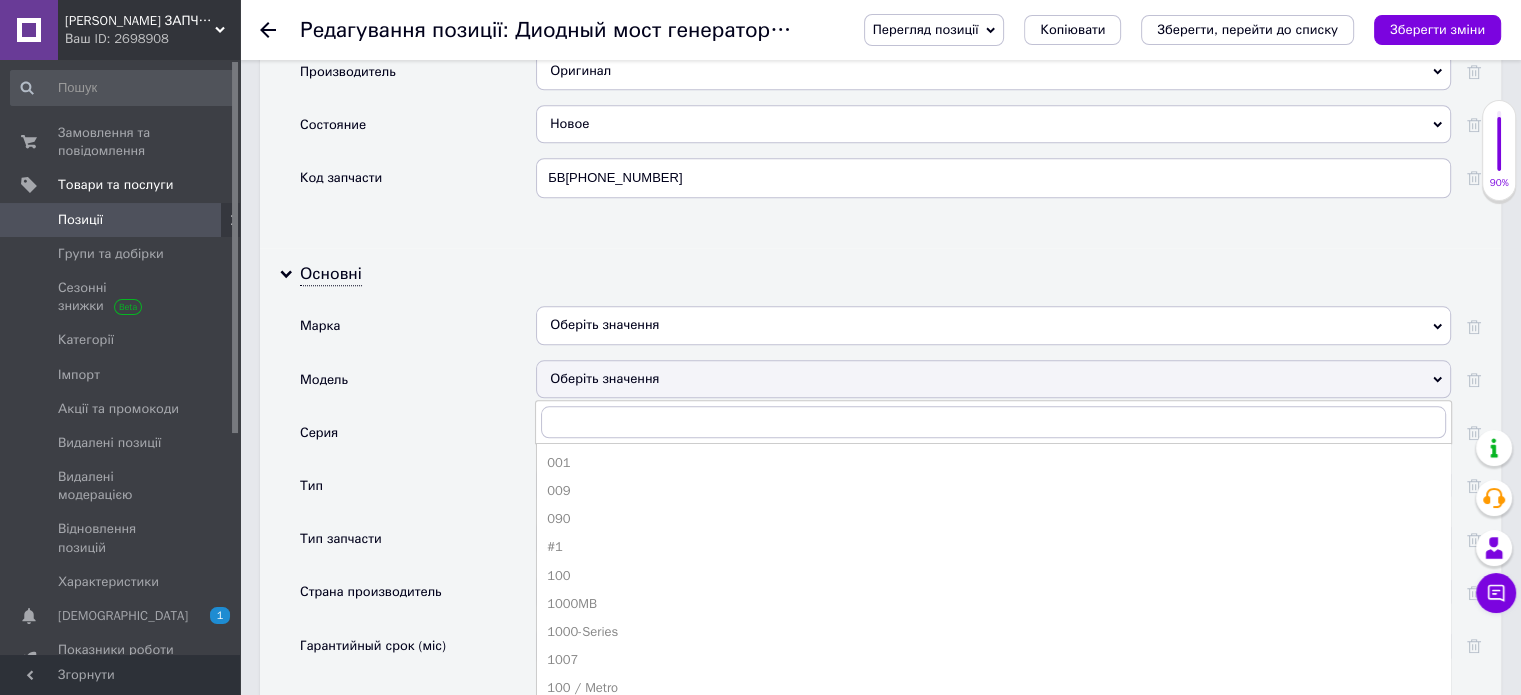 click on "Модель" at bounding box center [418, 386] 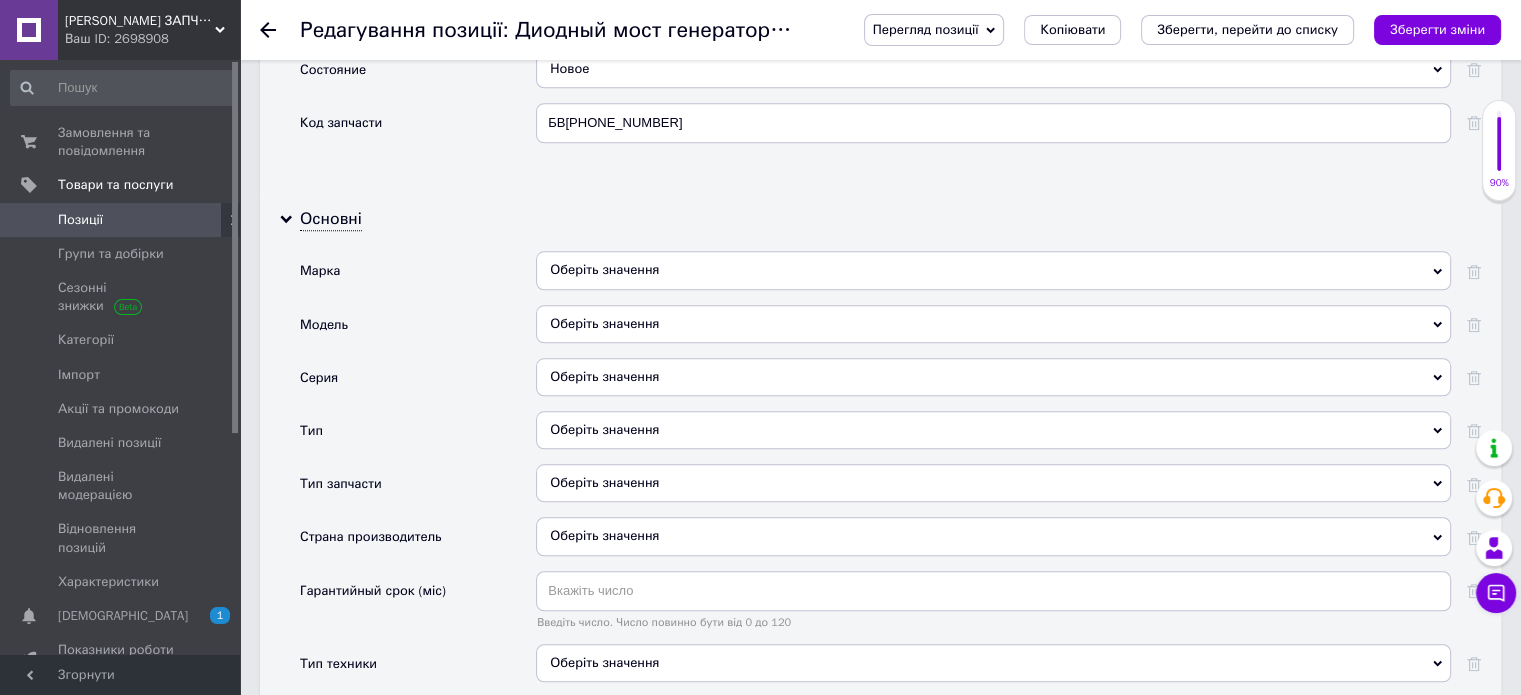 scroll, scrollTop: 2000, scrollLeft: 0, axis: vertical 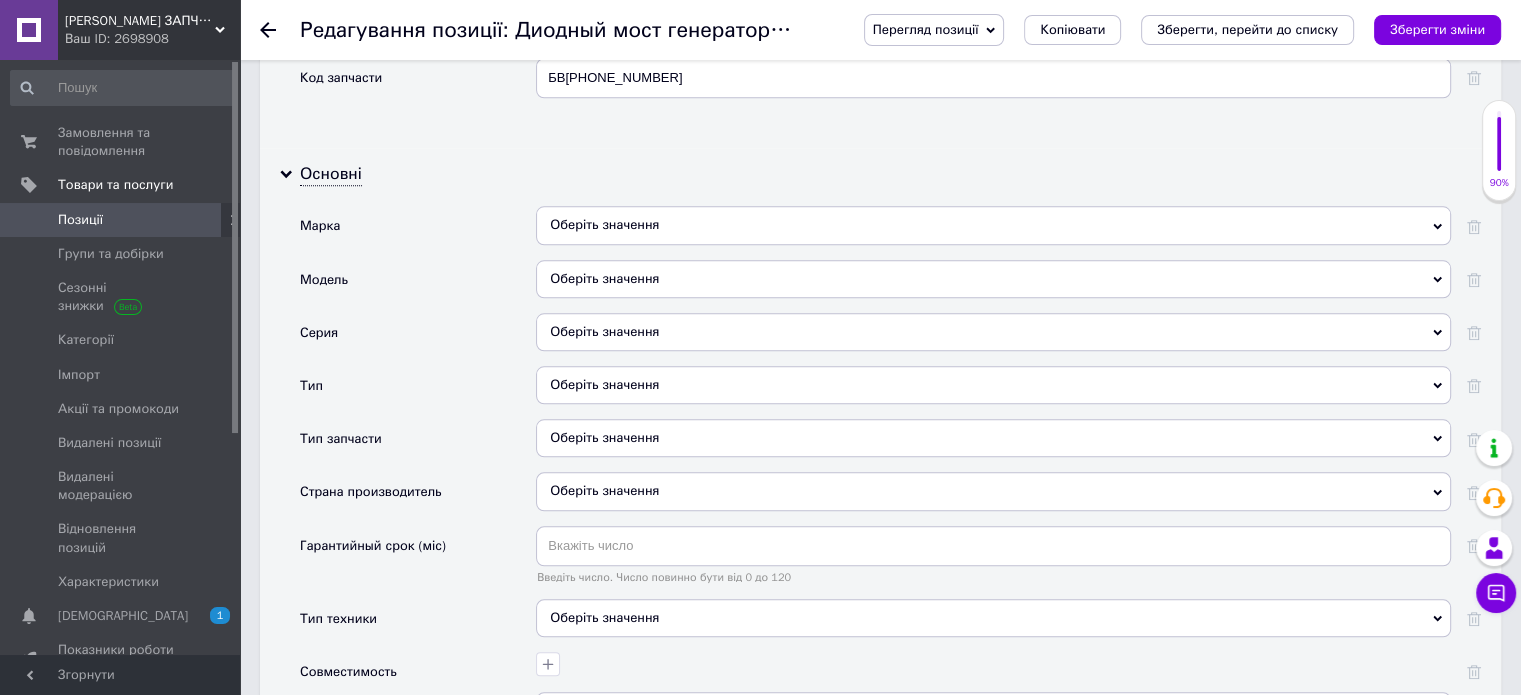 click on "Оберіть значення" at bounding box center (993, 438) 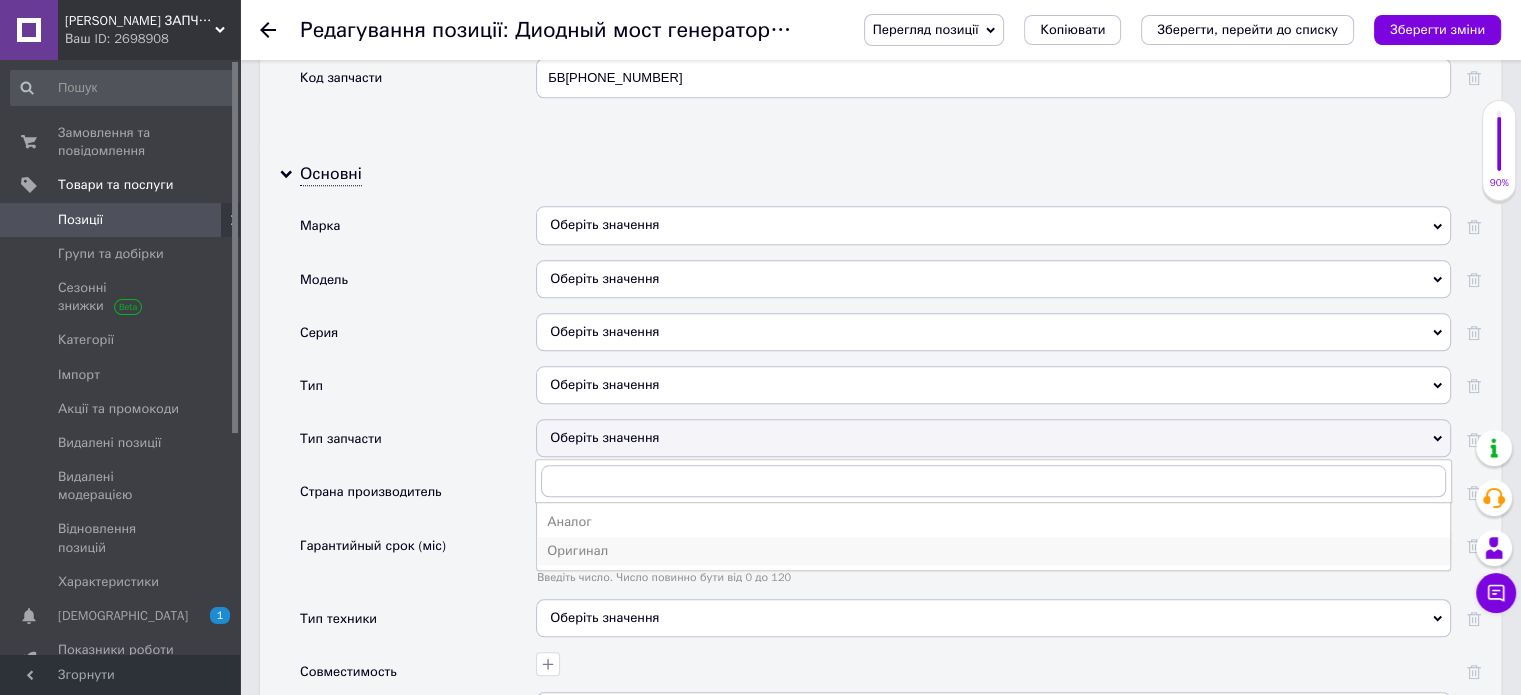 click on "Оригинал" at bounding box center [993, 551] 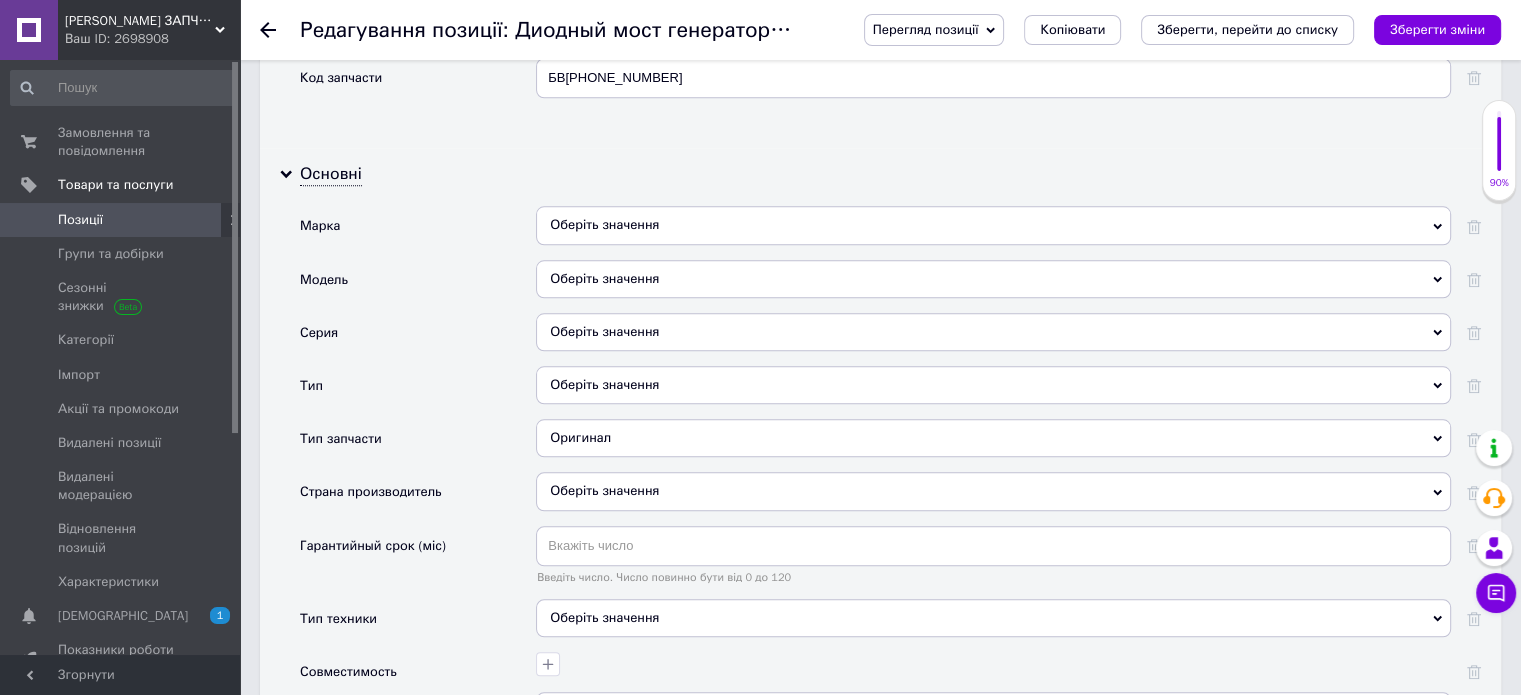 scroll, scrollTop: 2100, scrollLeft: 0, axis: vertical 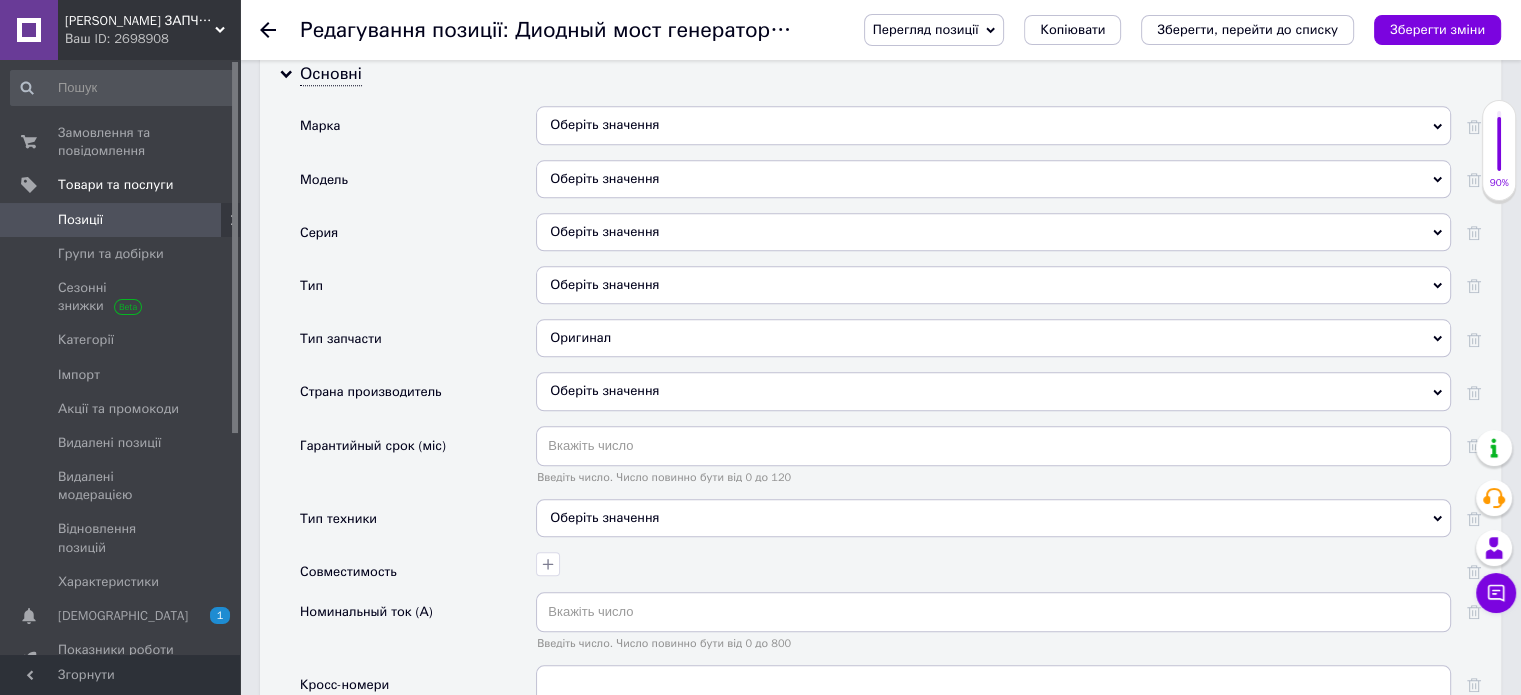 click on "Оберіть значення" at bounding box center [993, 518] 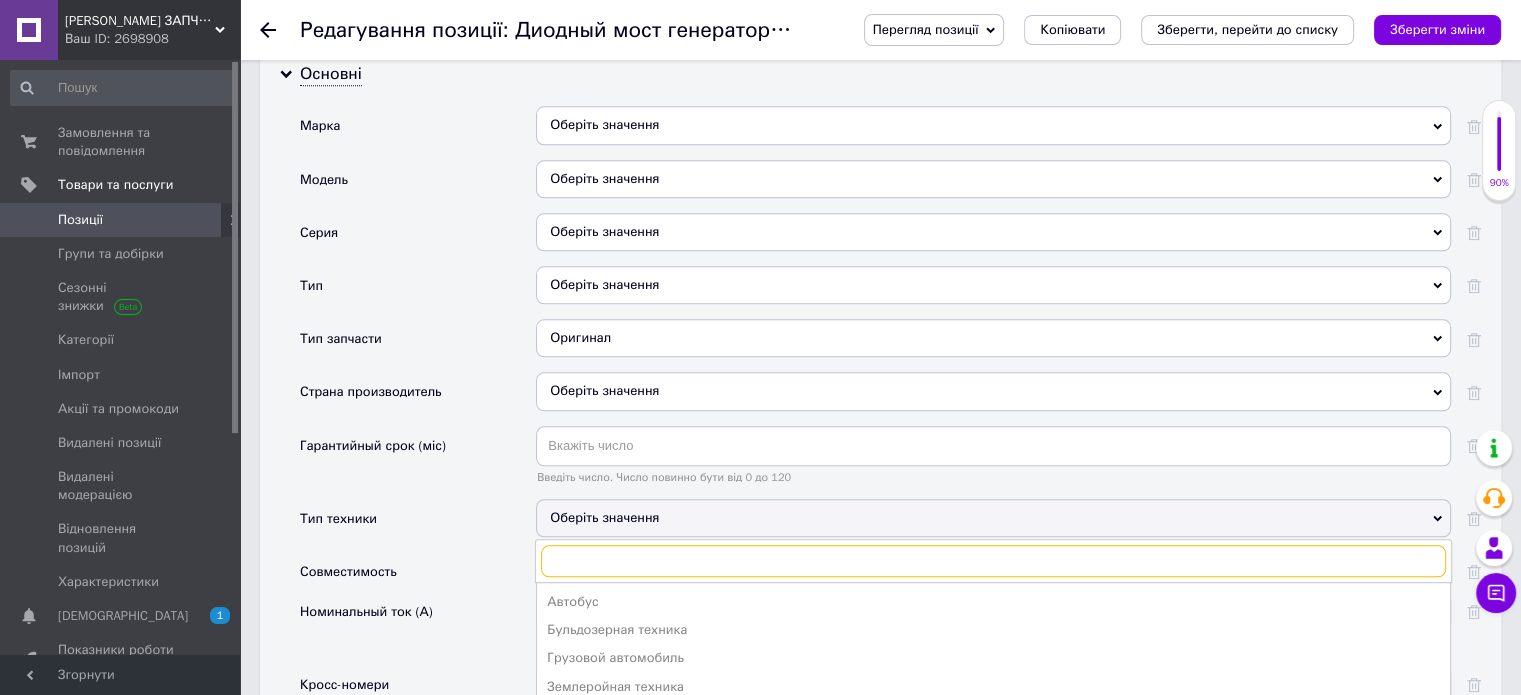 scroll, scrollTop: 2200, scrollLeft: 0, axis: vertical 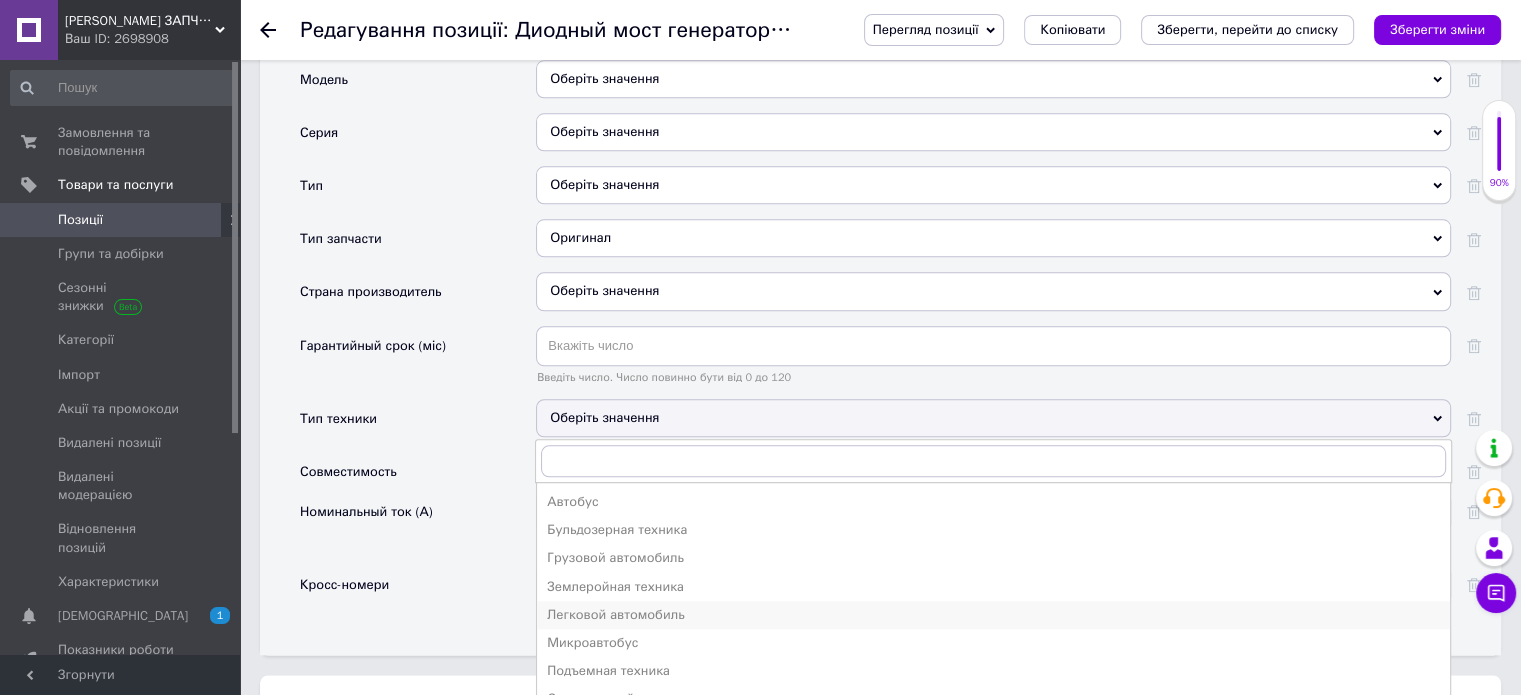 click on "Легковой автомобиль" at bounding box center [993, 615] 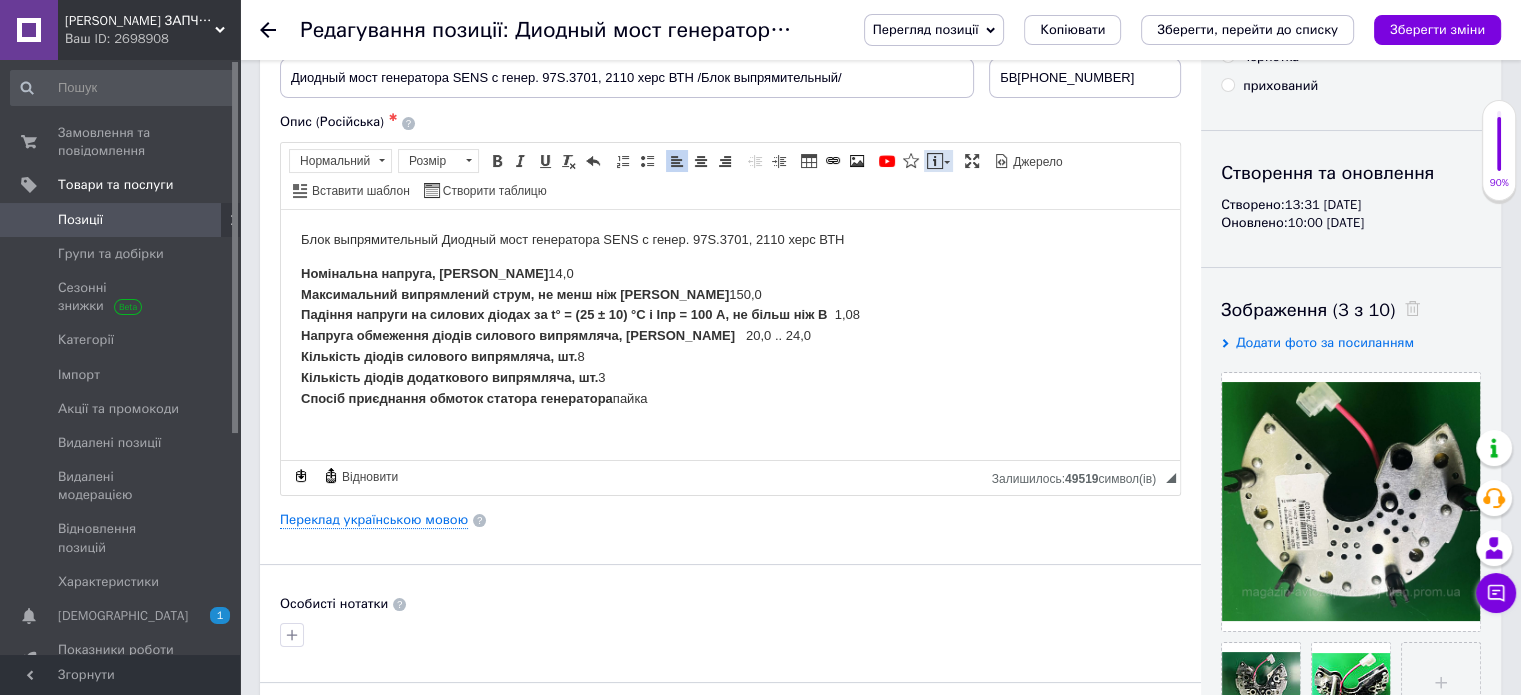 scroll, scrollTop: 0, scrollLeft: 0, axis: both 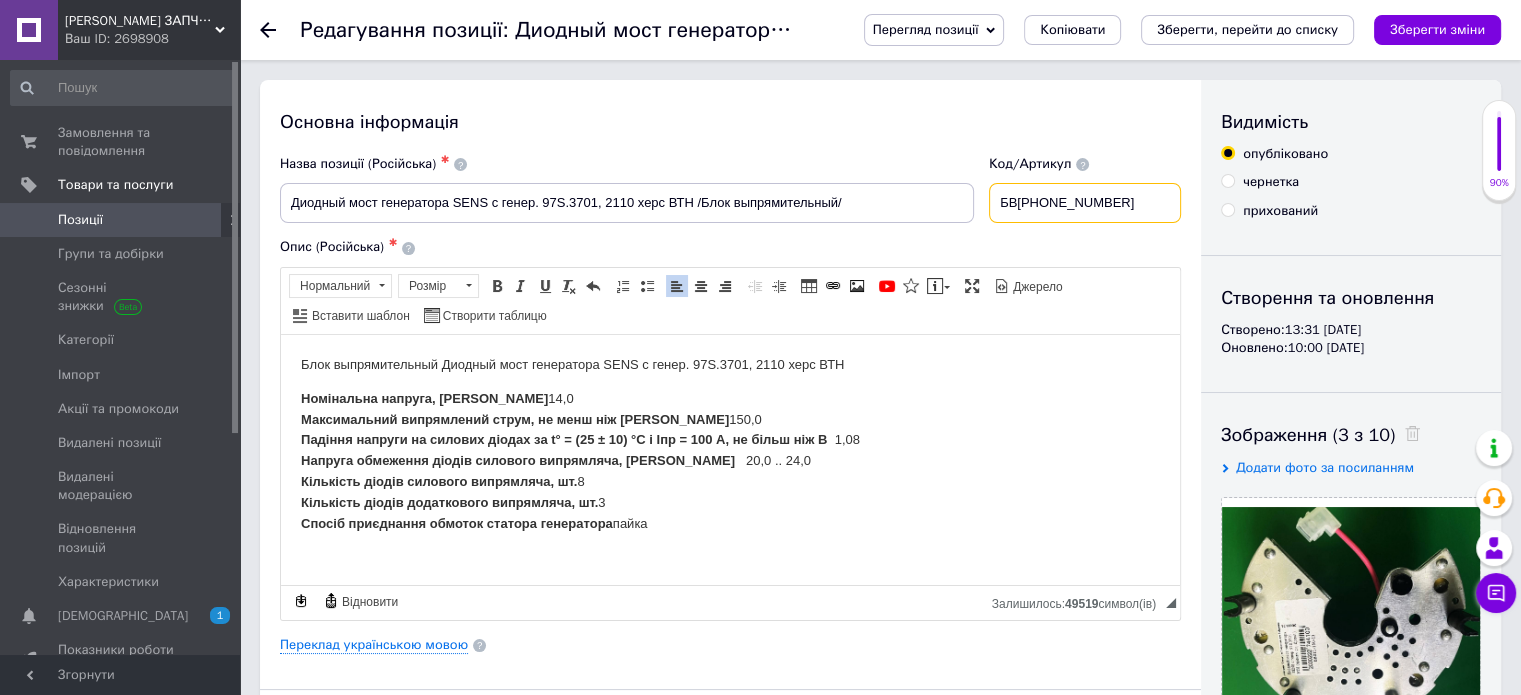 drag, startPoint x: 1132, startPoint y: 203, endPoint x: 935, endPoint y: 317, distance: 227.60712 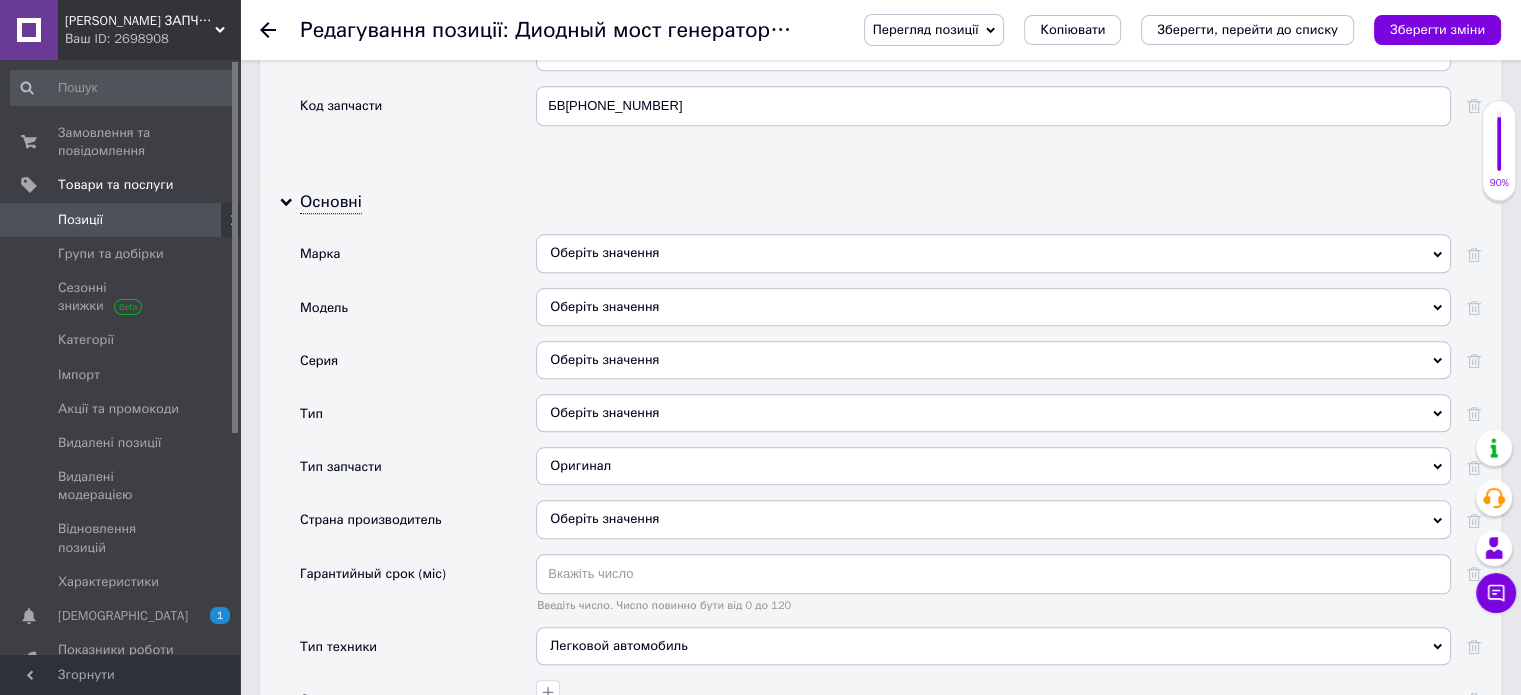 scroll, scrollTop: 2200, scrollLeft: 0, axis: vertical 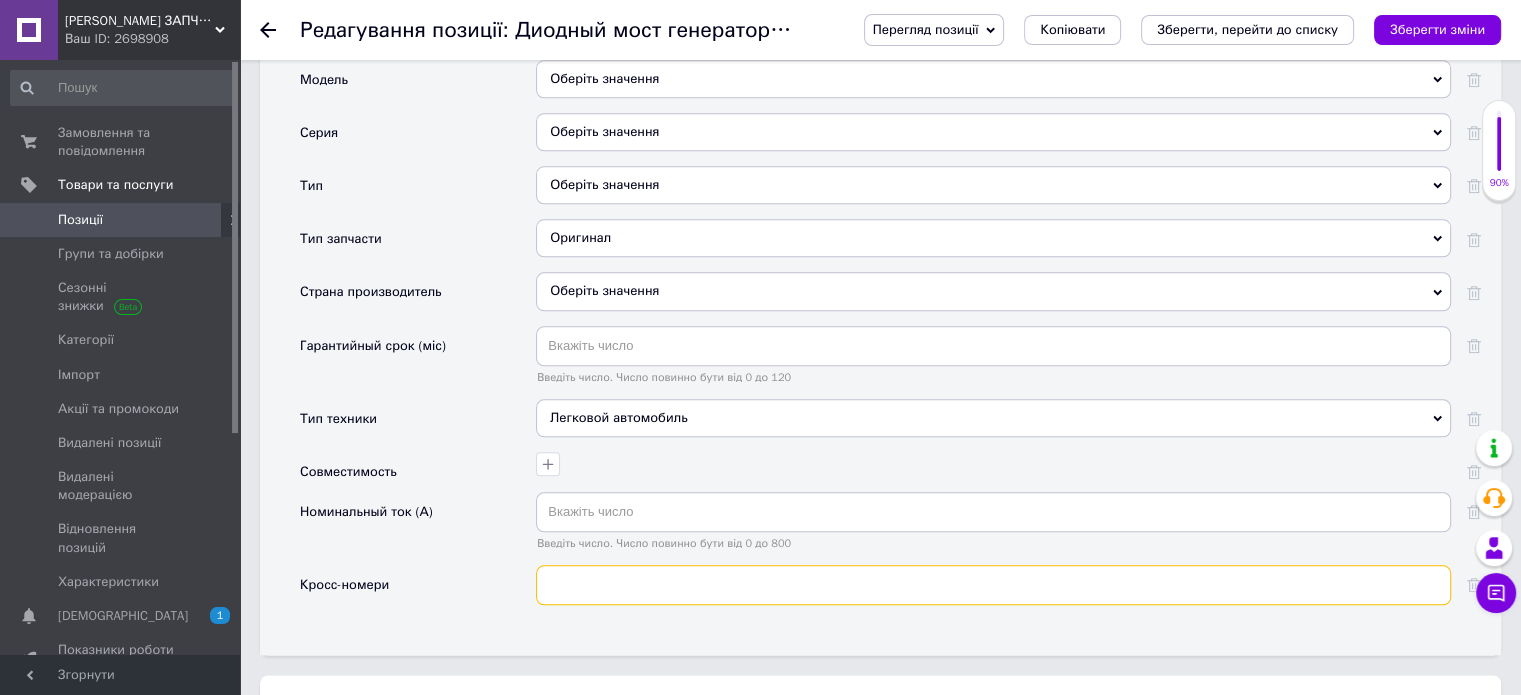 click at bounding box center [993, 585] 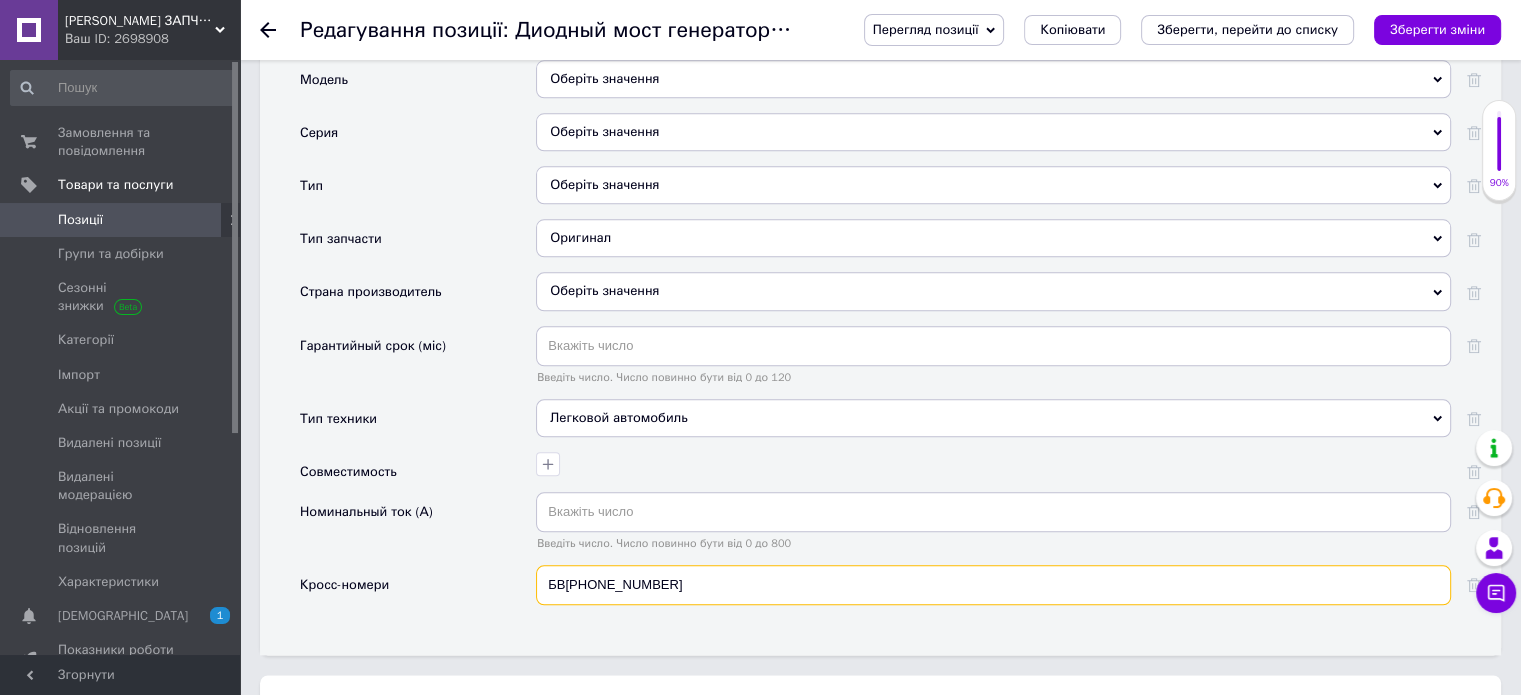 type on "БВ[PHONE_NUMBER]" 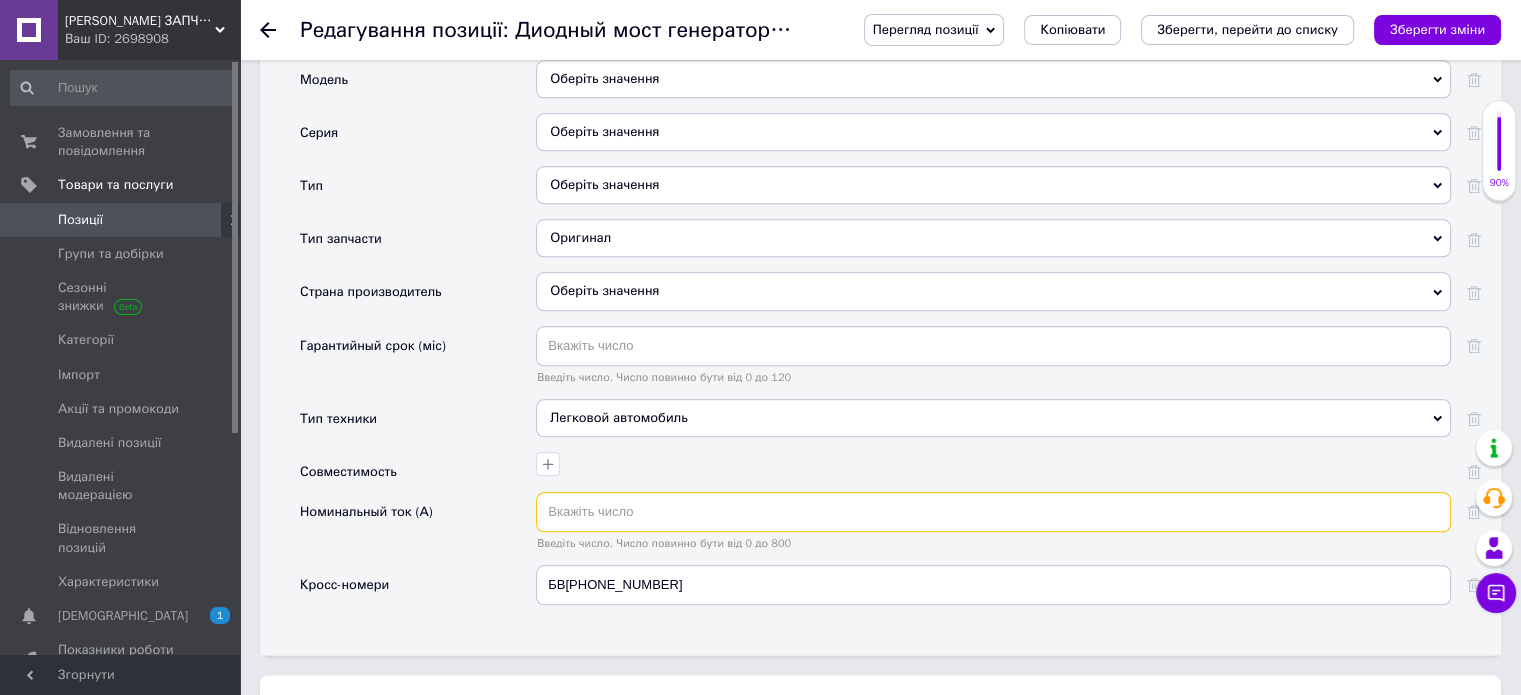 click at bounding box center (993, 512) 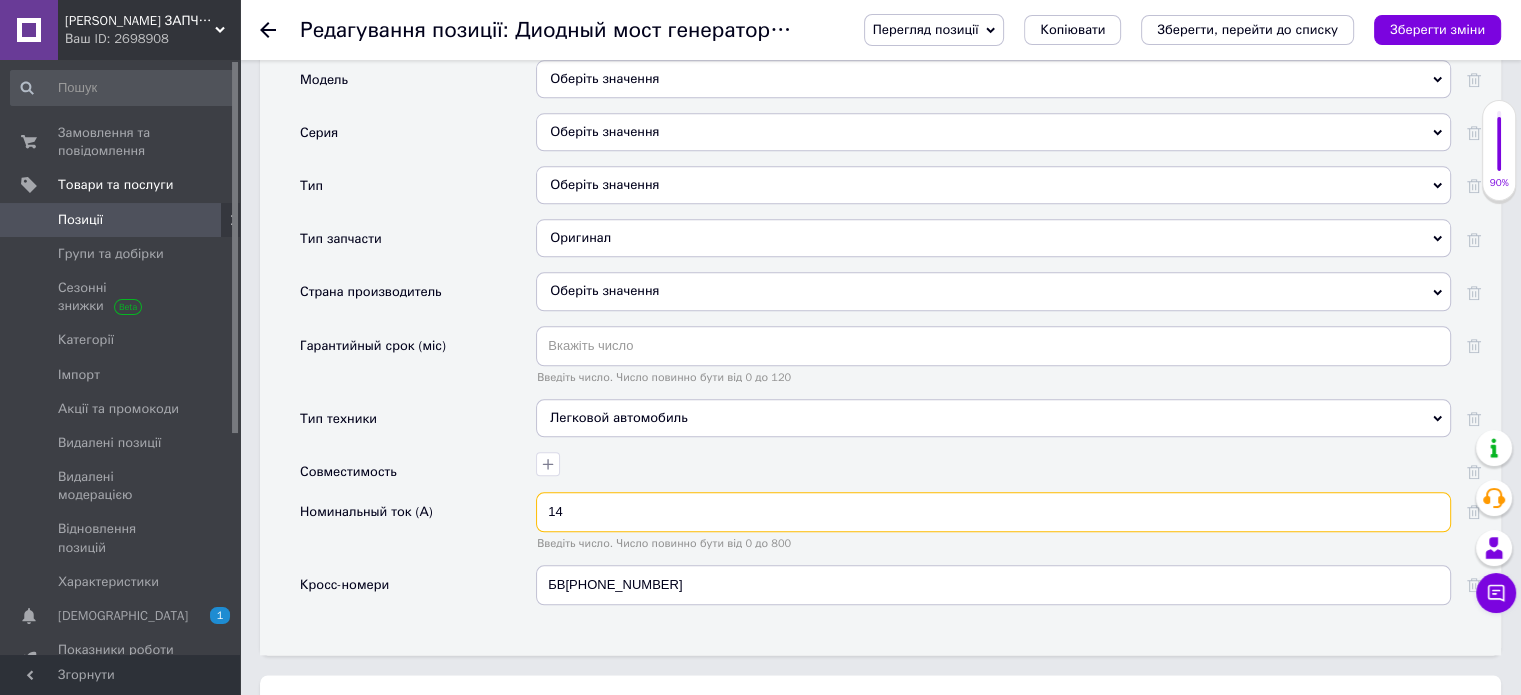 type on "1" 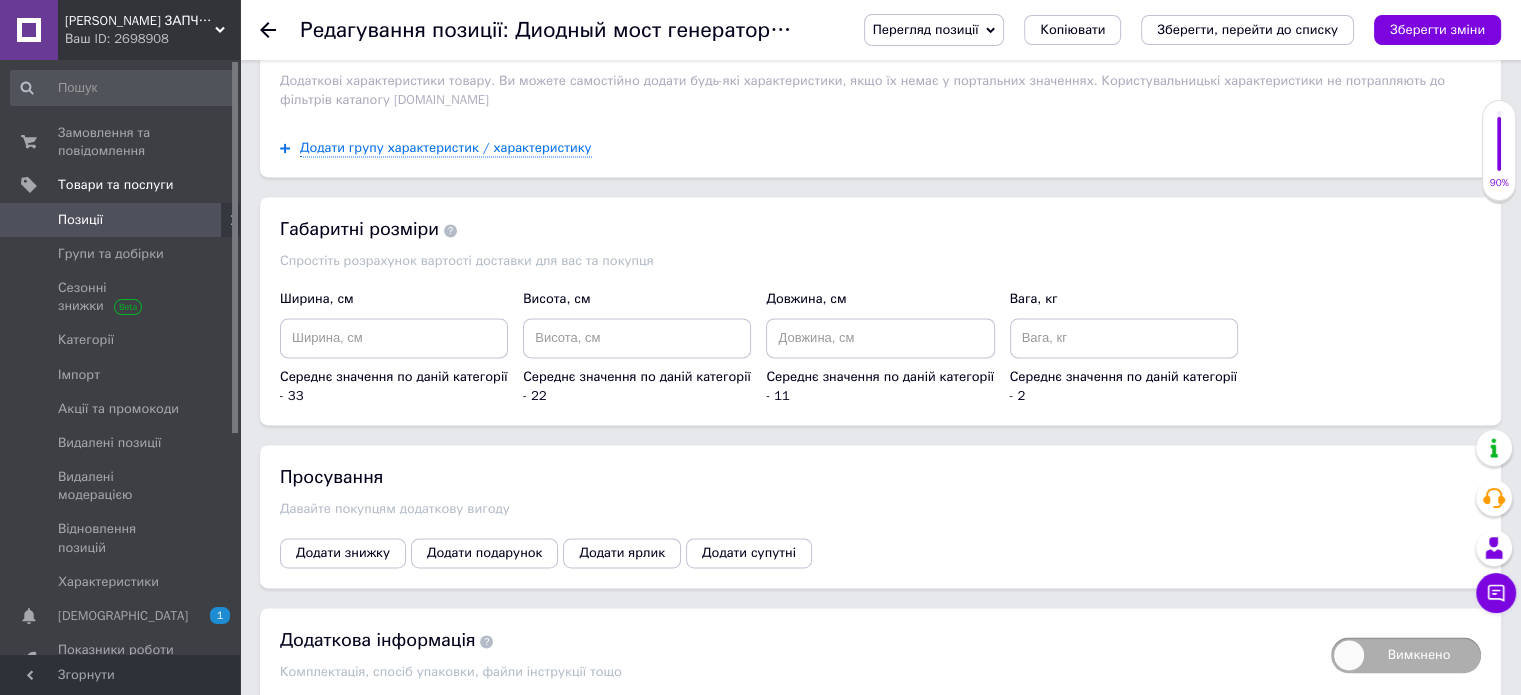 scroll, scrollTop: 2944, scrollLeft: 0, axis: vertical 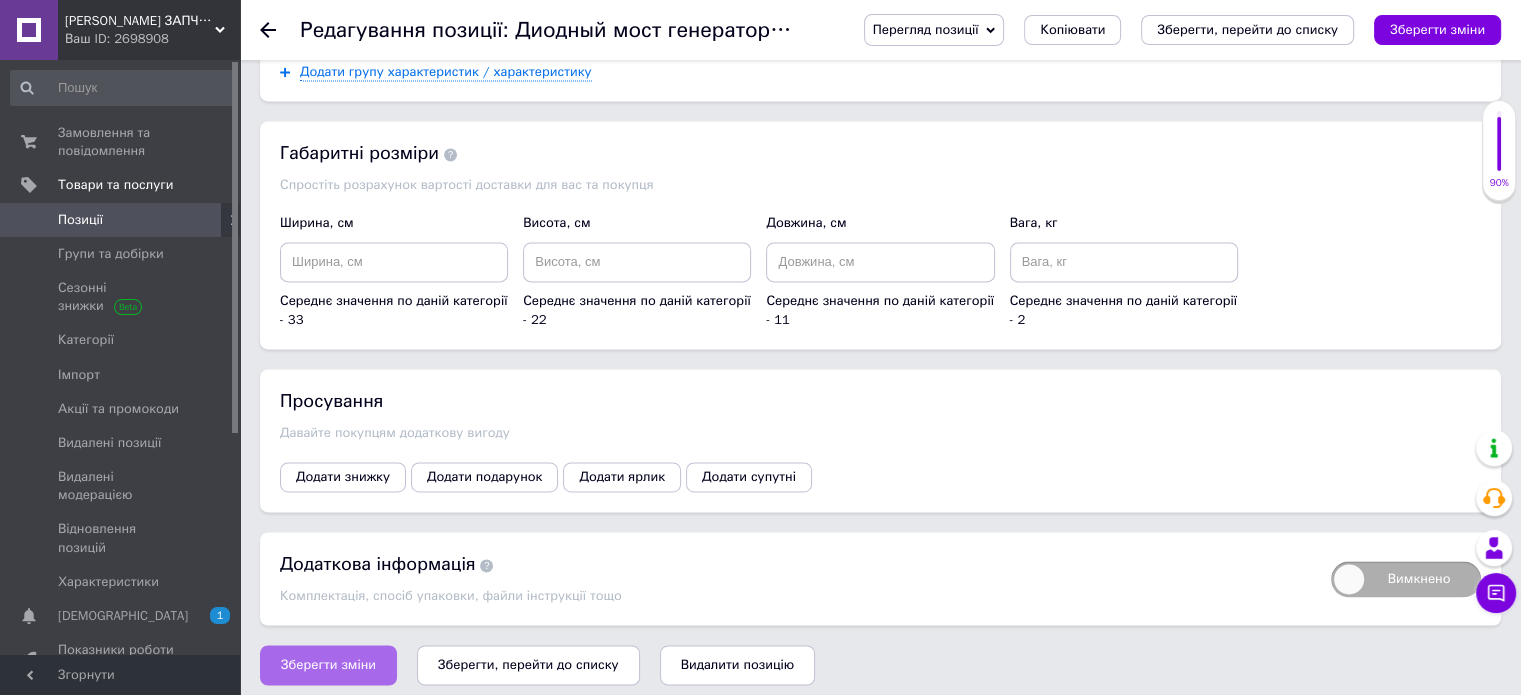 type 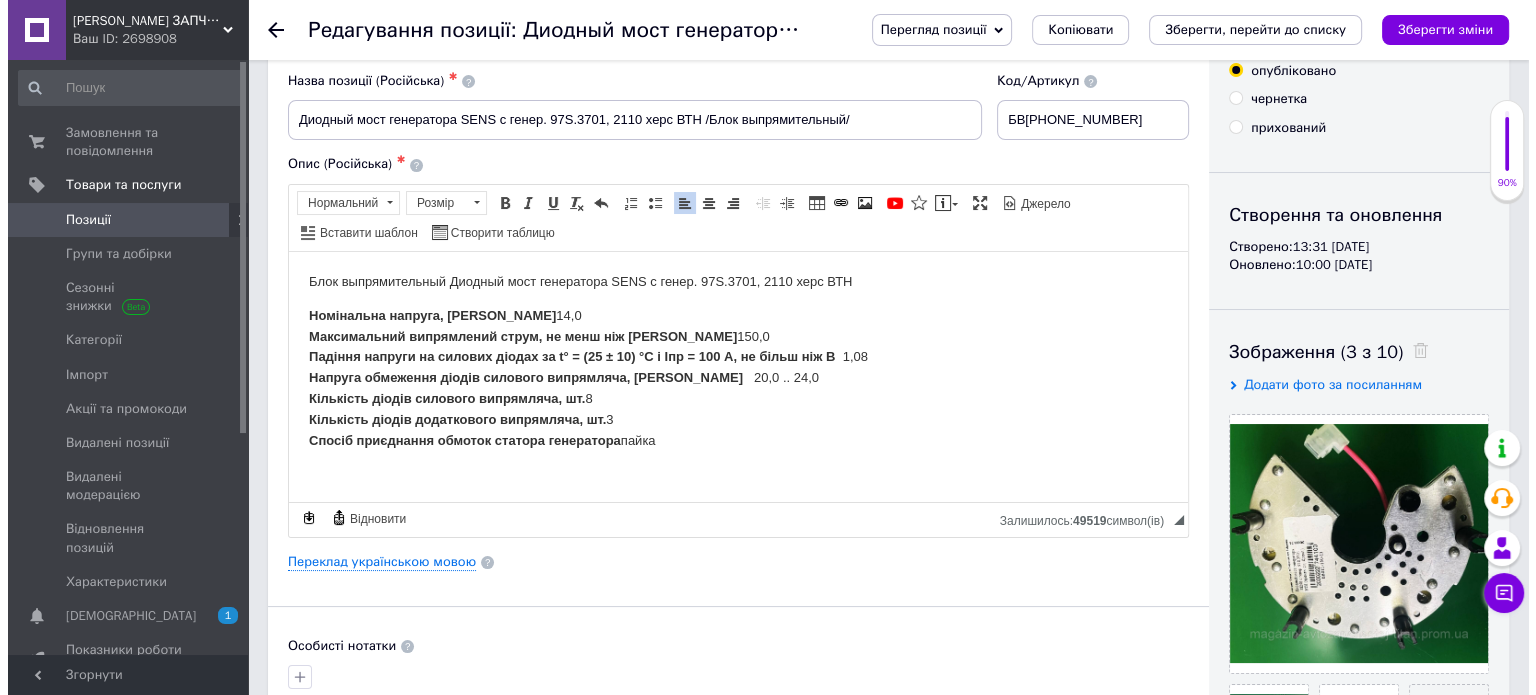 scroll, scrollTop: 44, scrollLeft: 0, axis: vertical 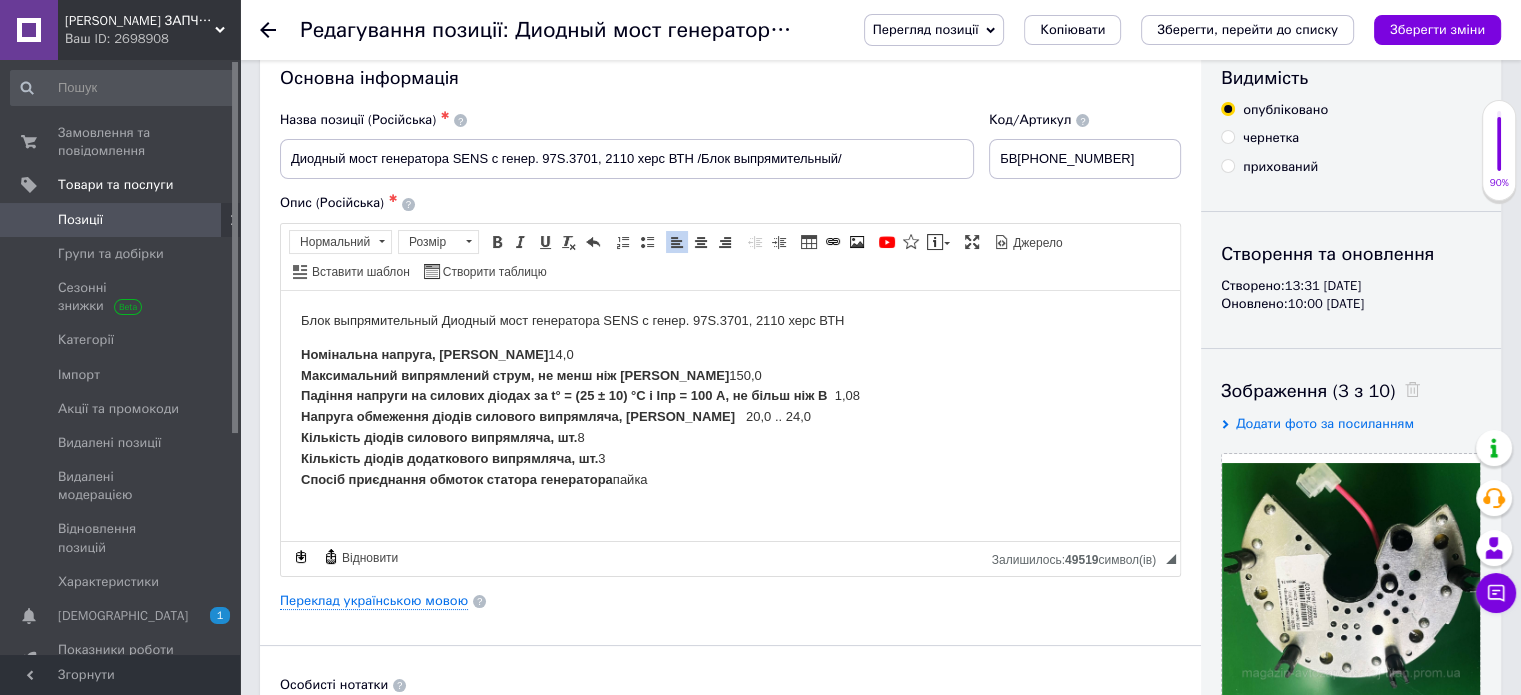 drag, startPoint x: 675, startPoint y: 484, endPoint x: 296, endPoint y: 412, distance: 385.77844 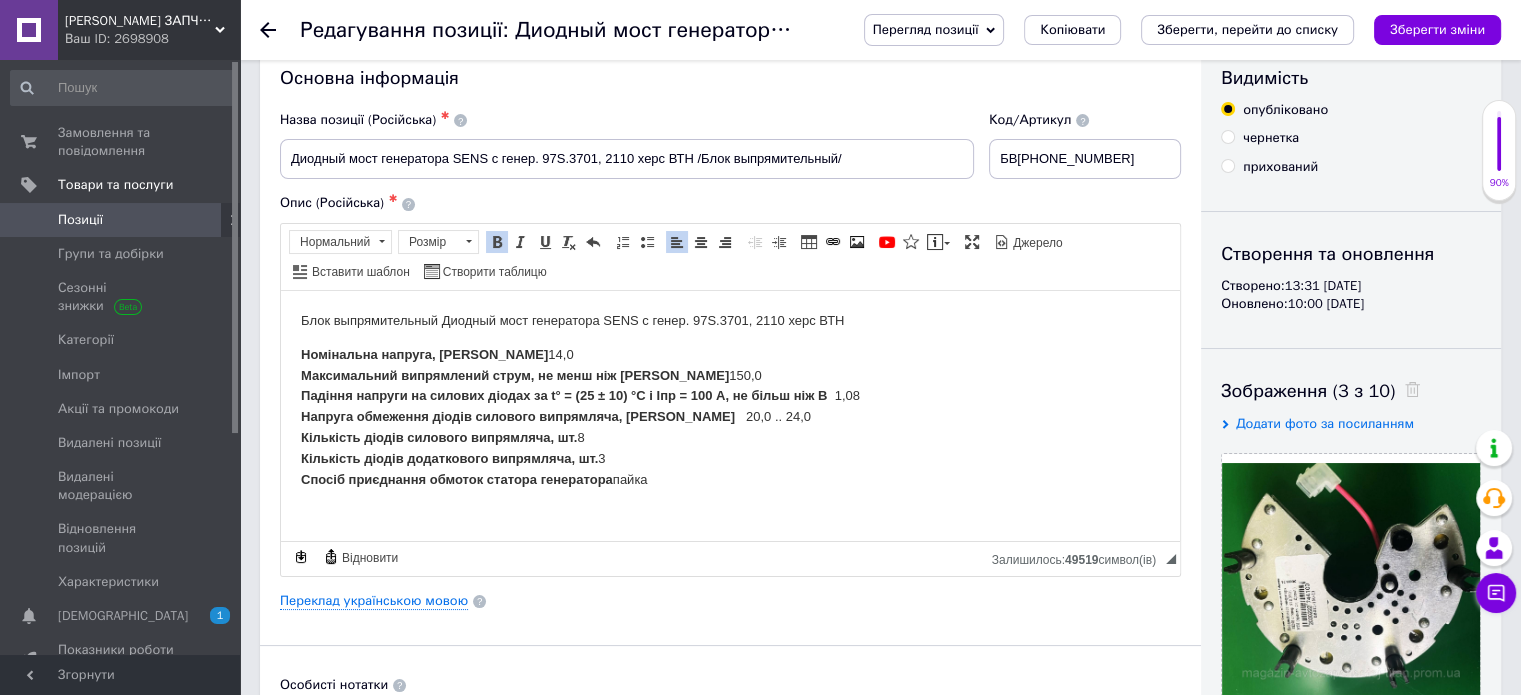 copy on "Номінальна напруга, В     14,0 Максимальний випрямлений струм, не менш ніж А      150,0 Падіння напруги на силових діодах за t° = (25 ± 10) °C і Iпр = 100 А, не більш ніж В        1,08 Напруга обмеження діодів силового випрямляча, В          20,0 .. 24,0 Кількість діодів силового випрямляча, шт.    8 Кількість діодів додаткового випрямляча, шт.    3 Спосіб приєднання обмоток статора генератора     пайка" 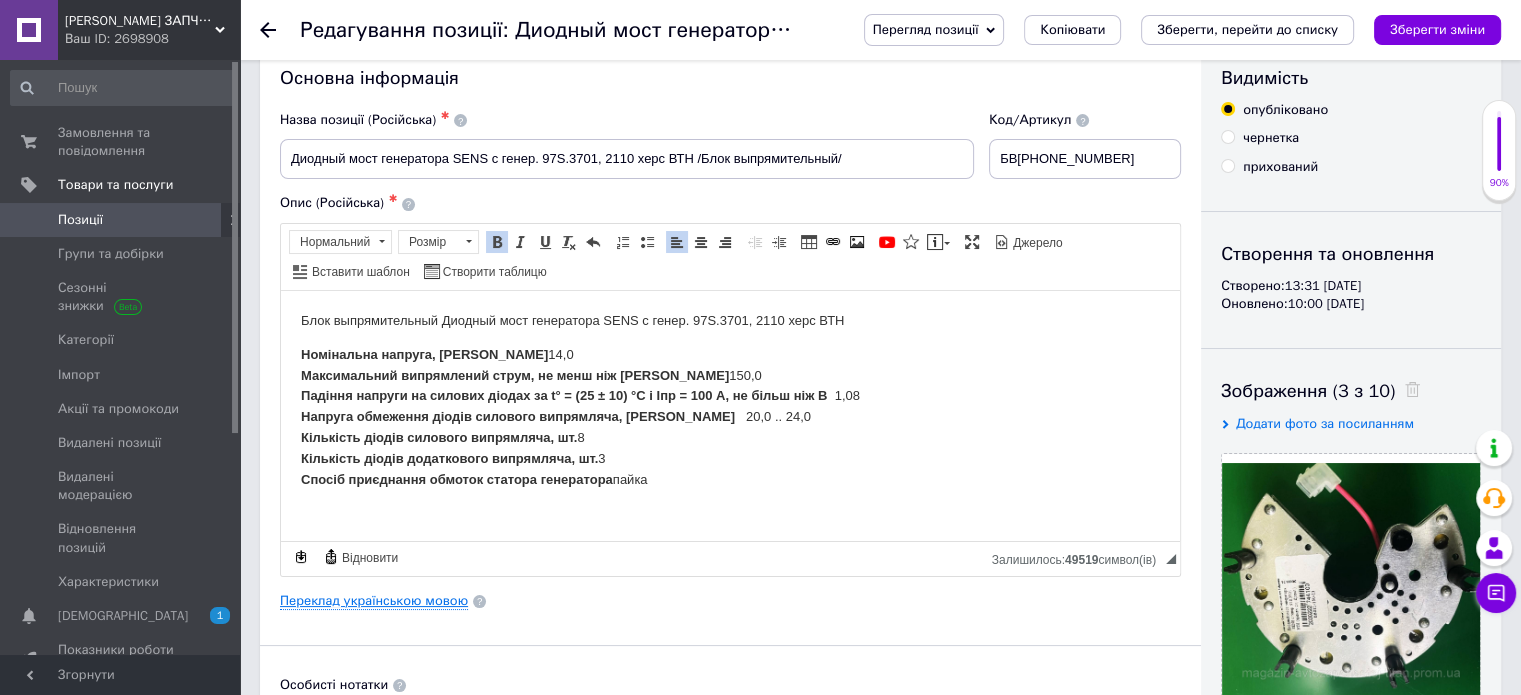 click on "Переклад українською мовою" at bounding box center [374, 601] 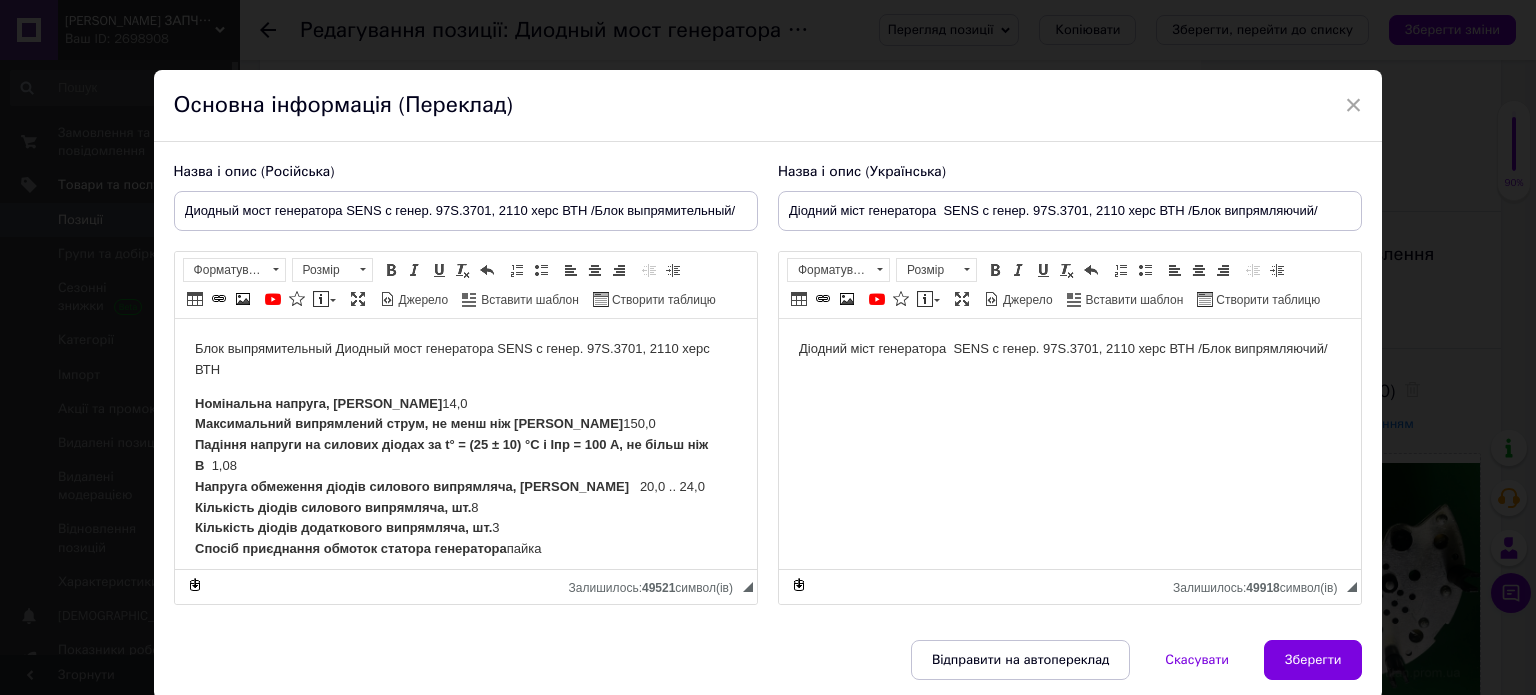 scroll, scrollTop: 0, scrollLeft: 0, axis: both 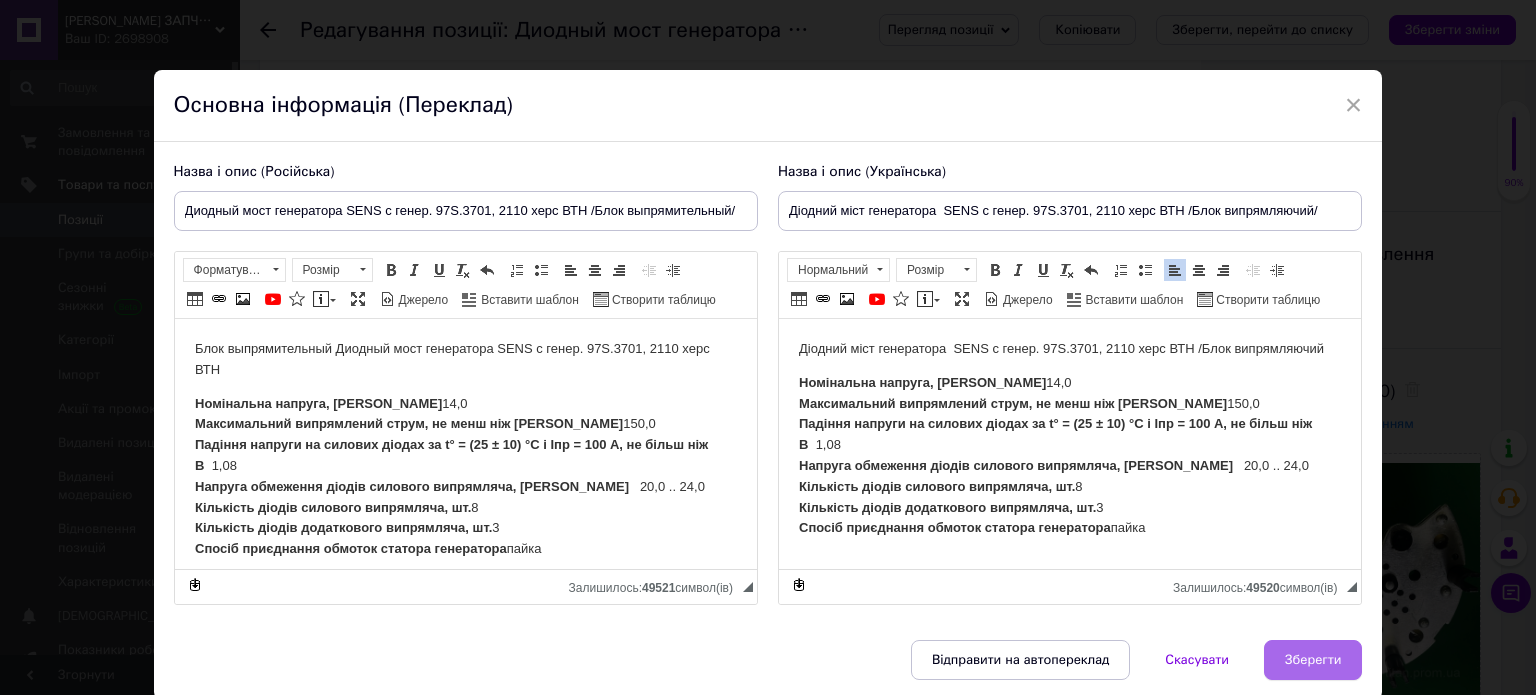 click on "Зберегти" at bounding box center (1313, 660) 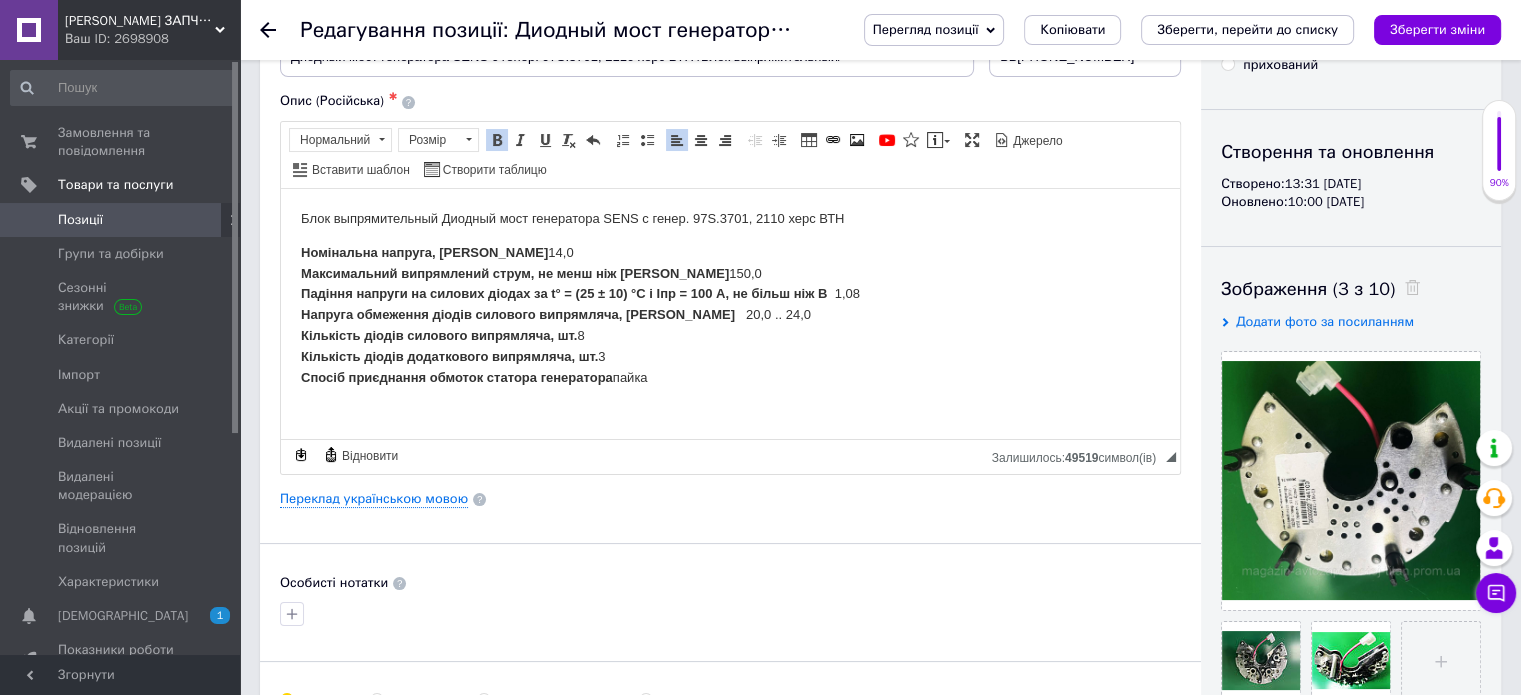 scroll, scrollTop: 244, scrollLeft: 0, axis: vertical 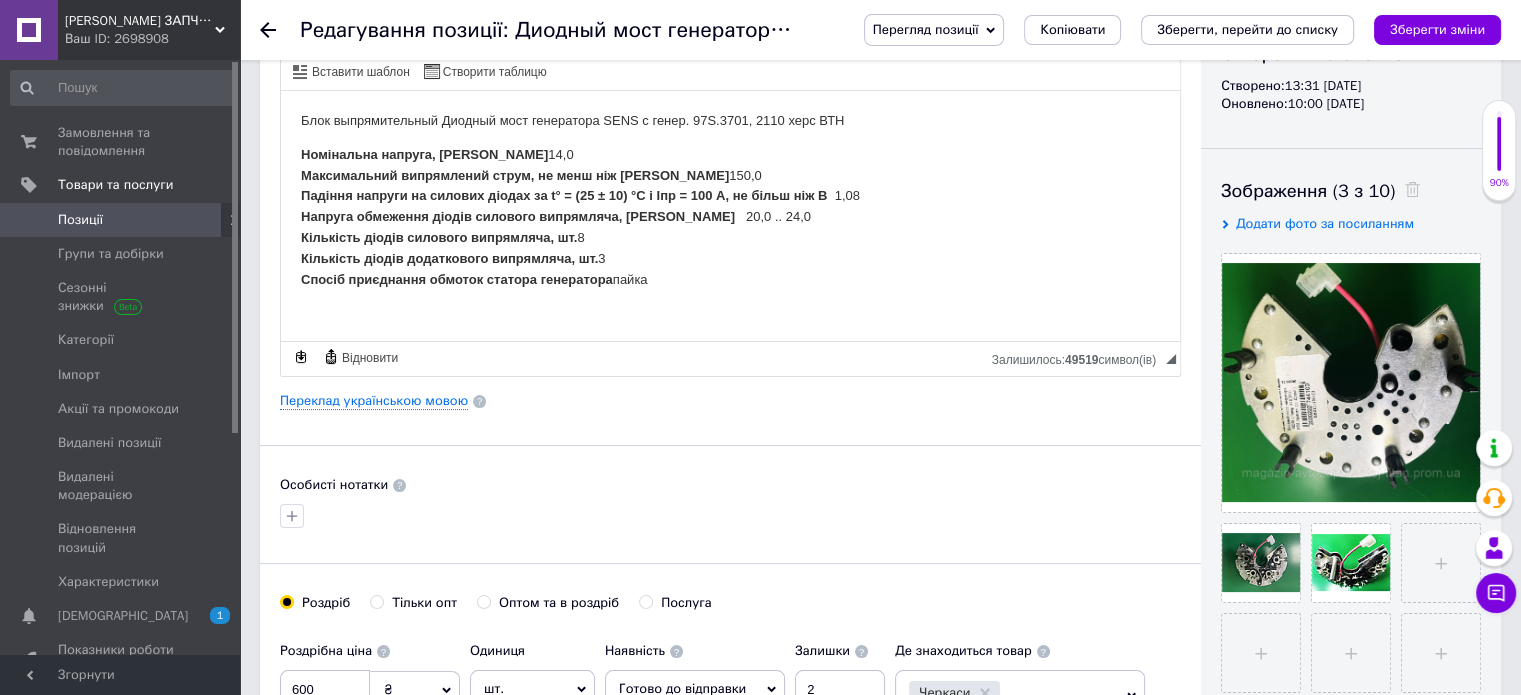 click at bounding box center [730, 516] 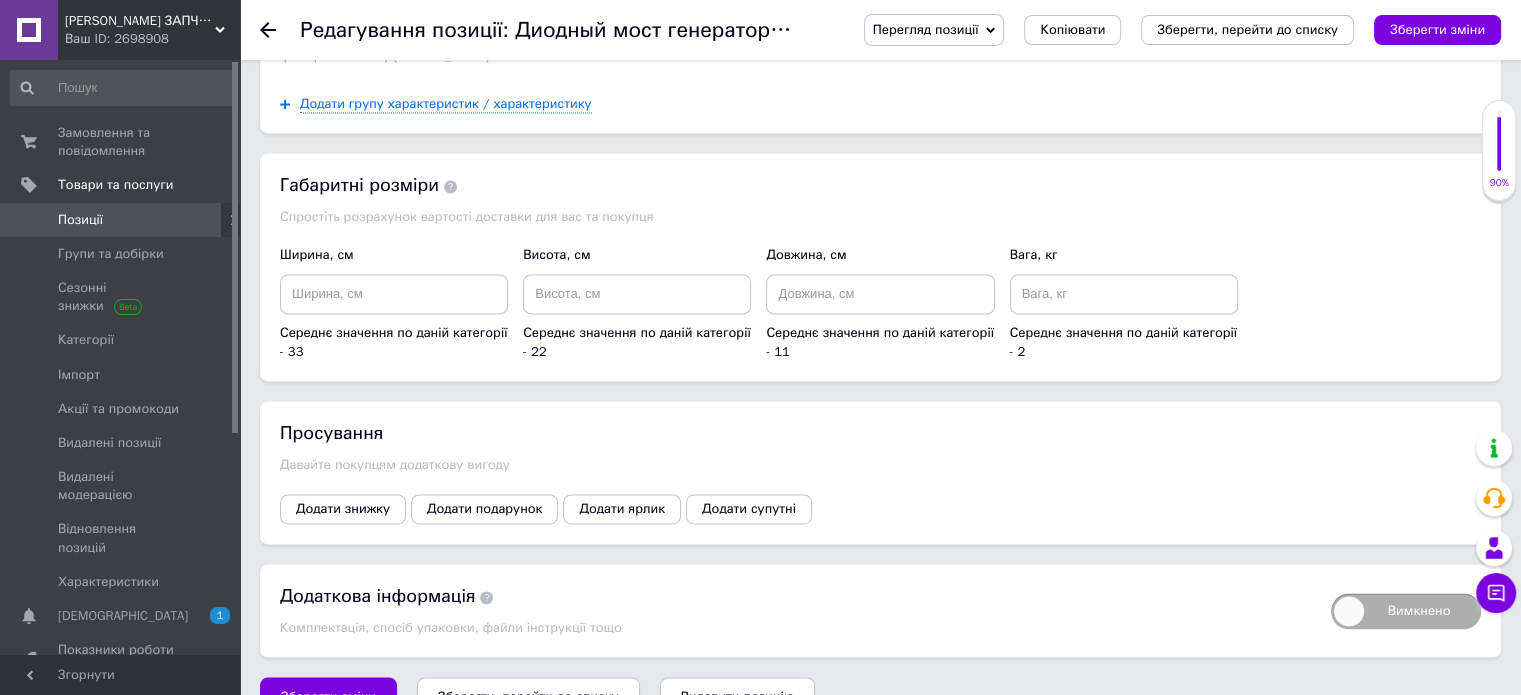 scroll, scrollTop: 2944, scrollLeft: 0, axis: vertical 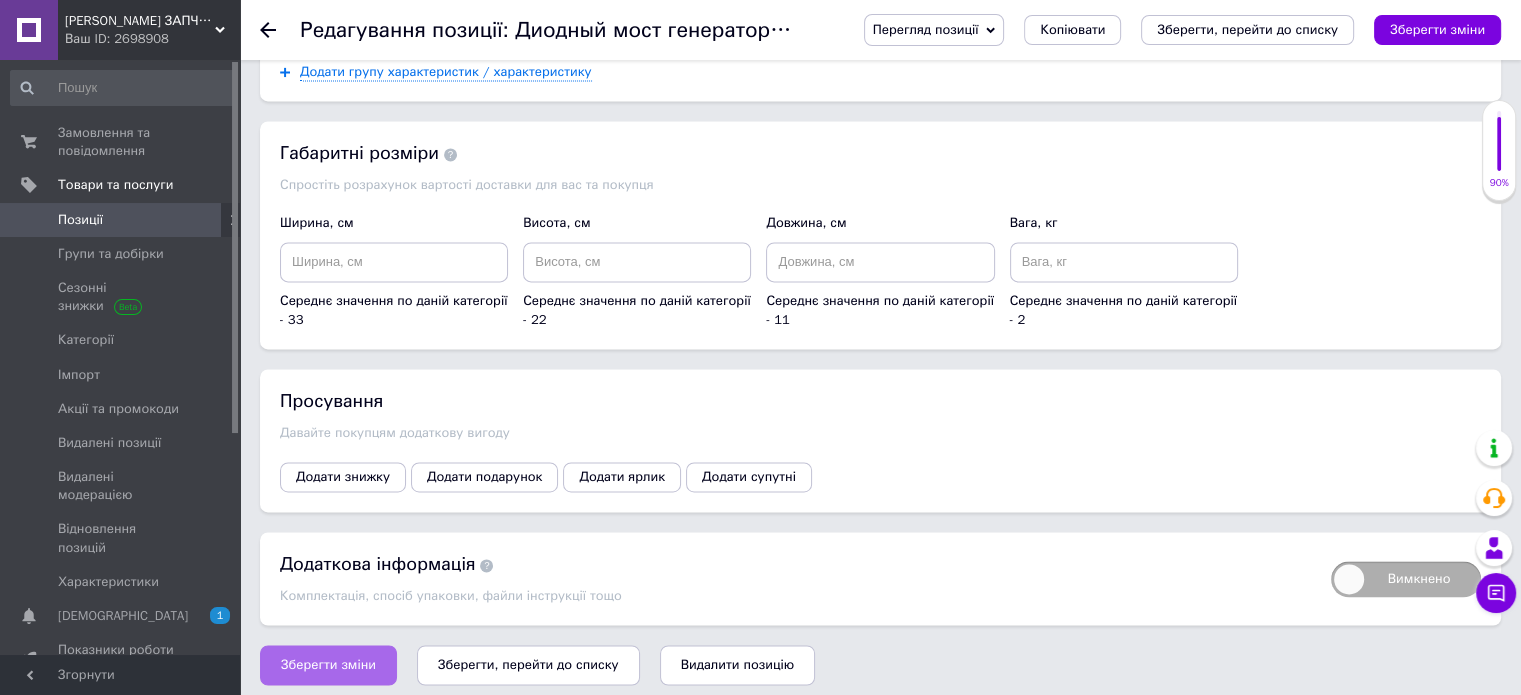 click on "Зберегти зміни" at bounding box center [328, 665] 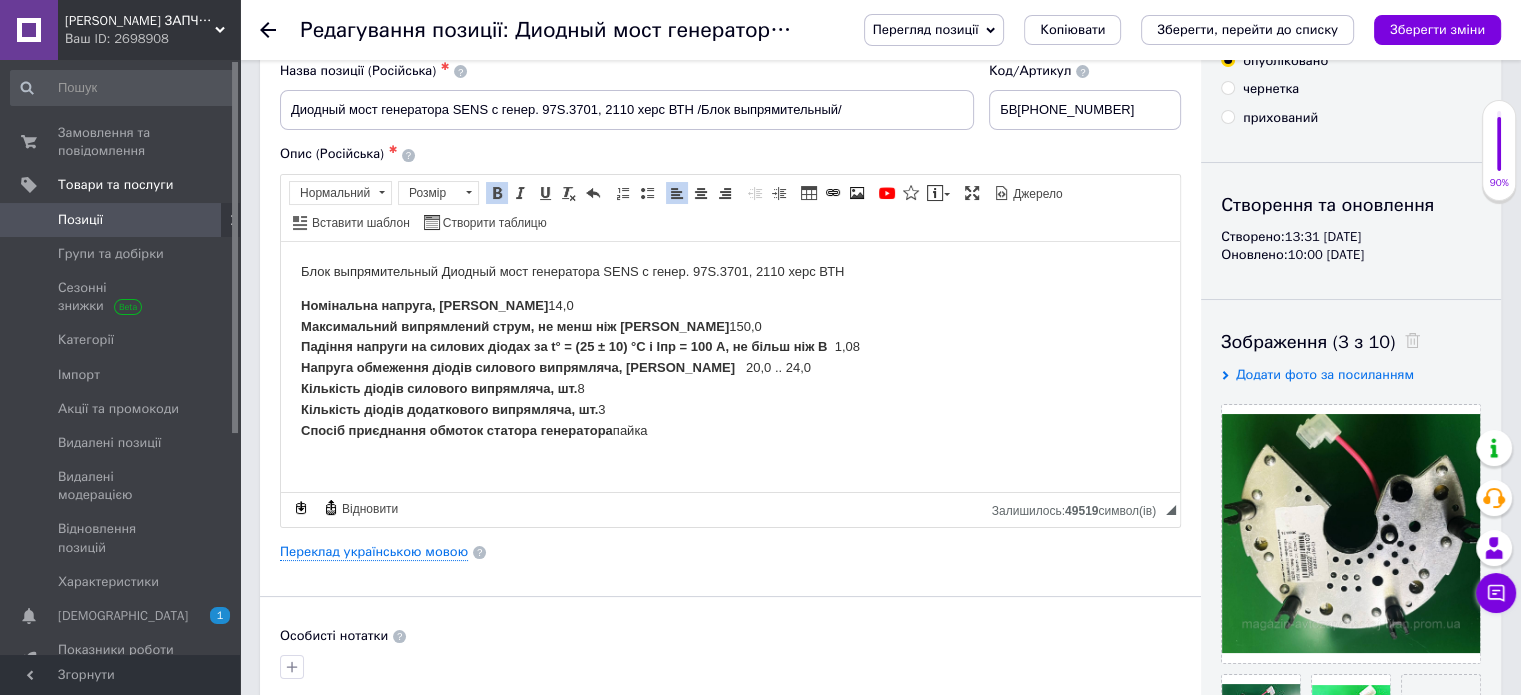 scroll, scrollTop: 44, scrollLeft: 0, axis: vertical 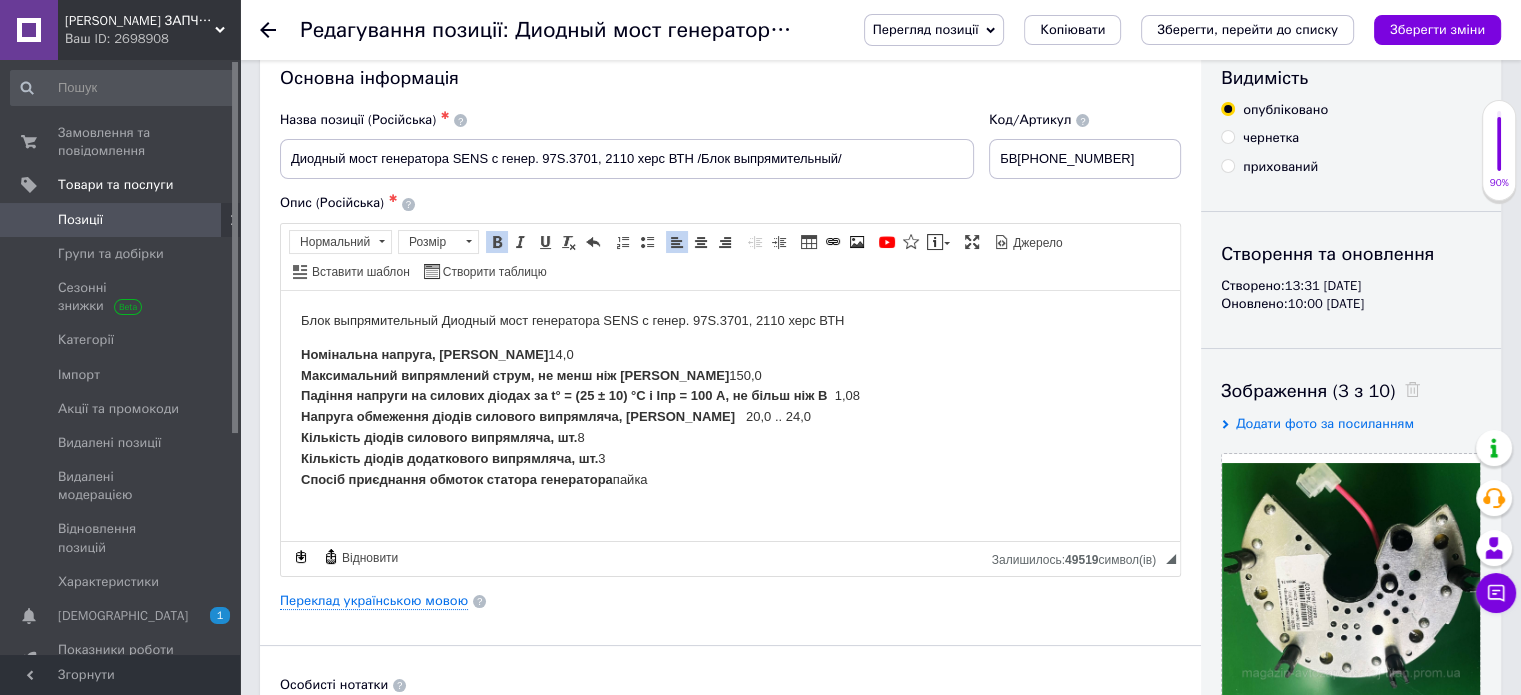 drag, startPoint x: 845, startPoint y: 459, endPoint x: 833, endPoint y: 470, distance: 16.27882 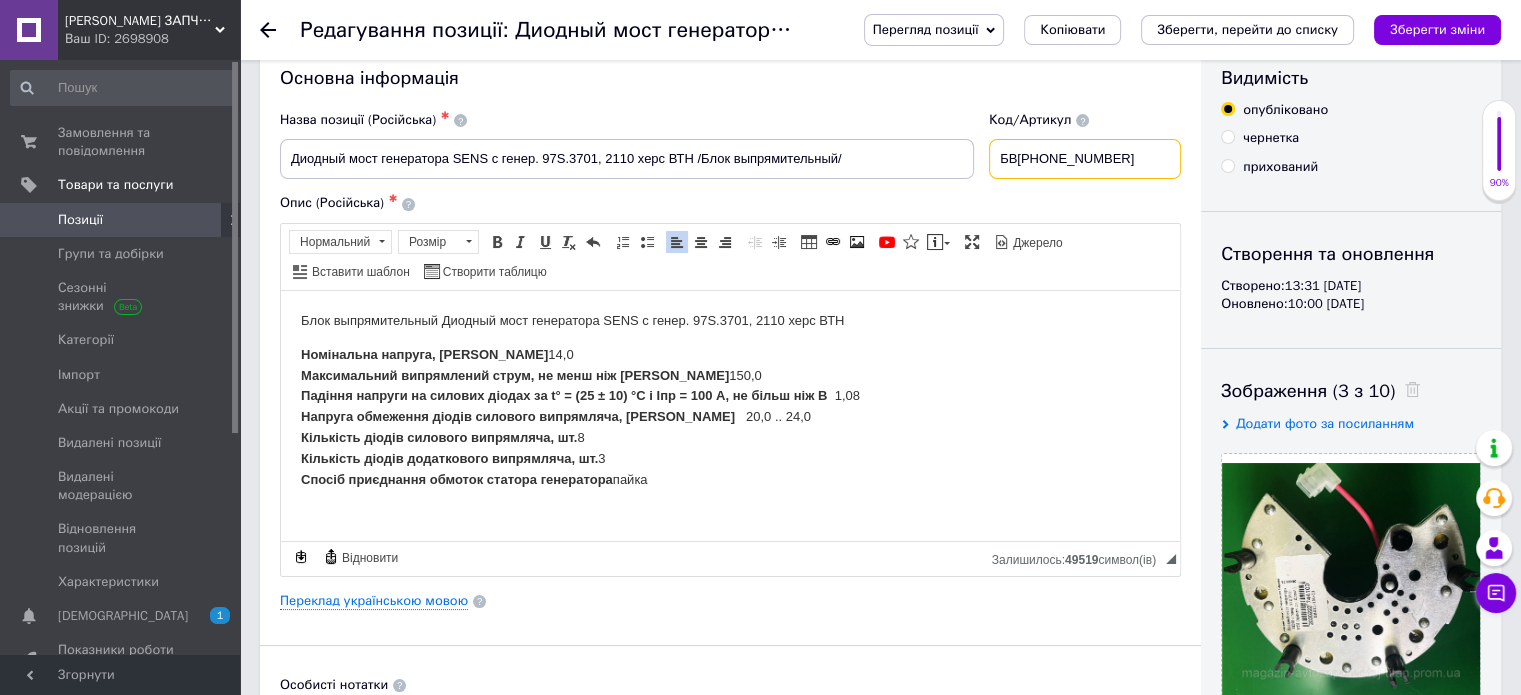 drag, startPoint x: 1120, startPoint y: 159, endPoint x: 964, endPoint y: 283, distance: 199.2787 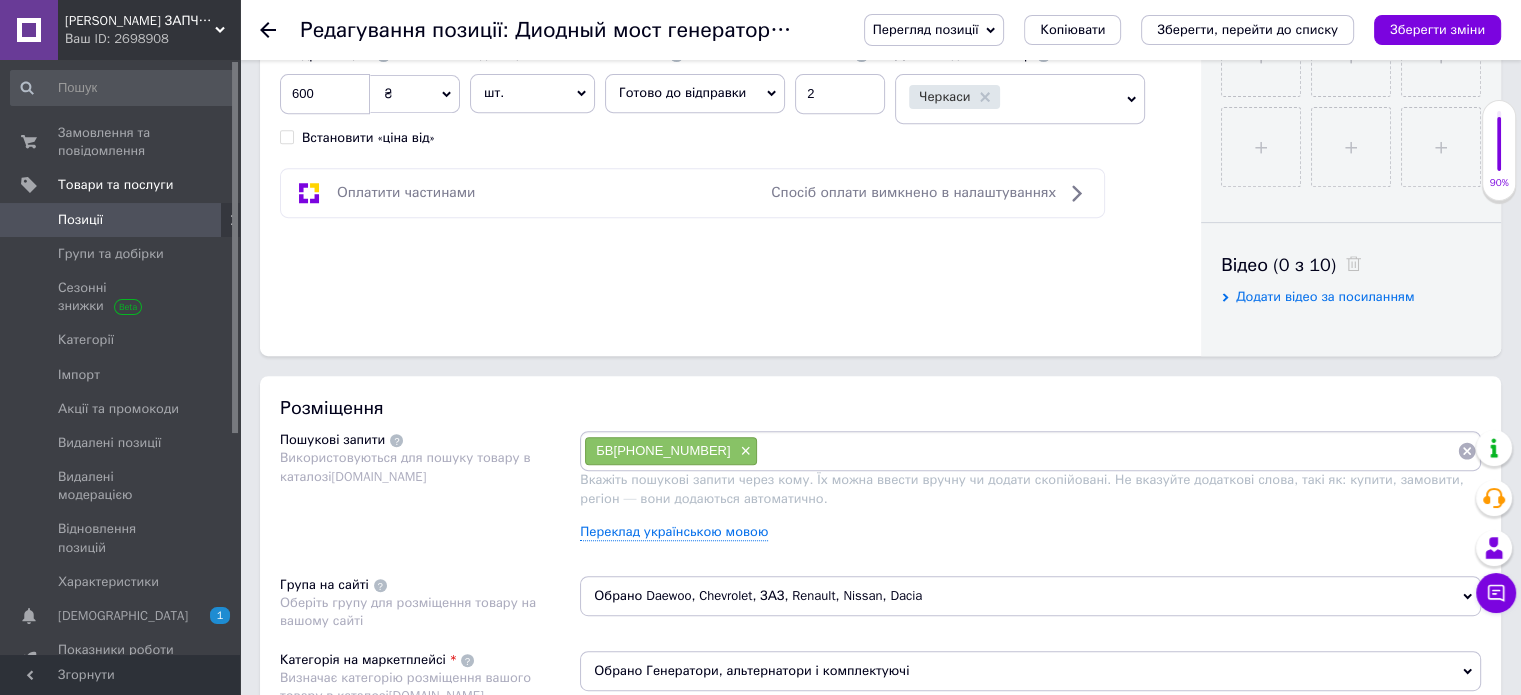 scroll, scrollTop: 944, scrollLeft: 0, axis: vertical 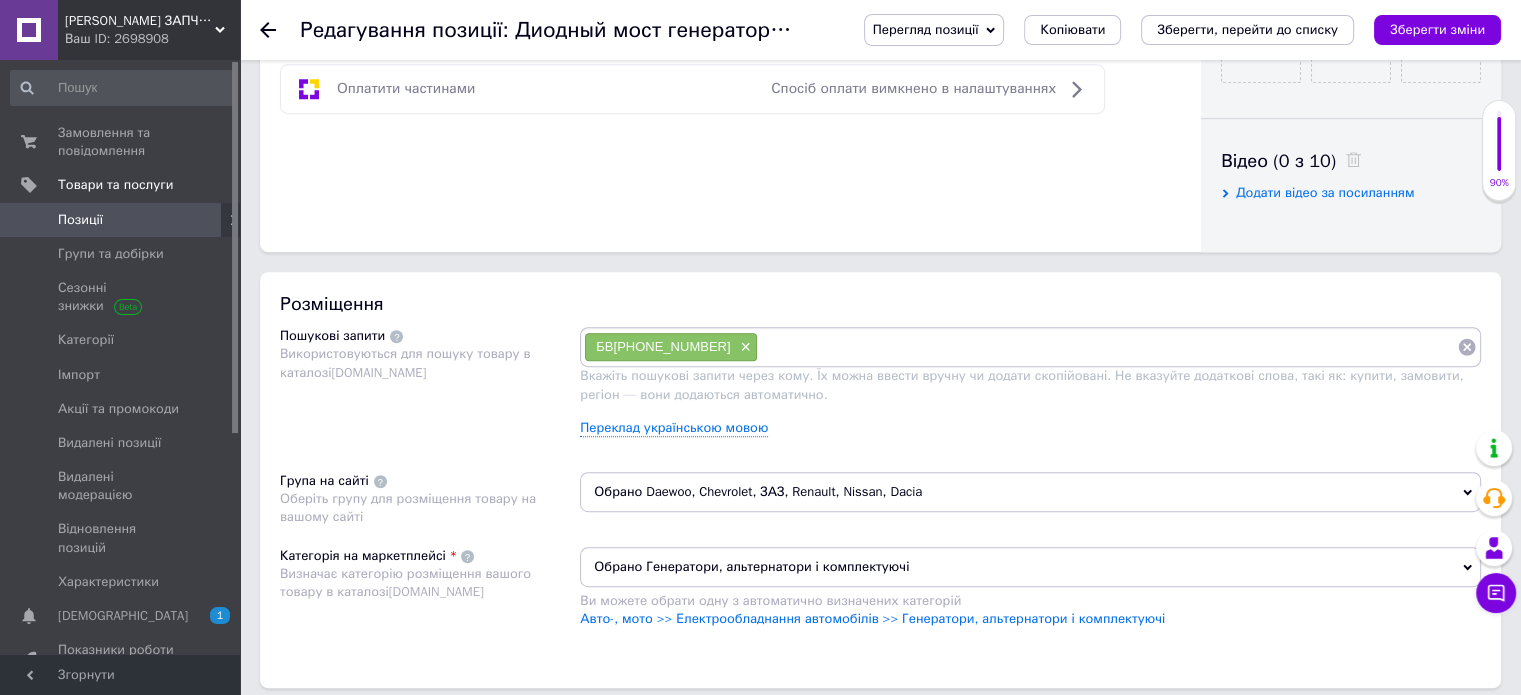 click at bounding box center (1107, 347) 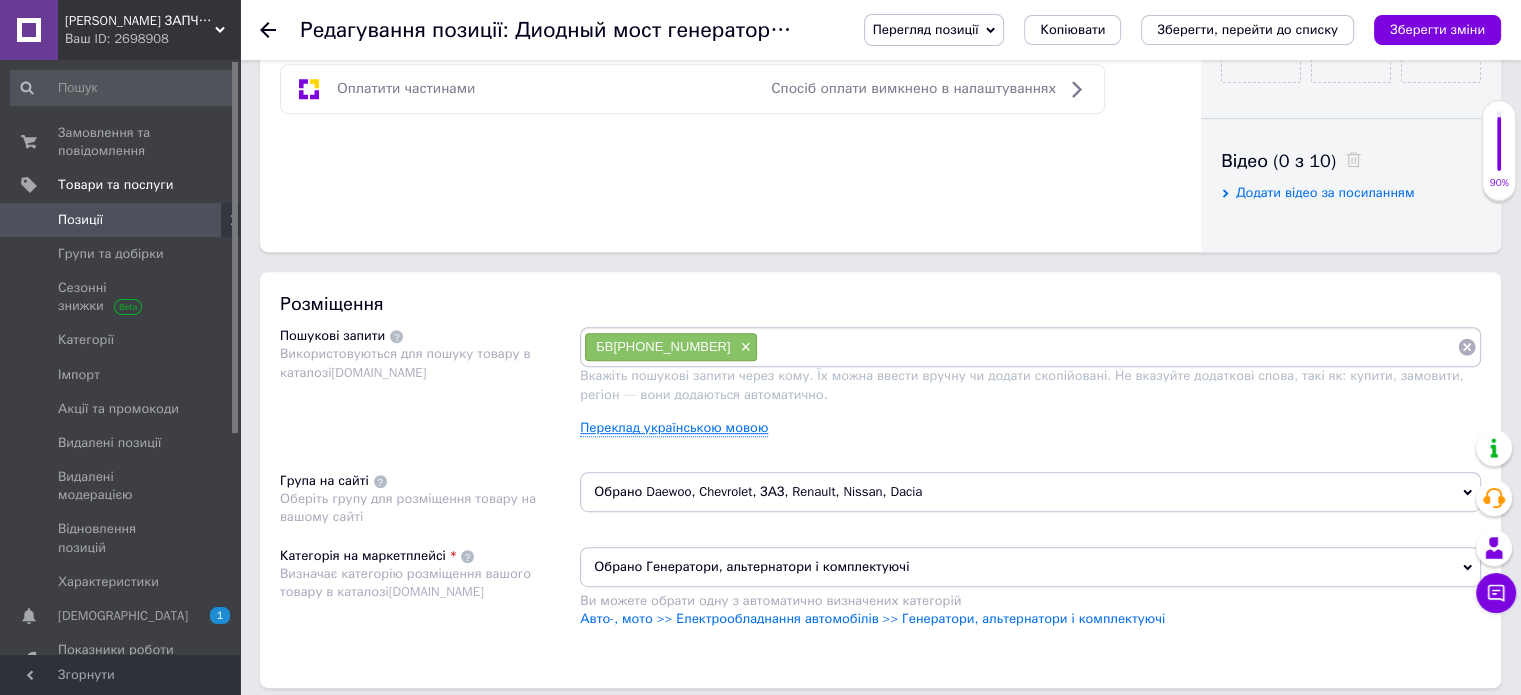 paste on "Блок выпрямительно-ограничительный БВО[PHONE_NUMBER]" 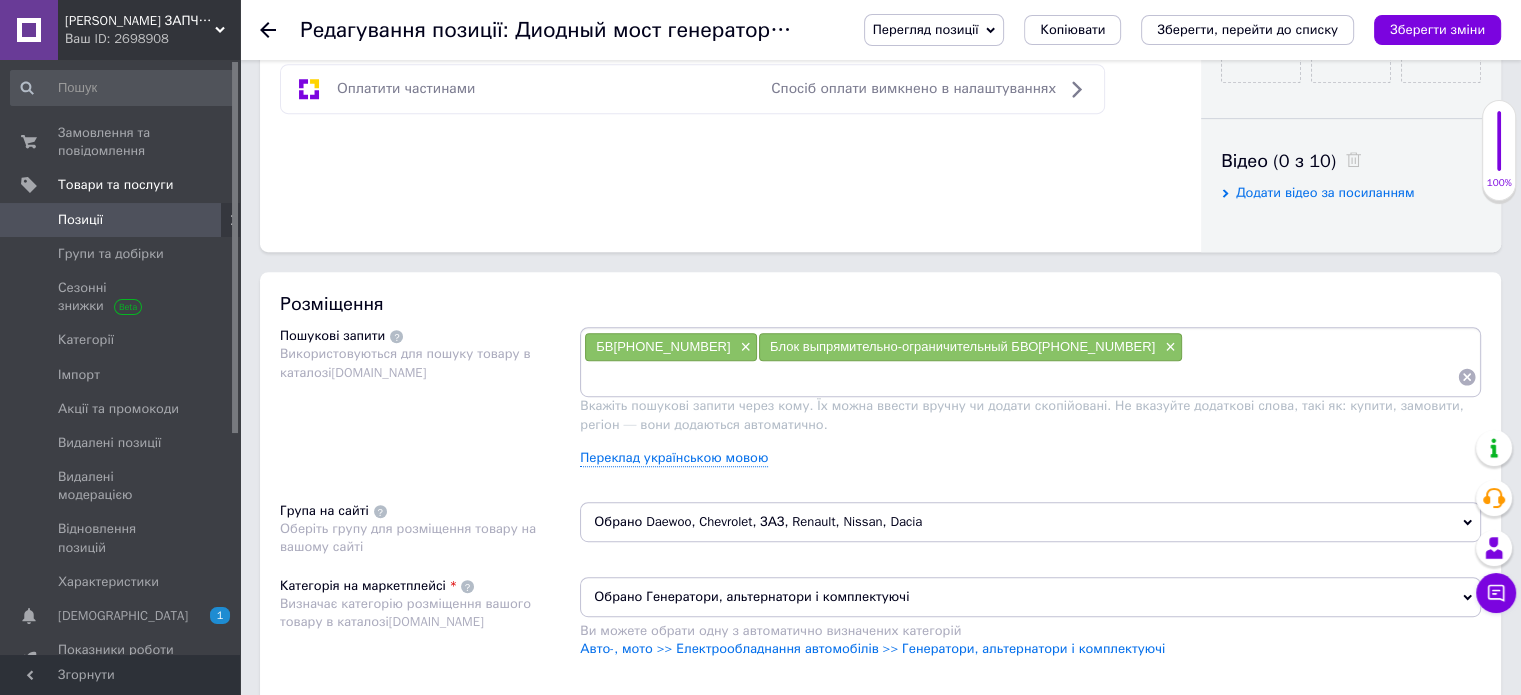 paste on "Блок выпрямительно-ограничительный БВО[PHONE_NUMBER] ..." 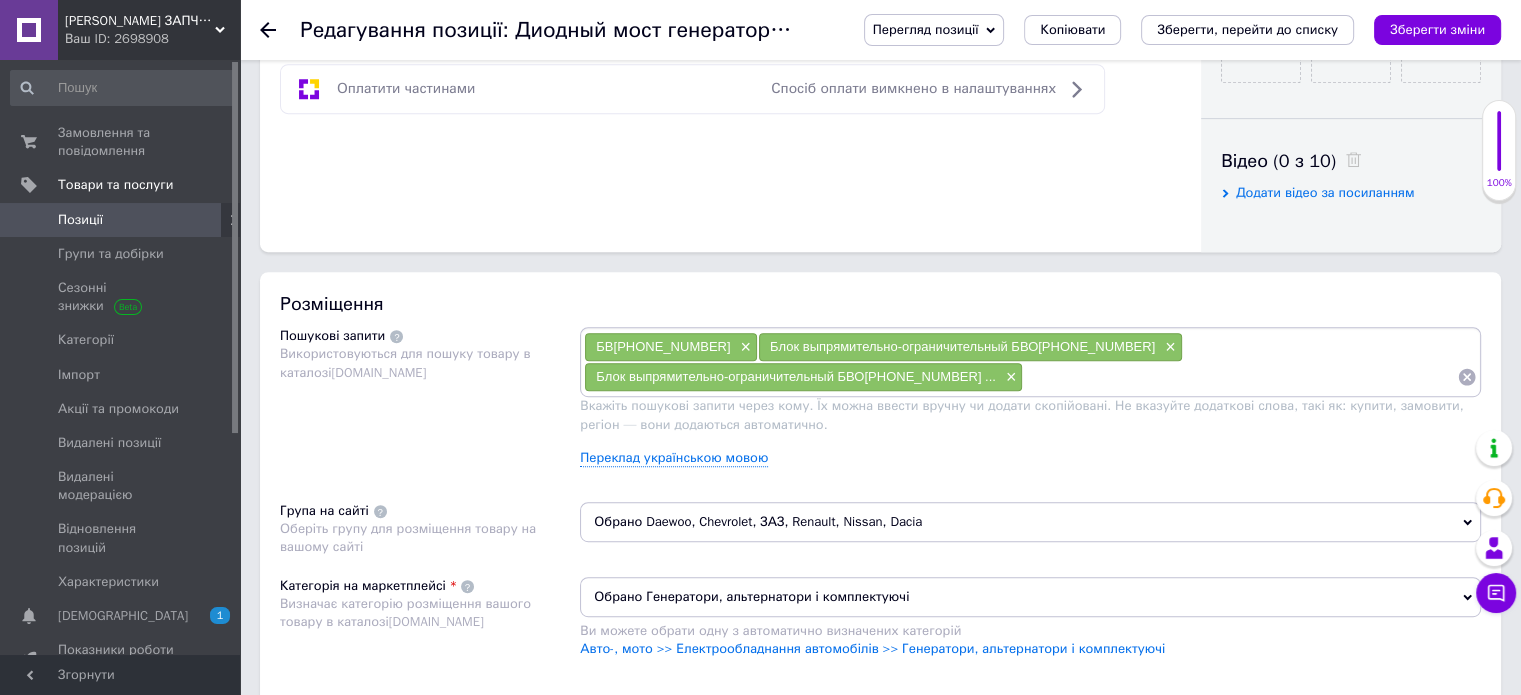 paste on "Діодний міст БВО[PHONE_NUMBER]" 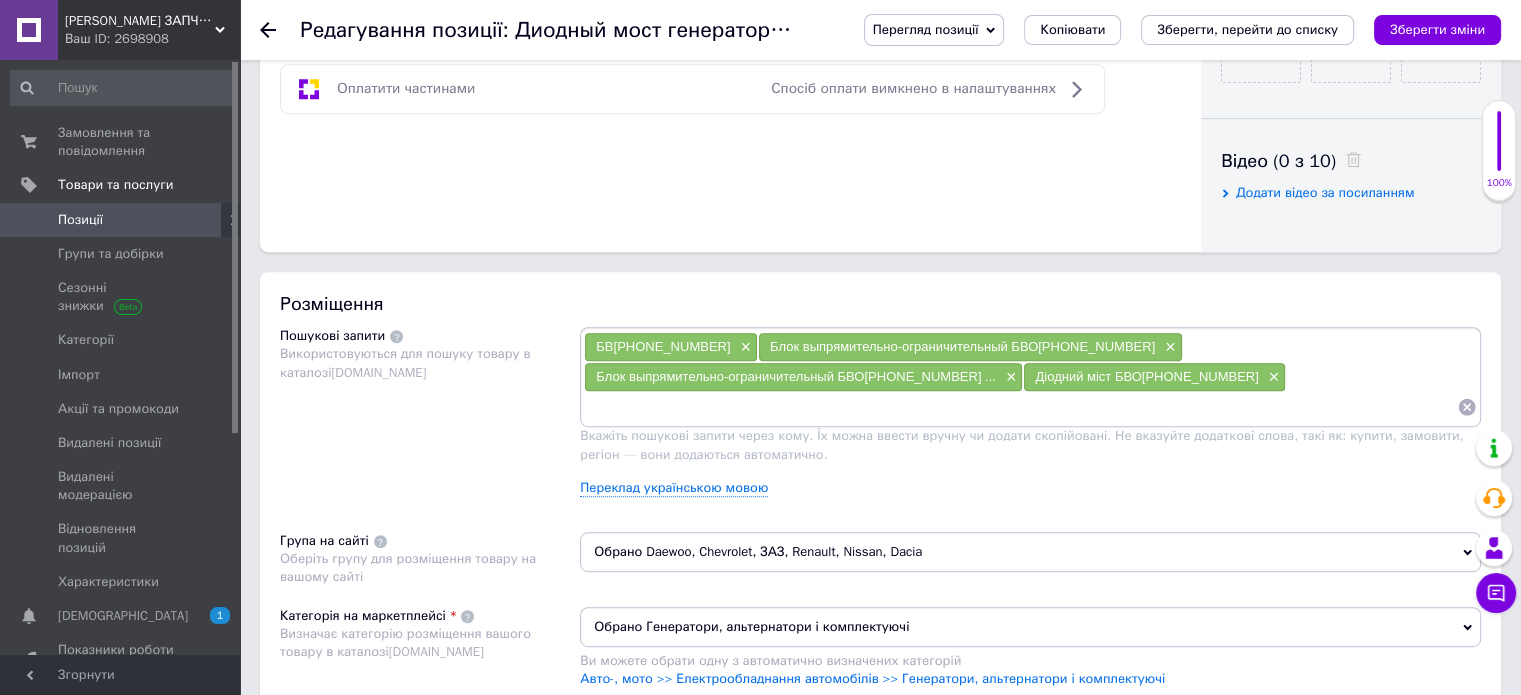 paste on "Блок выпрямительно-ограничительный БВО[PHONE_NUMBER]М" 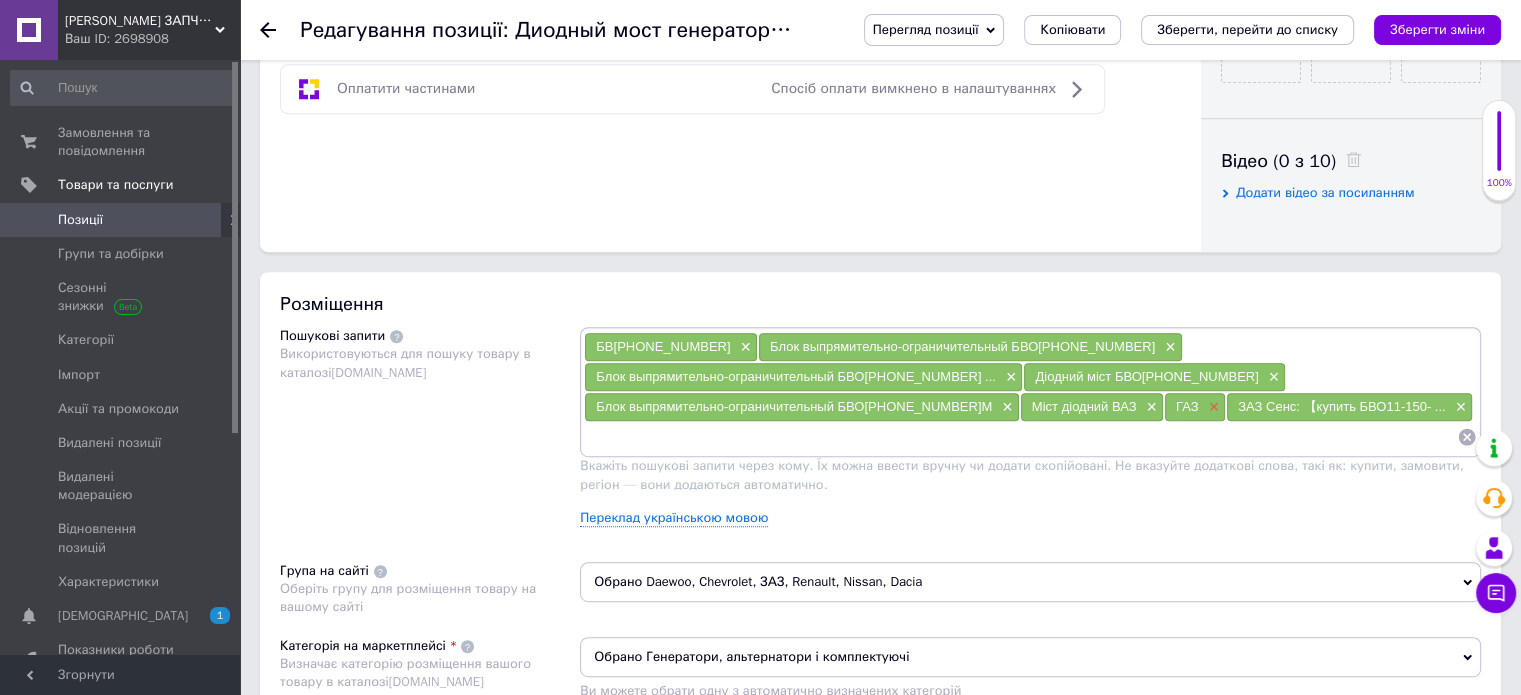click on "×" at bounding box center (1212, 407) 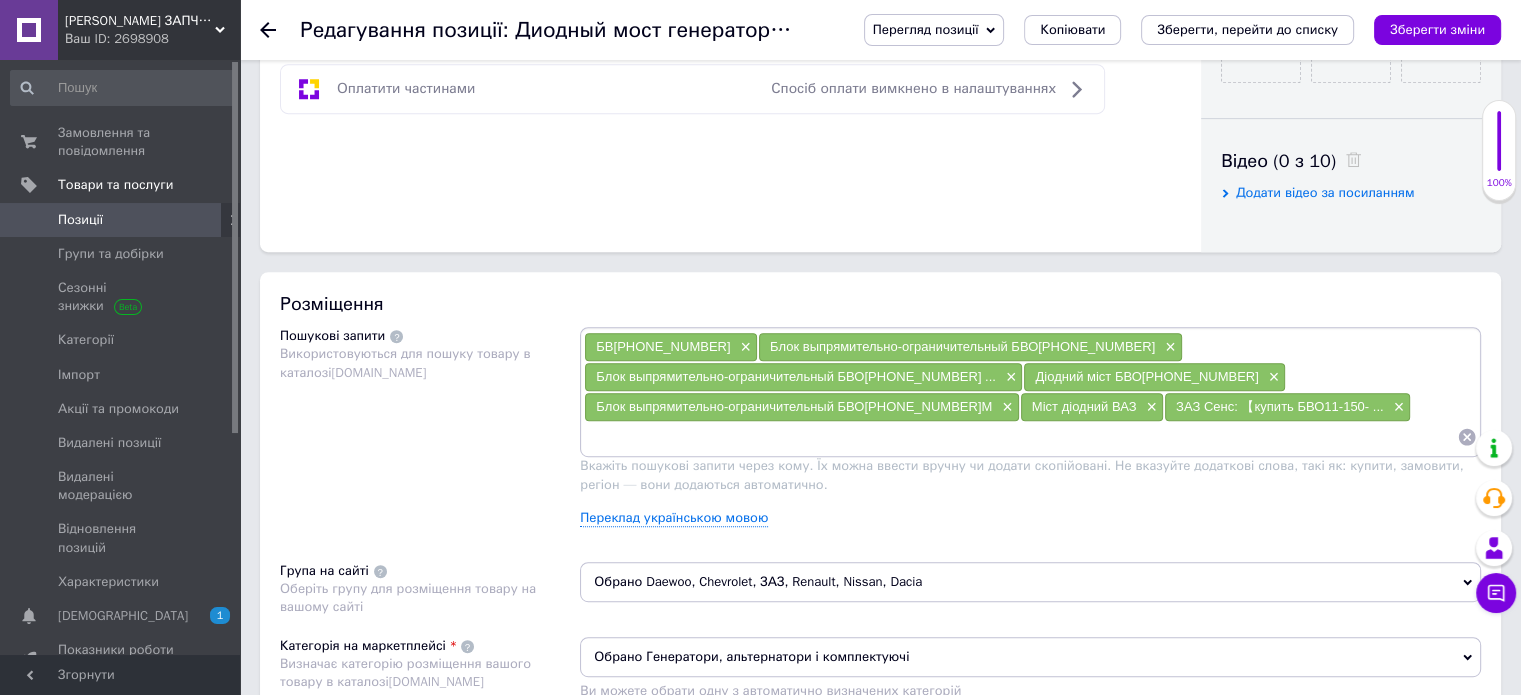 drag, startPoint x: 868, startPoint y: 404, endPoint x: 848, endPoint y: 503, distance: 101 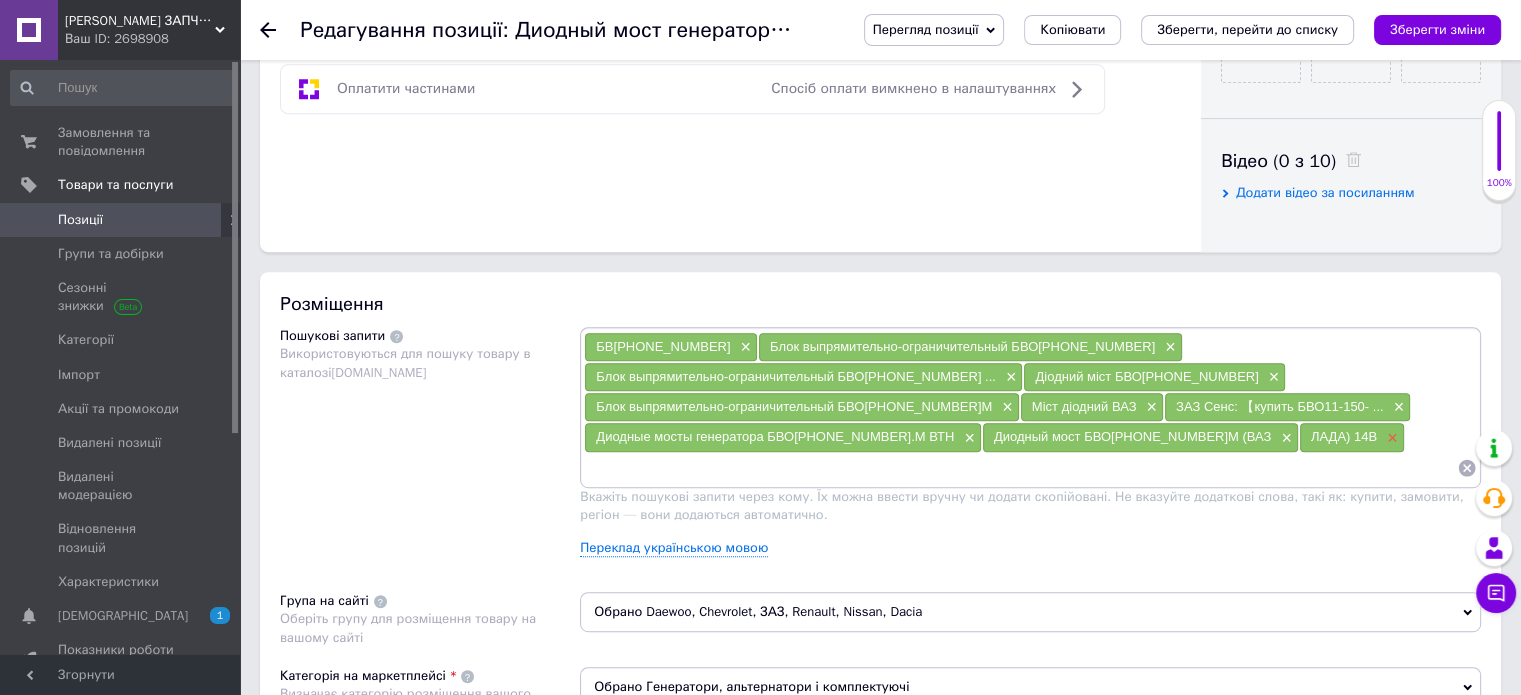 click on "×" at bounding box center (1390, 438) 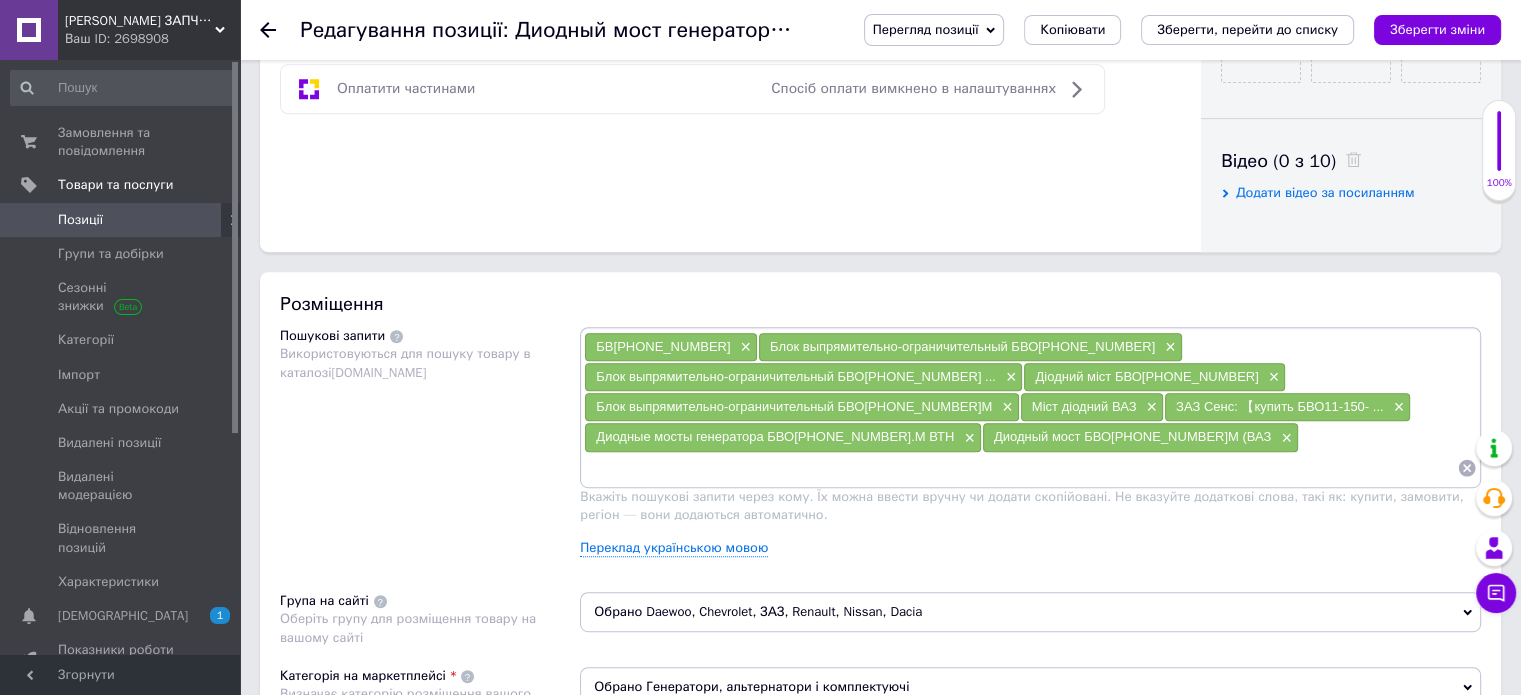 click at bounding box center (1020, 468) 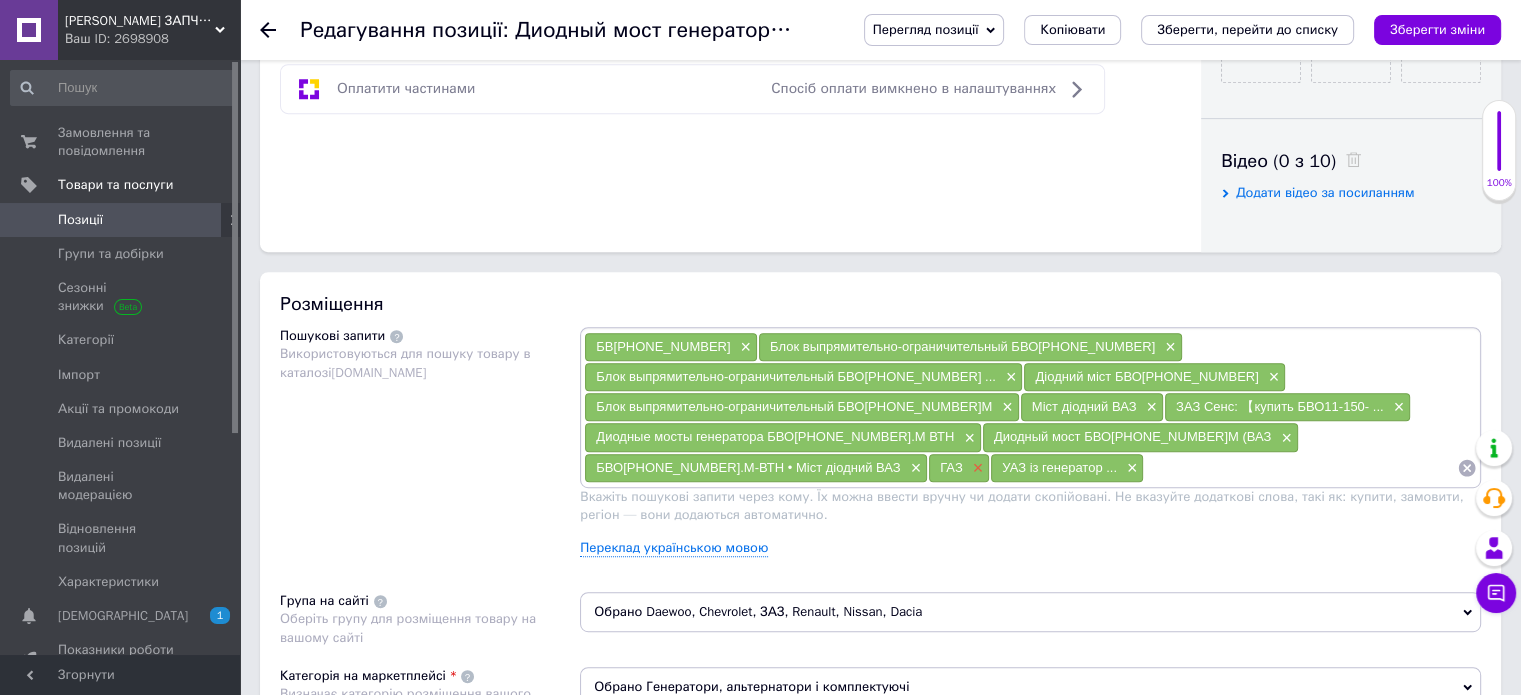 click on "×" at bounding box center (976, 468) 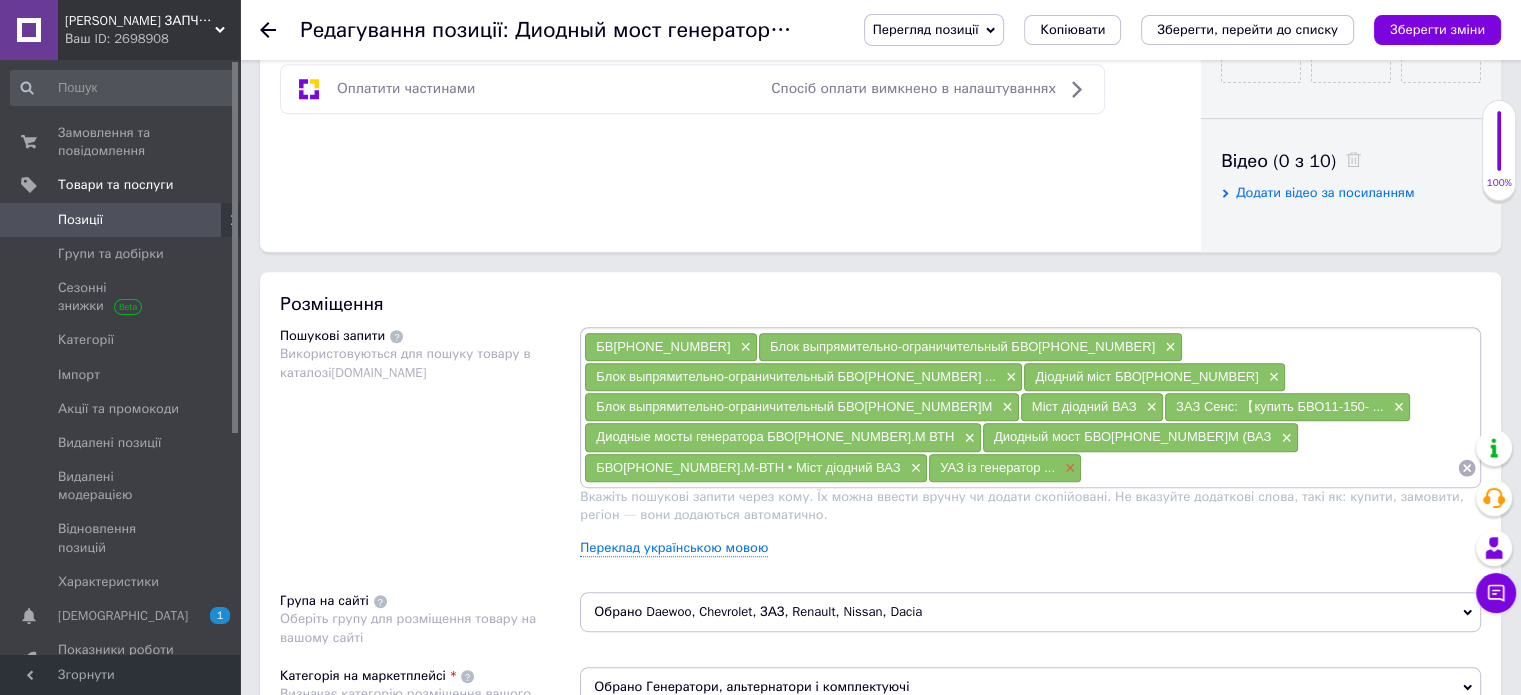 click on "×" at bounding box center [1068, 468] 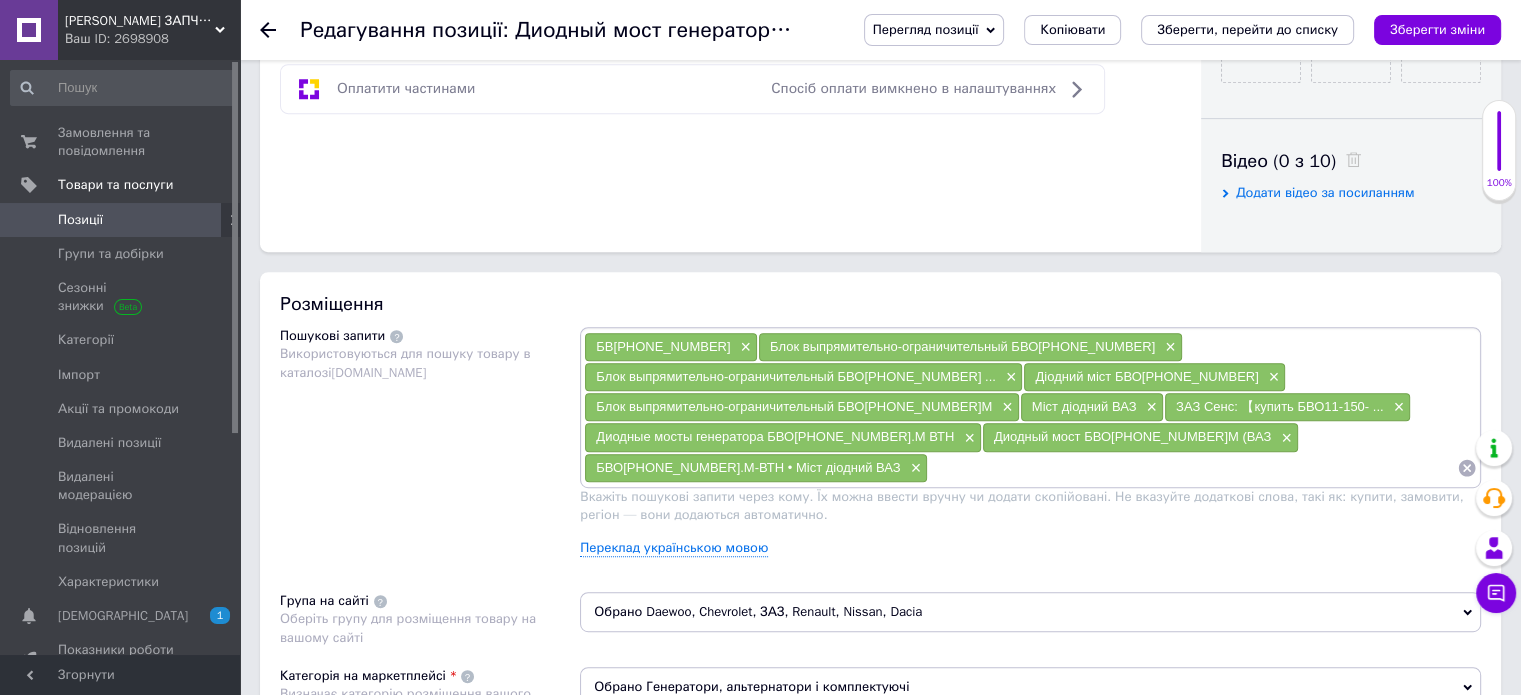 click at bounding box center (1192, 468) 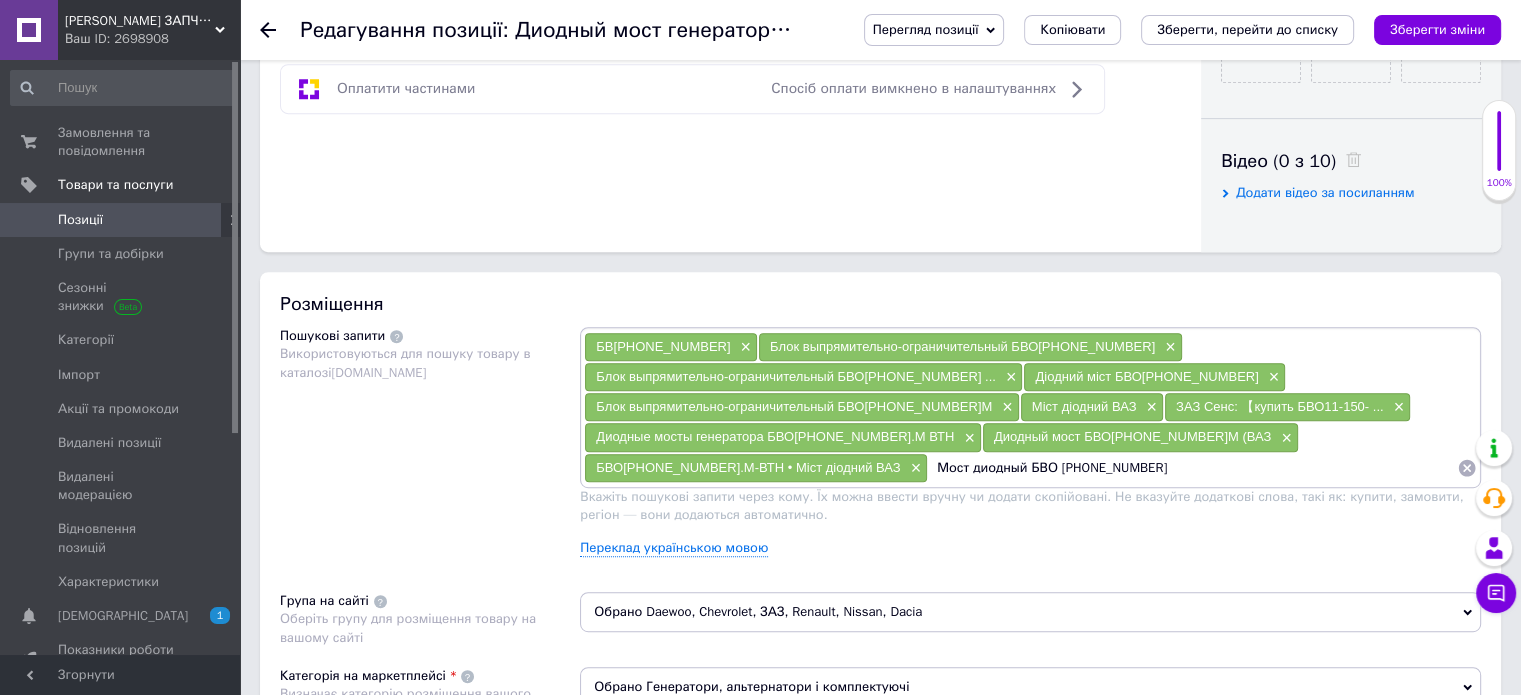 type 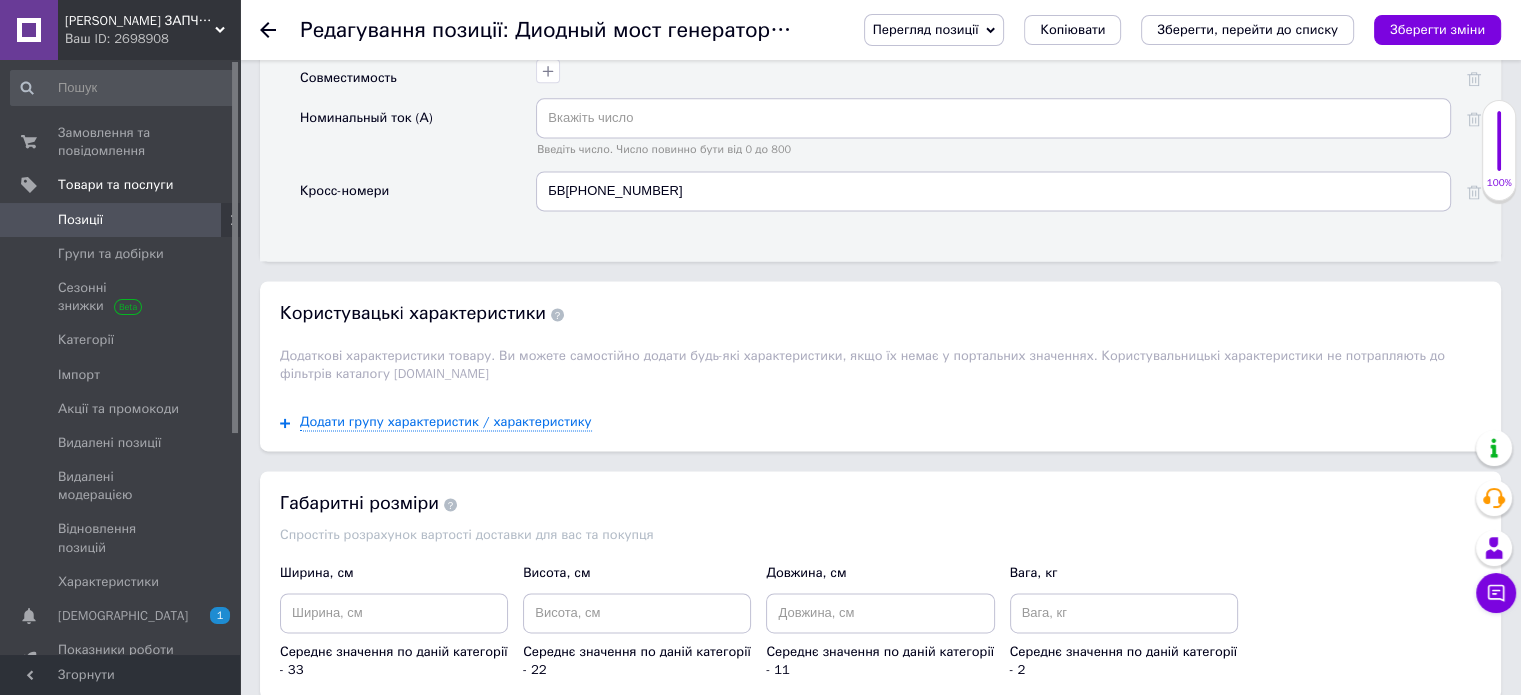 scroll, scrollTop: 3032, scrollLeft: 0, axis: vertical 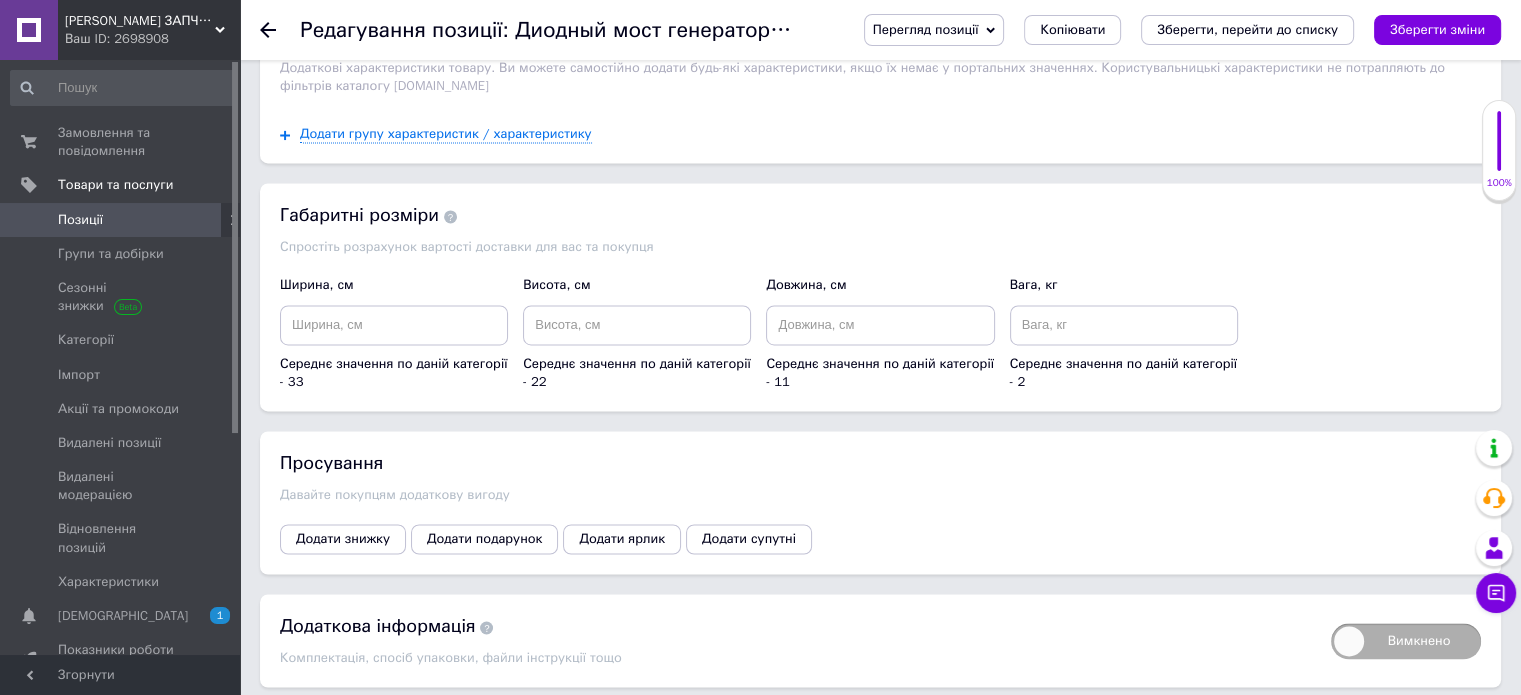 click on "Зберегти зміни" at bounding box center [328, 727] 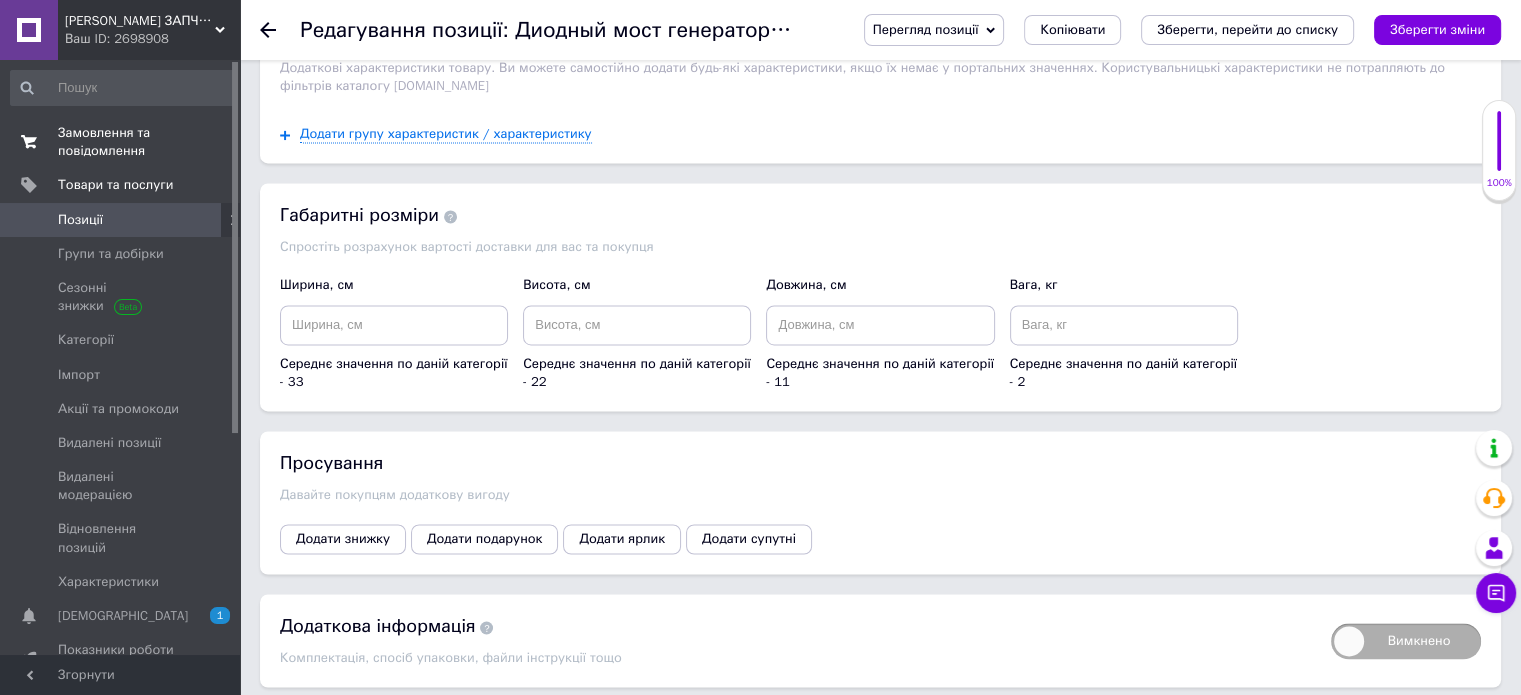 click on "Замовлення та повідомлення" at bounding box center [121, 142] 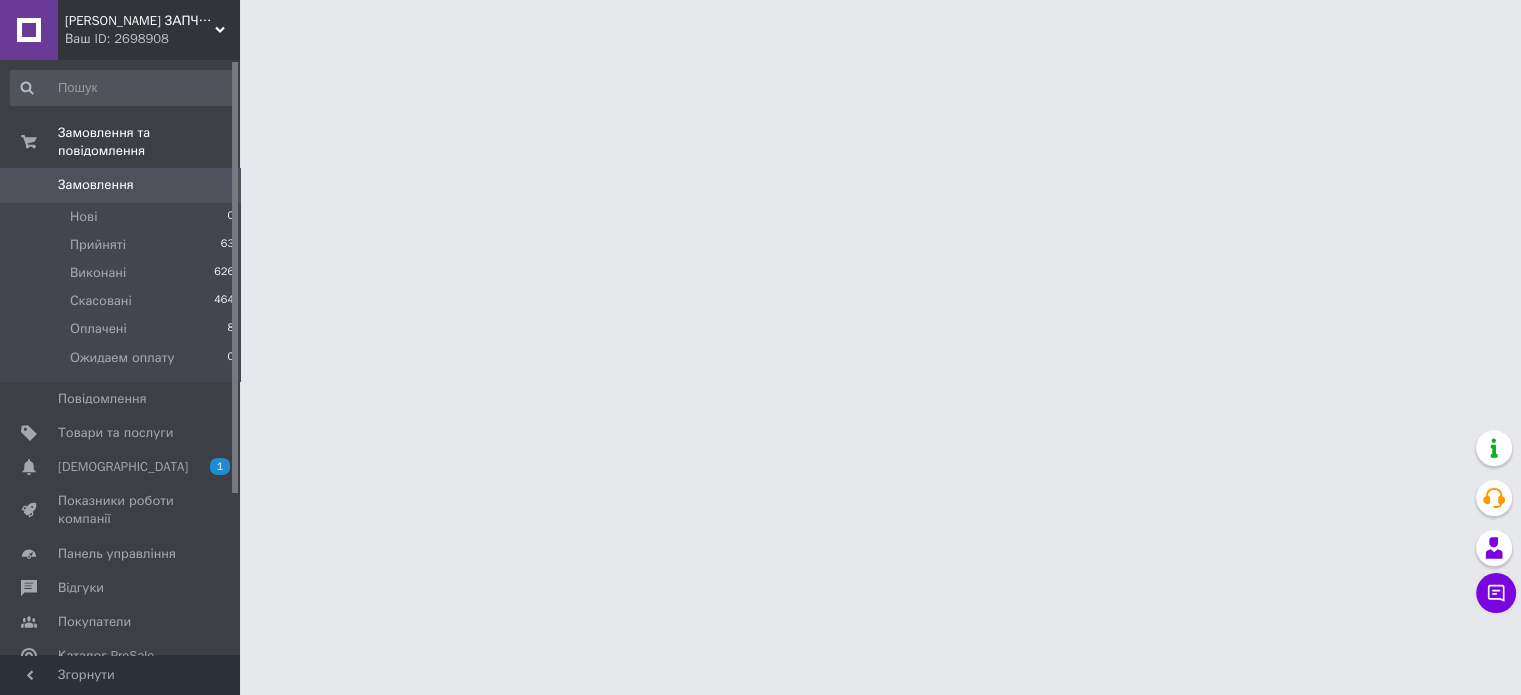 scroll, scrollTop: 0, scrollLeft: 0, axis: both 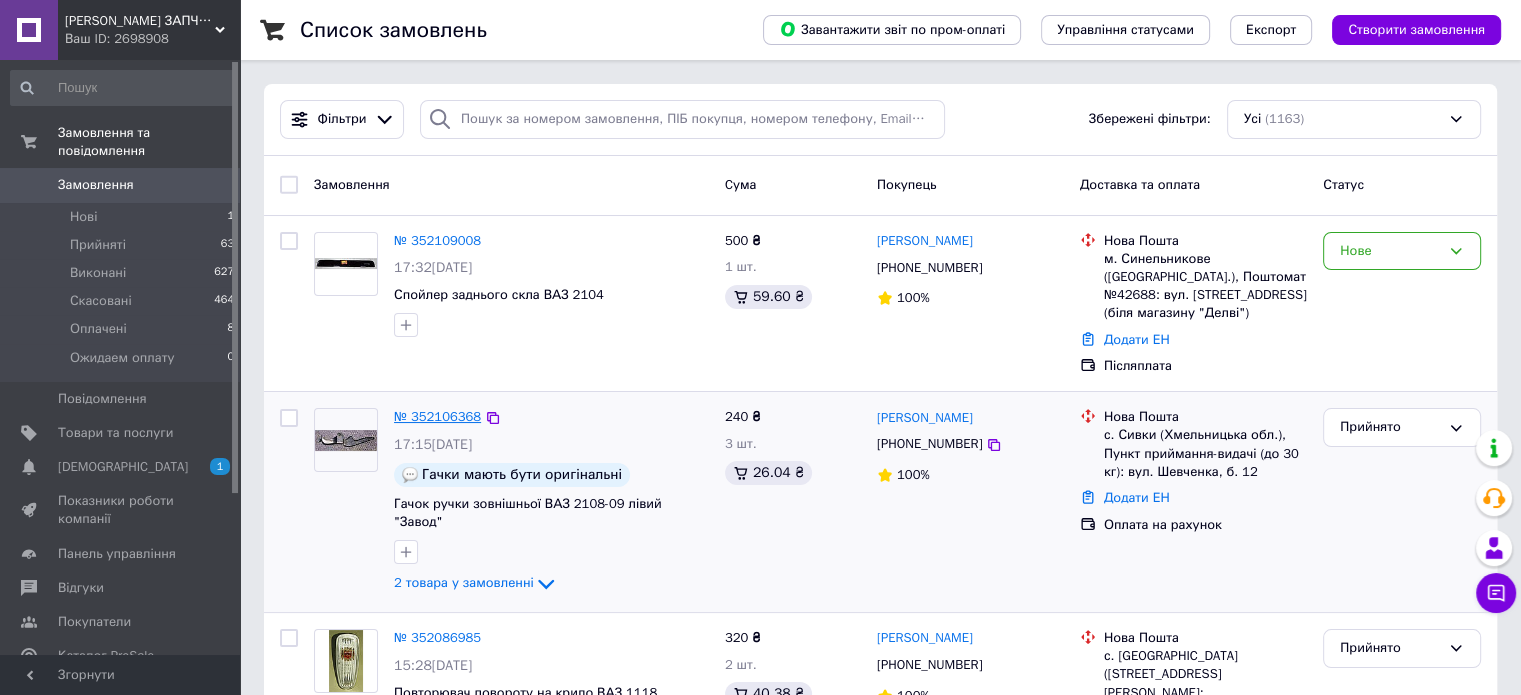 click on "№ 352106368" at bounding box center [437, 416] 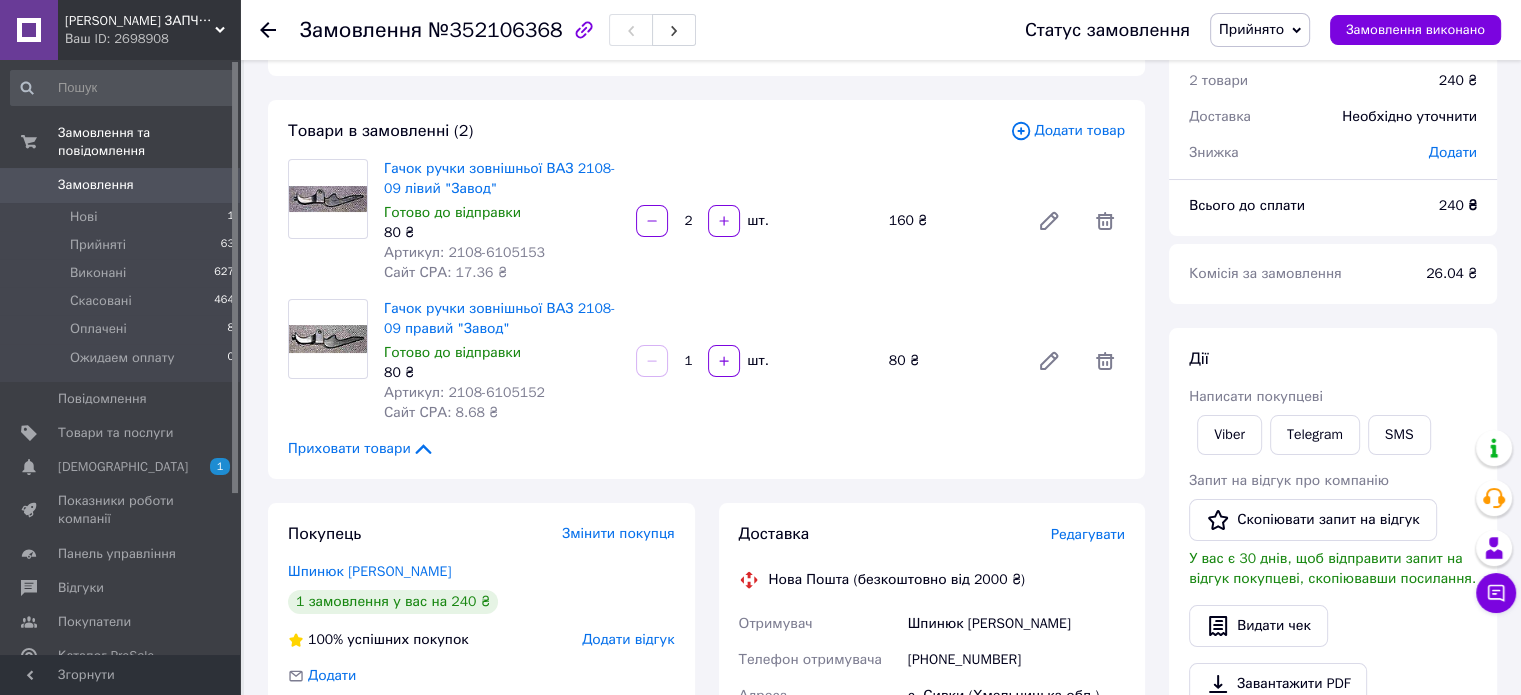 scroll, scrollTop: 0, scrollLeft: 0, axis: both 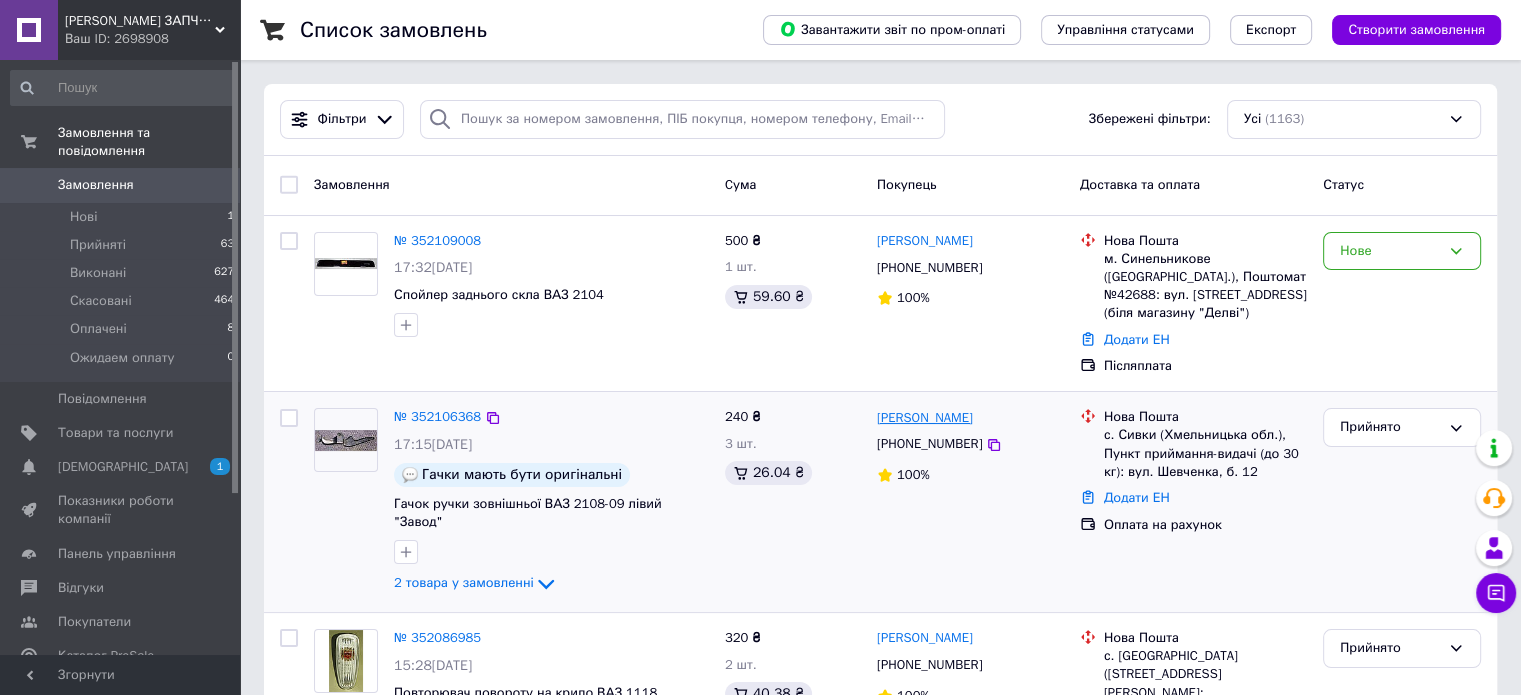 click on "[PERSON_NAME]" at bounding box center (925, 418) 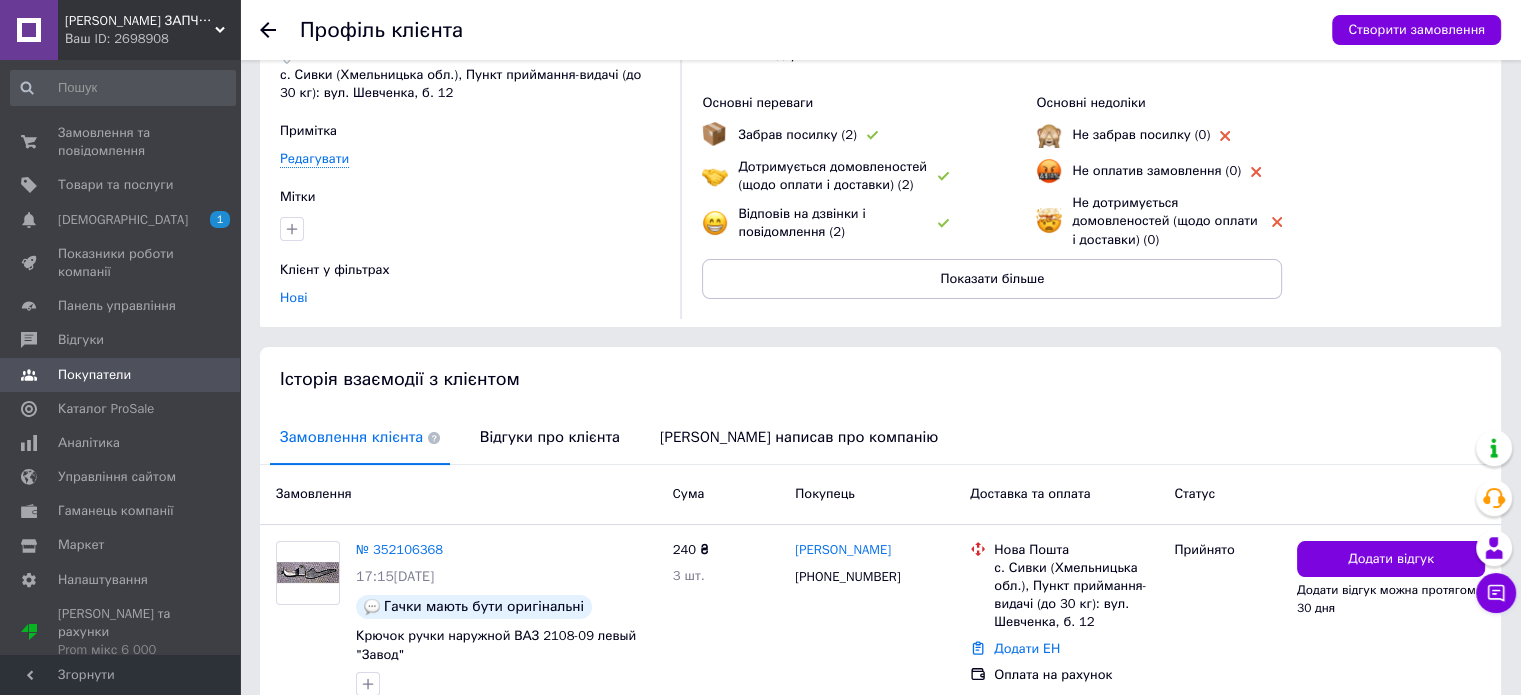 scroll, scrollTop: 0, scrollLeft: 0, axis: both 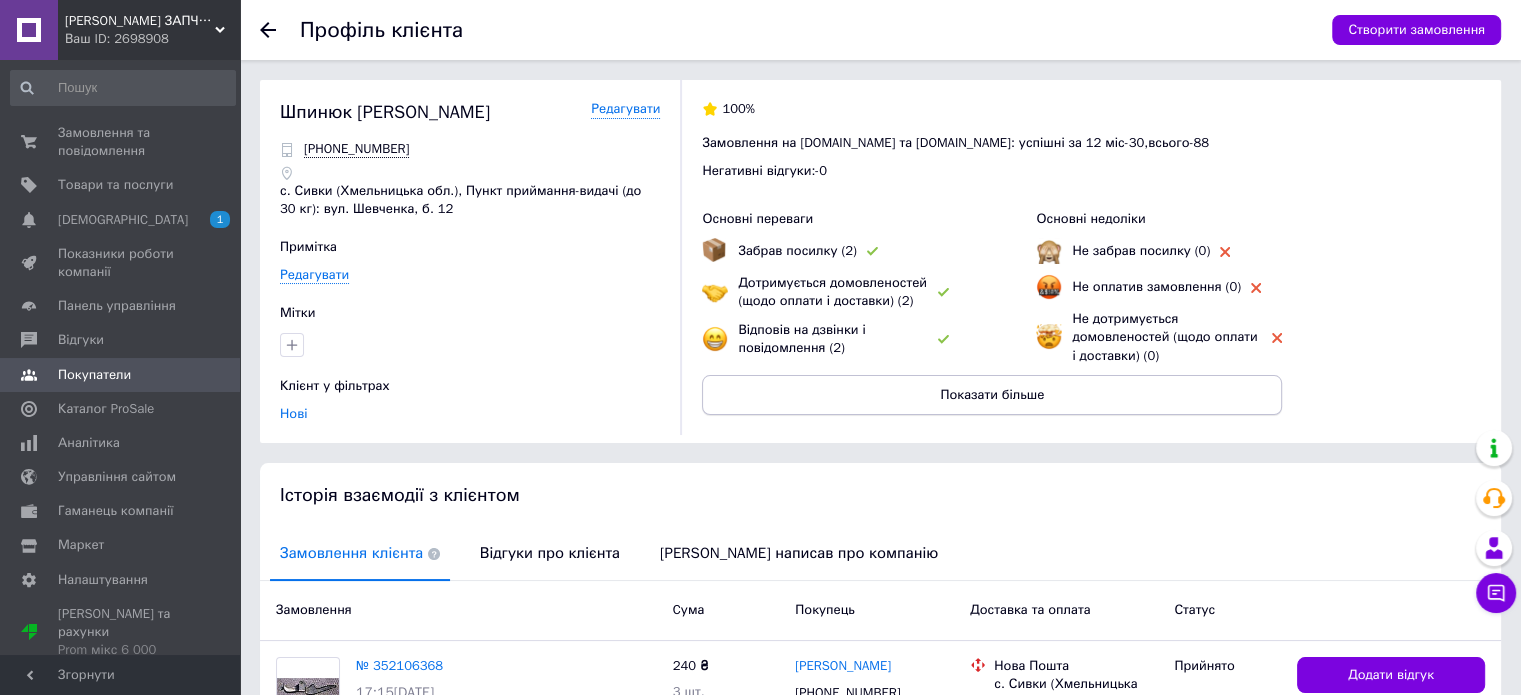 click on "Показати більше" at bounding box center [992, 395] 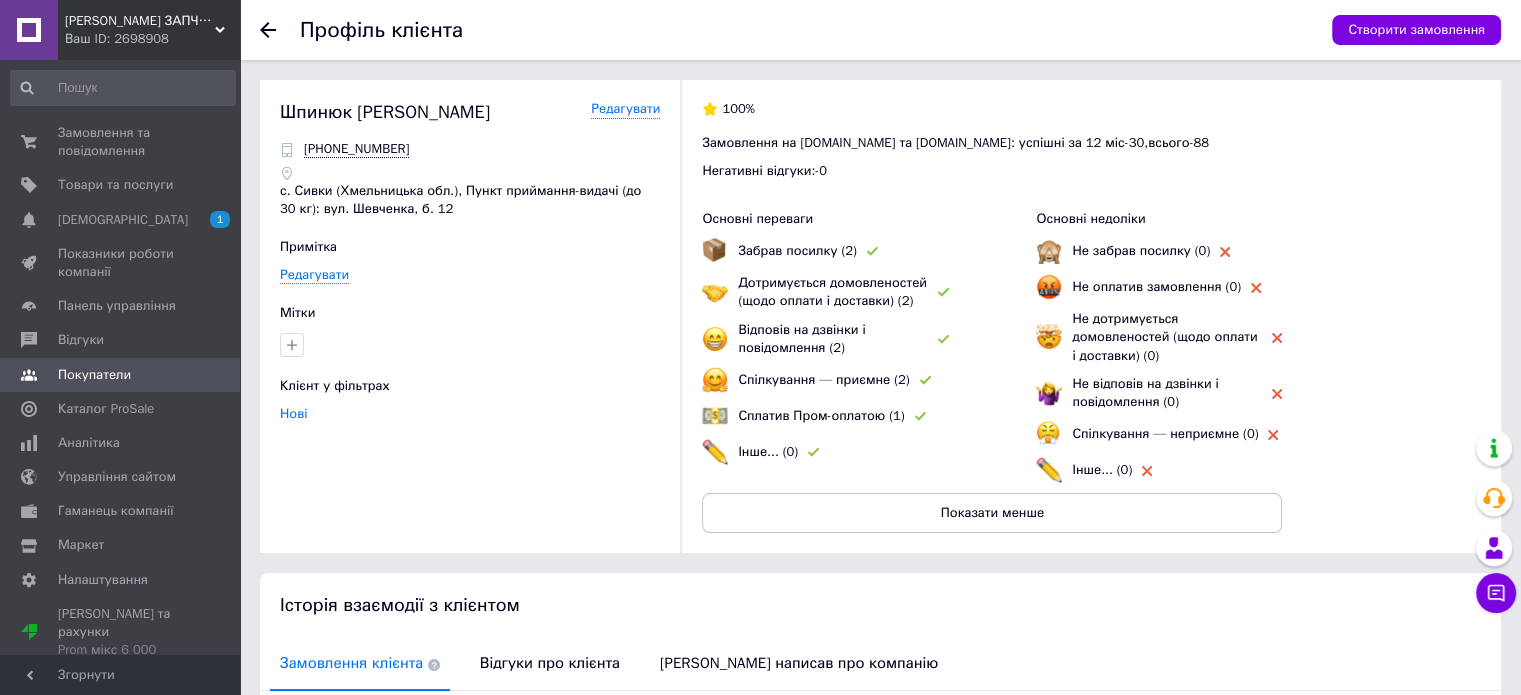 click at bounding box center [1277, 394] 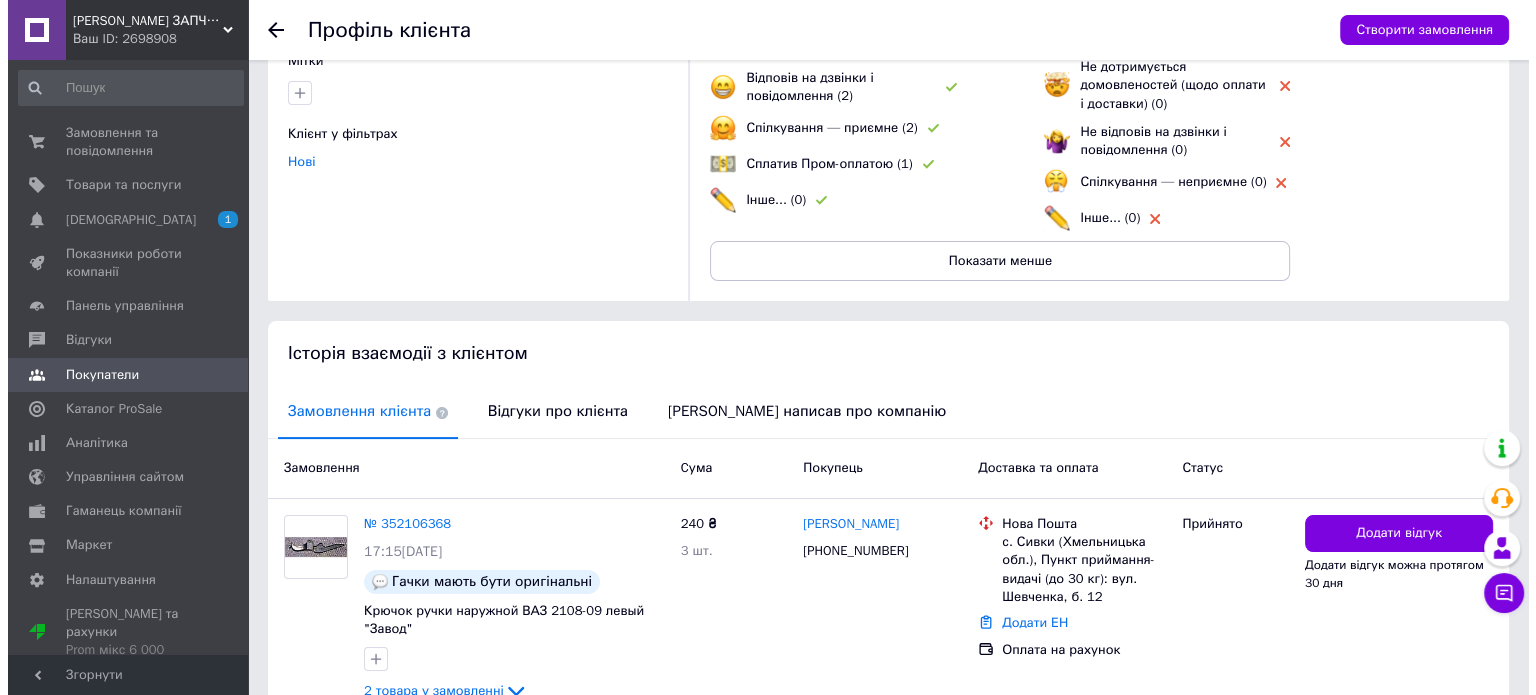 scroll, scrollTop: 300, scrollLeft: 0, axis: vertical 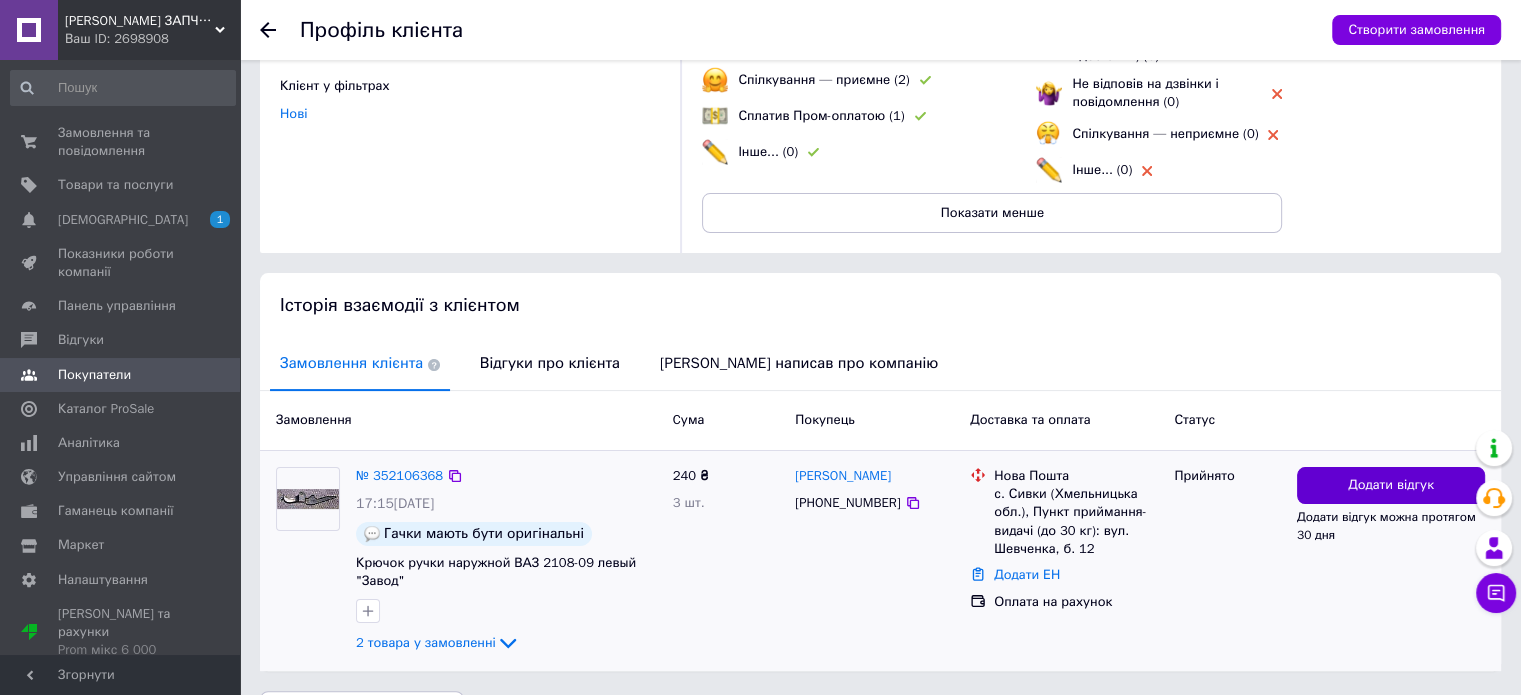 click on "Додати відгук" at bounding box center [1391, 485] 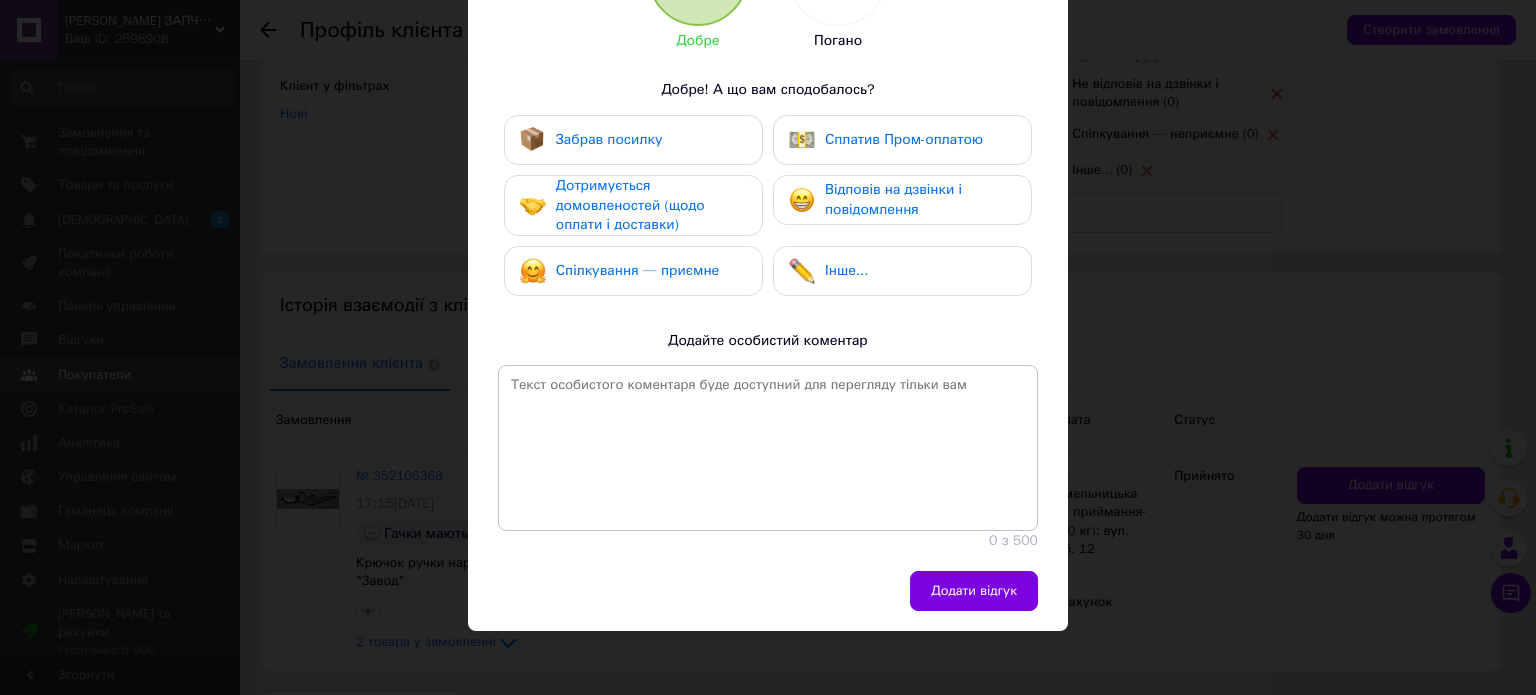scroll, scrollTop: 200, scrollLeft: 0, axis: vertical 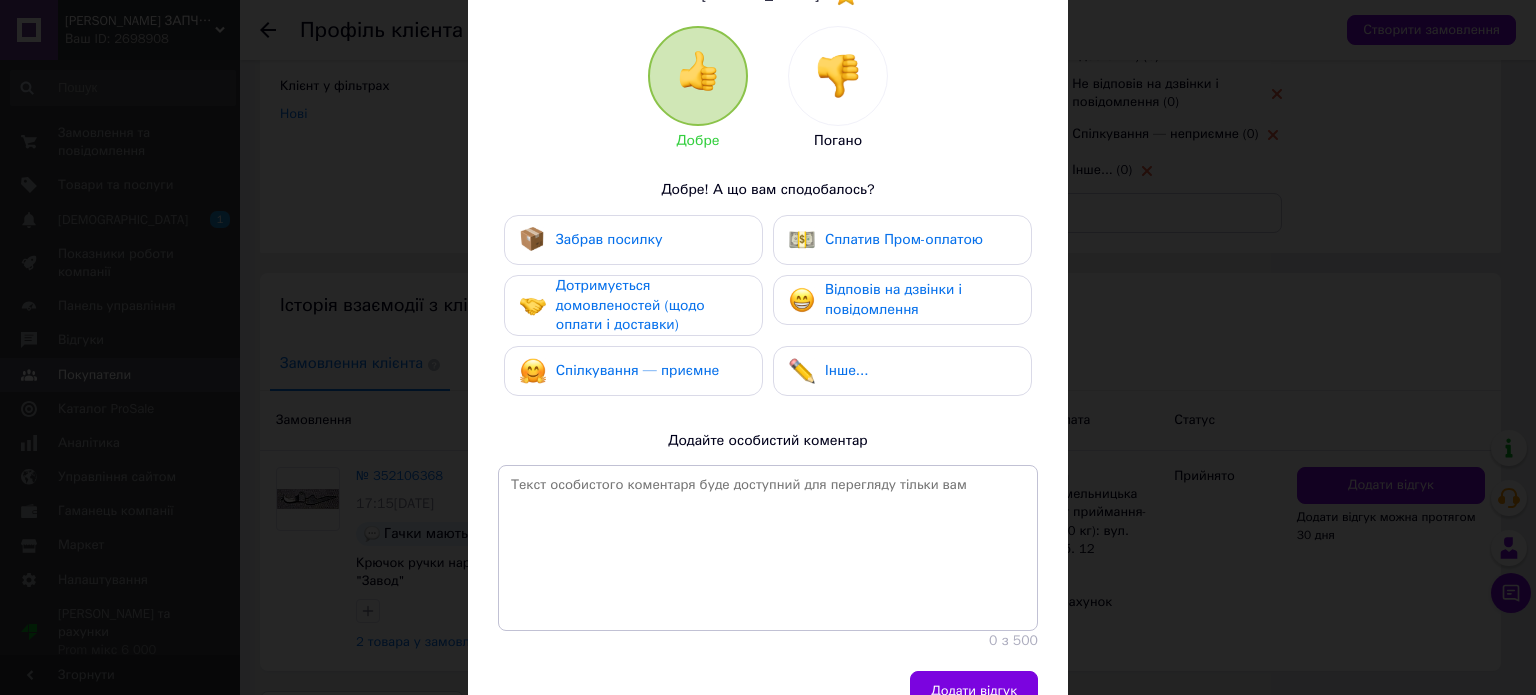 click at bounding box center (838, 76) 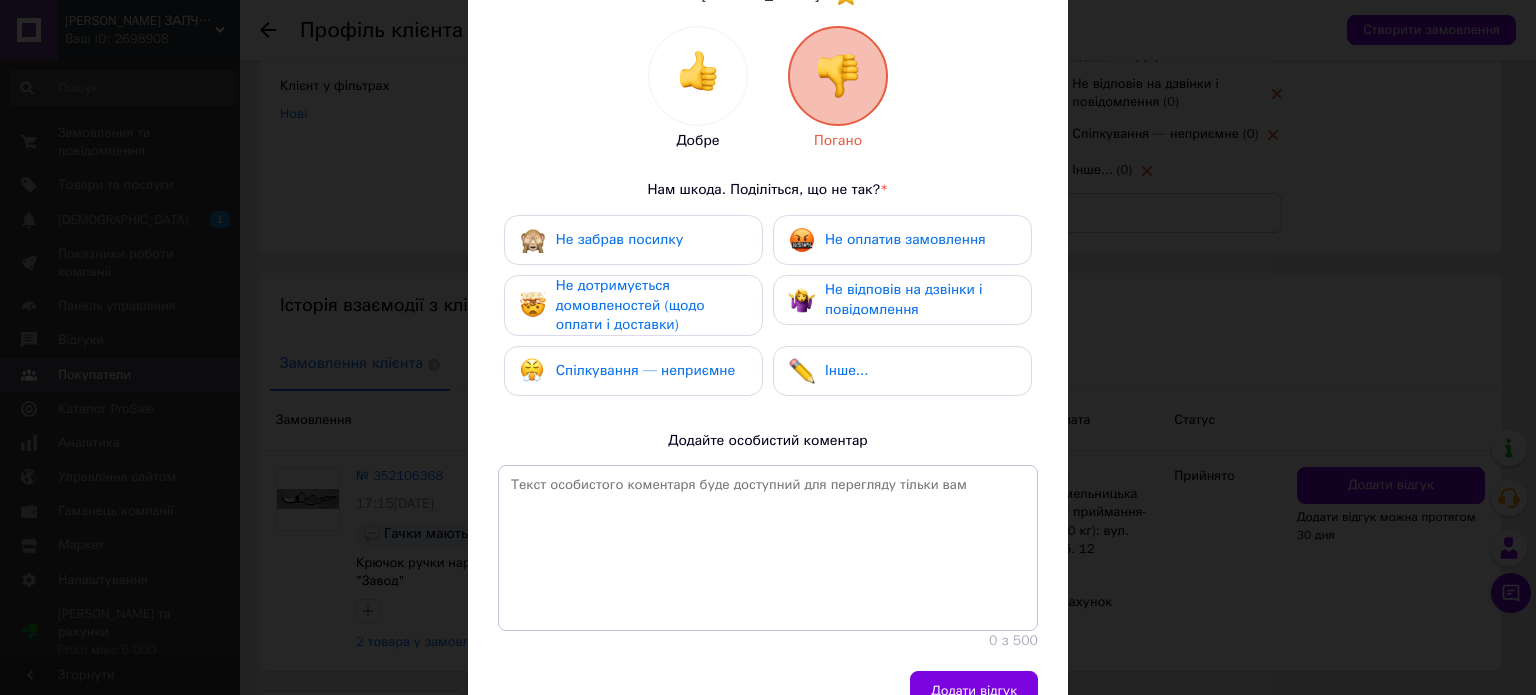click on "Спілкування — неприємне" at bounding box center [645, 370] 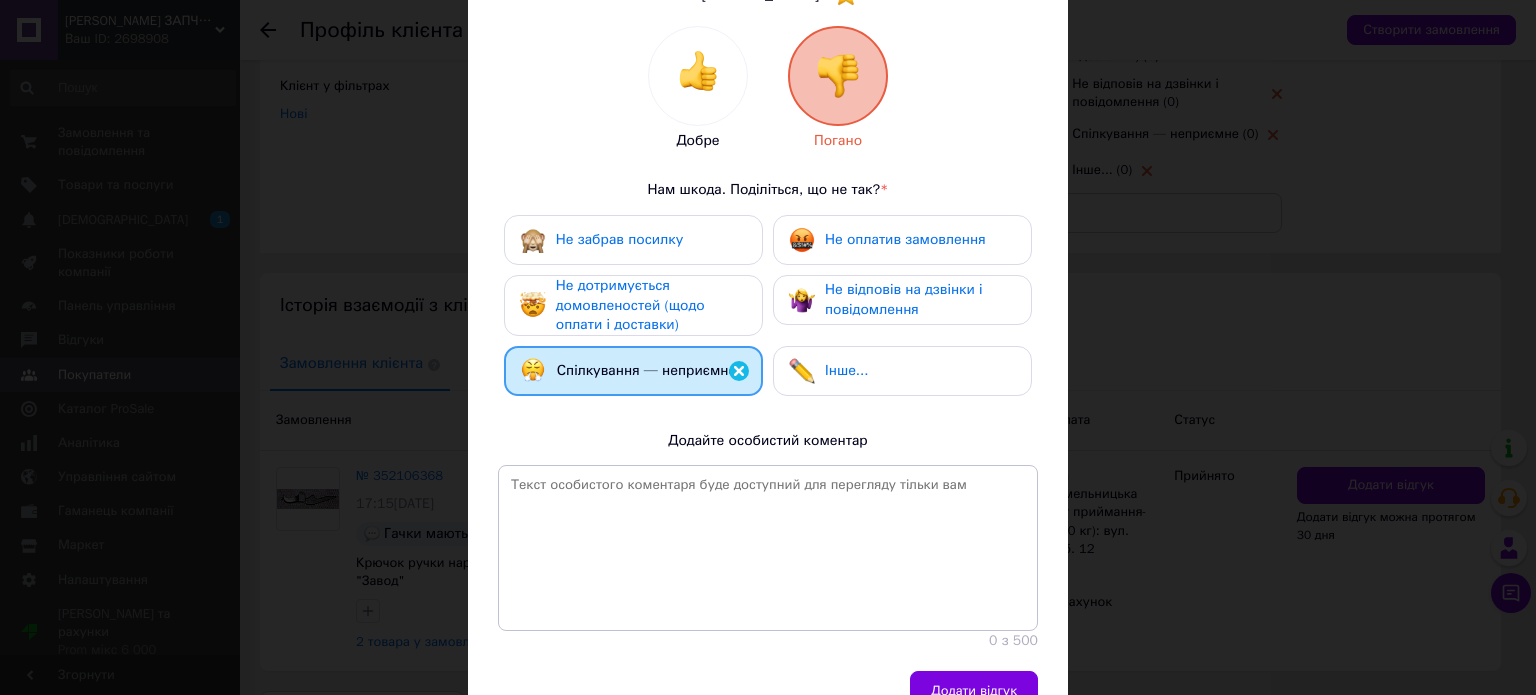 click on "Не відповів на дзвінки і повідомлення" at bounding box center [904, 299] 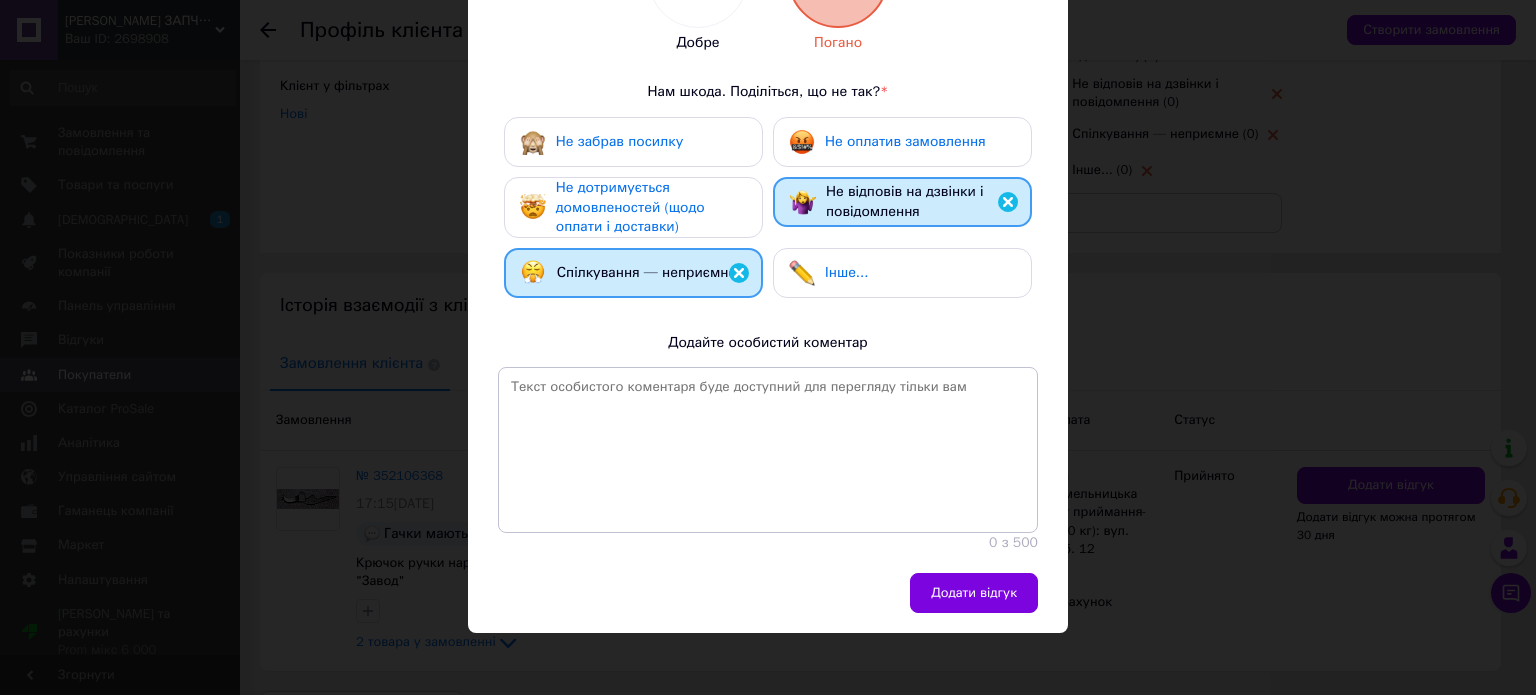 scroll, scrollTop: 301, scrollLeft: 0, axis: vertical 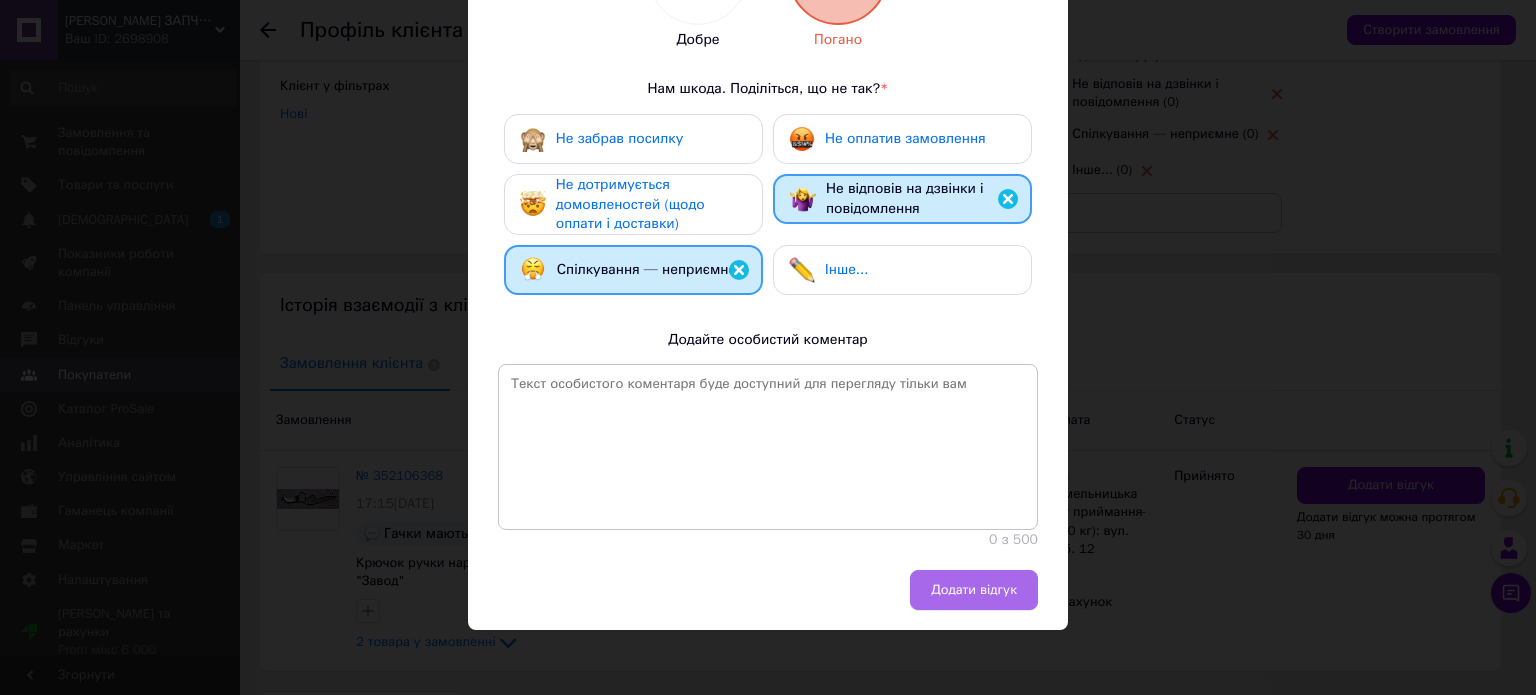 click on "Додати відгук" at bounding box center [974, 590] 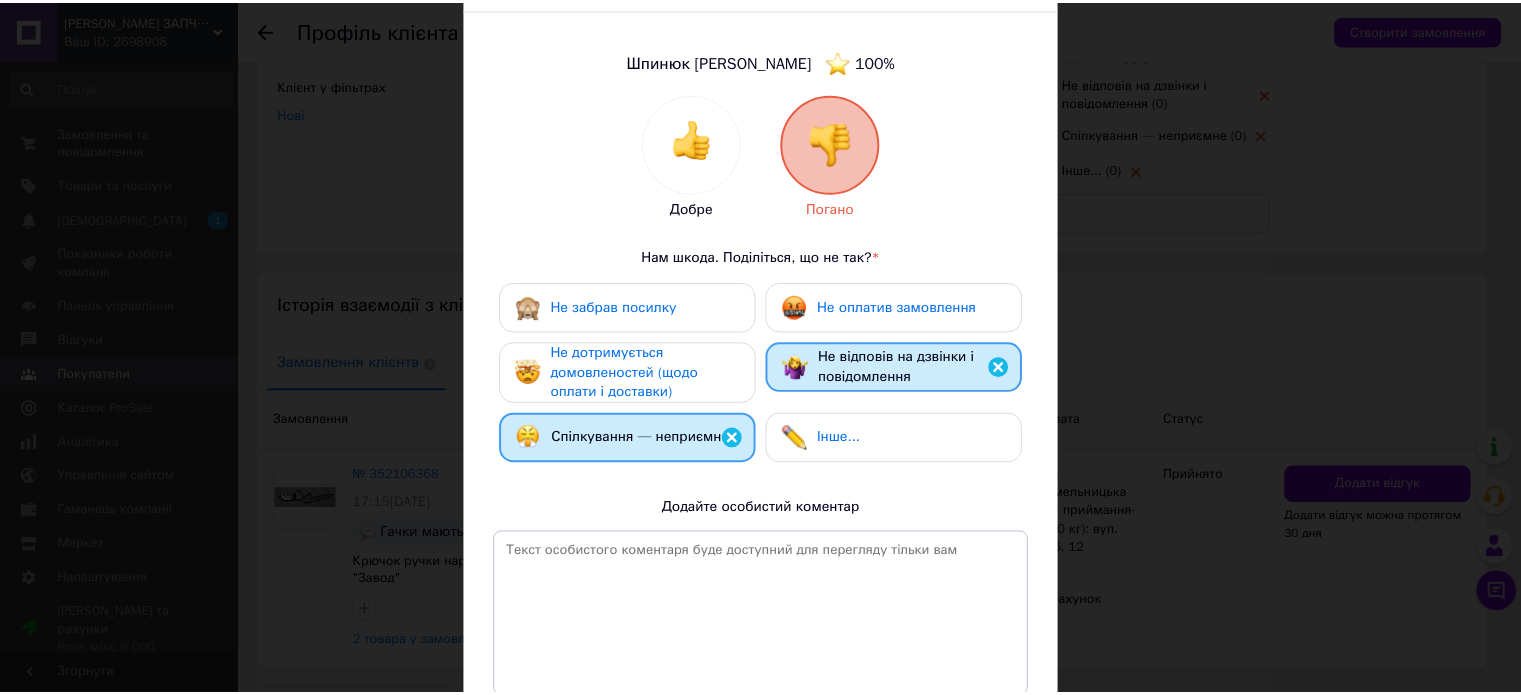 scroll, scrollTop: 0, scrollLeft: 0, axis: both 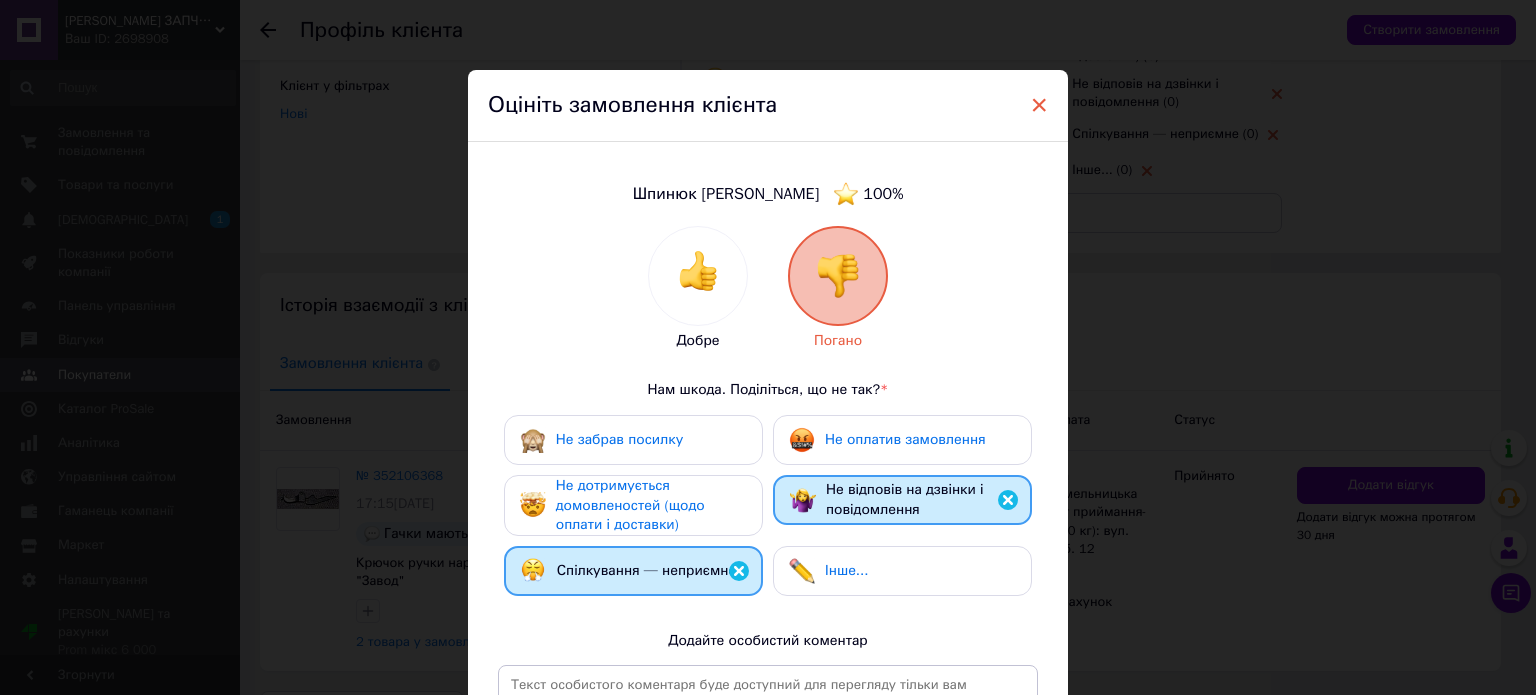 click on "×" at bounding box center [1039, 105] 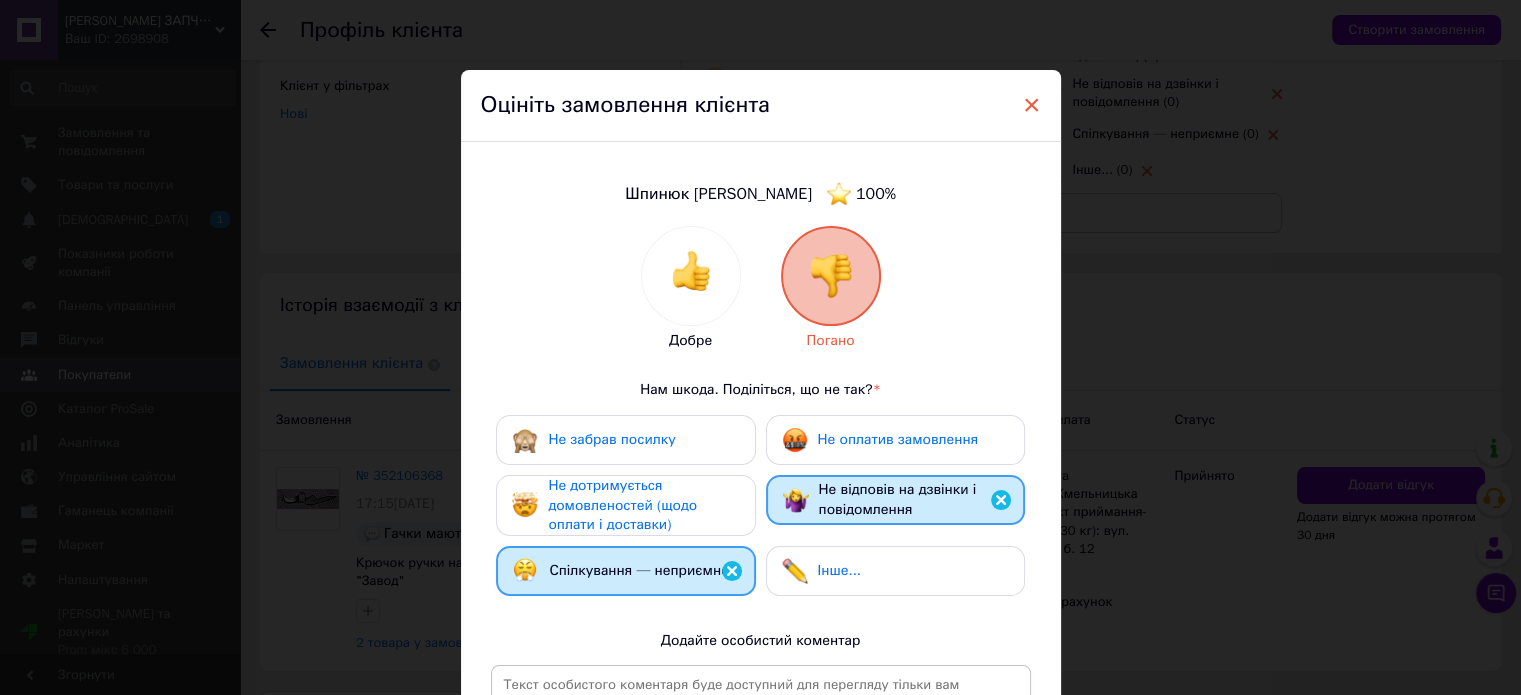 click on "×" at bounding box center [1032, 105] 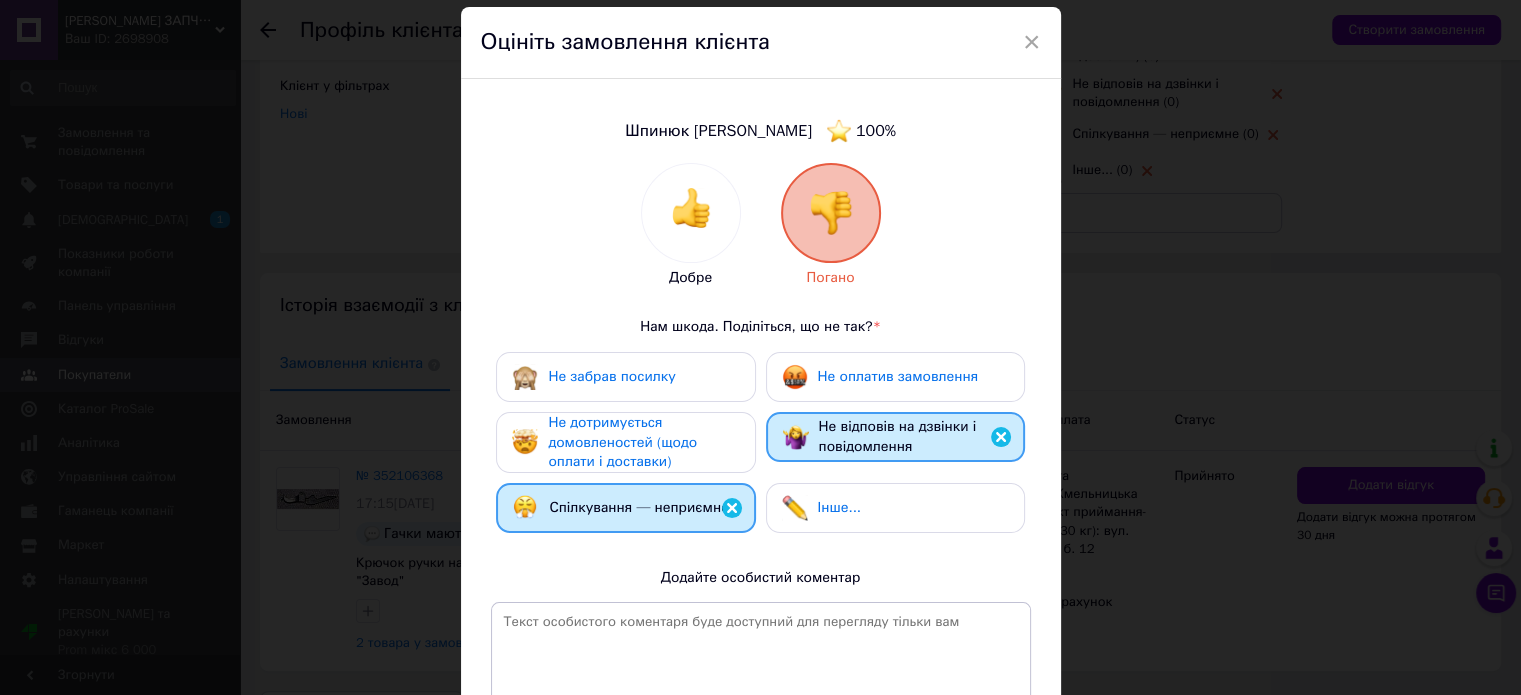 scroll, scrollTop: 0, scrollLeft: 0, axis: both 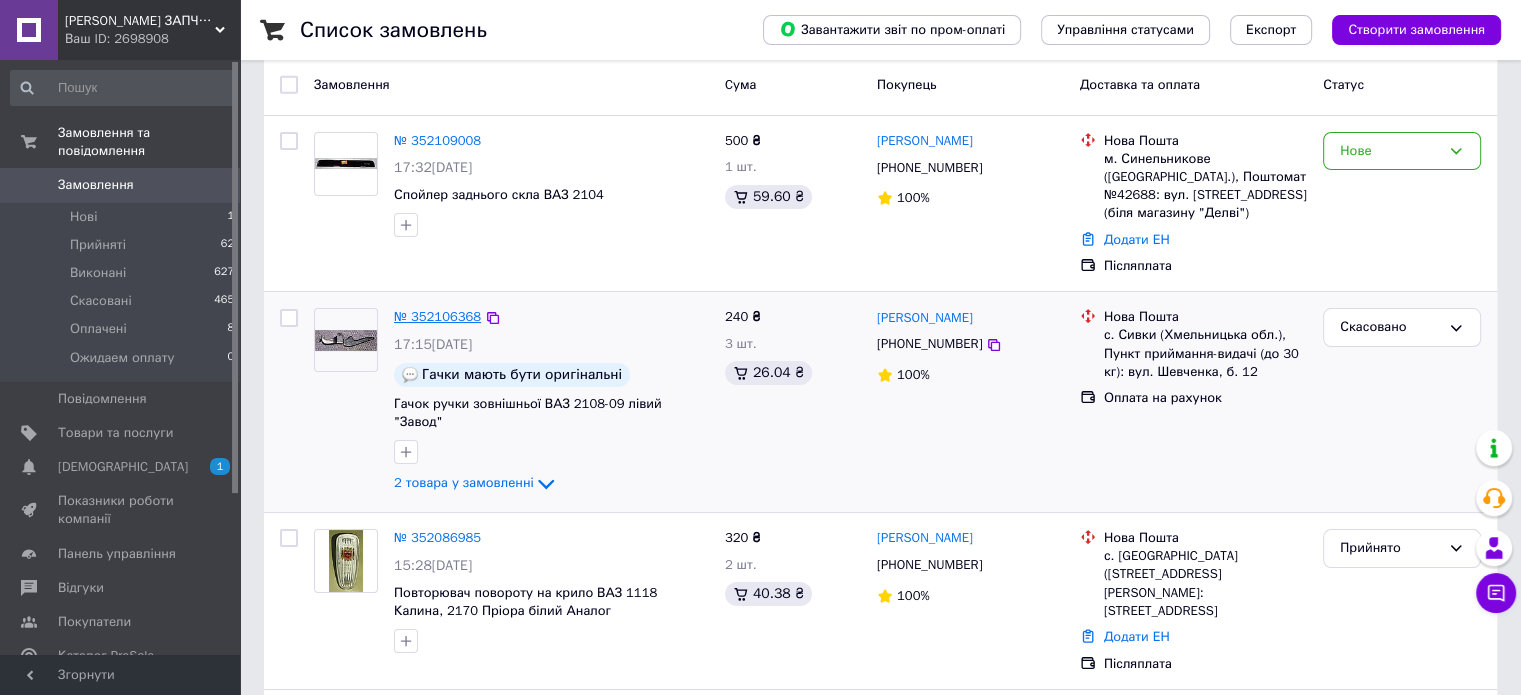 click on "№ 352106368" at bounding box center [437, 316] 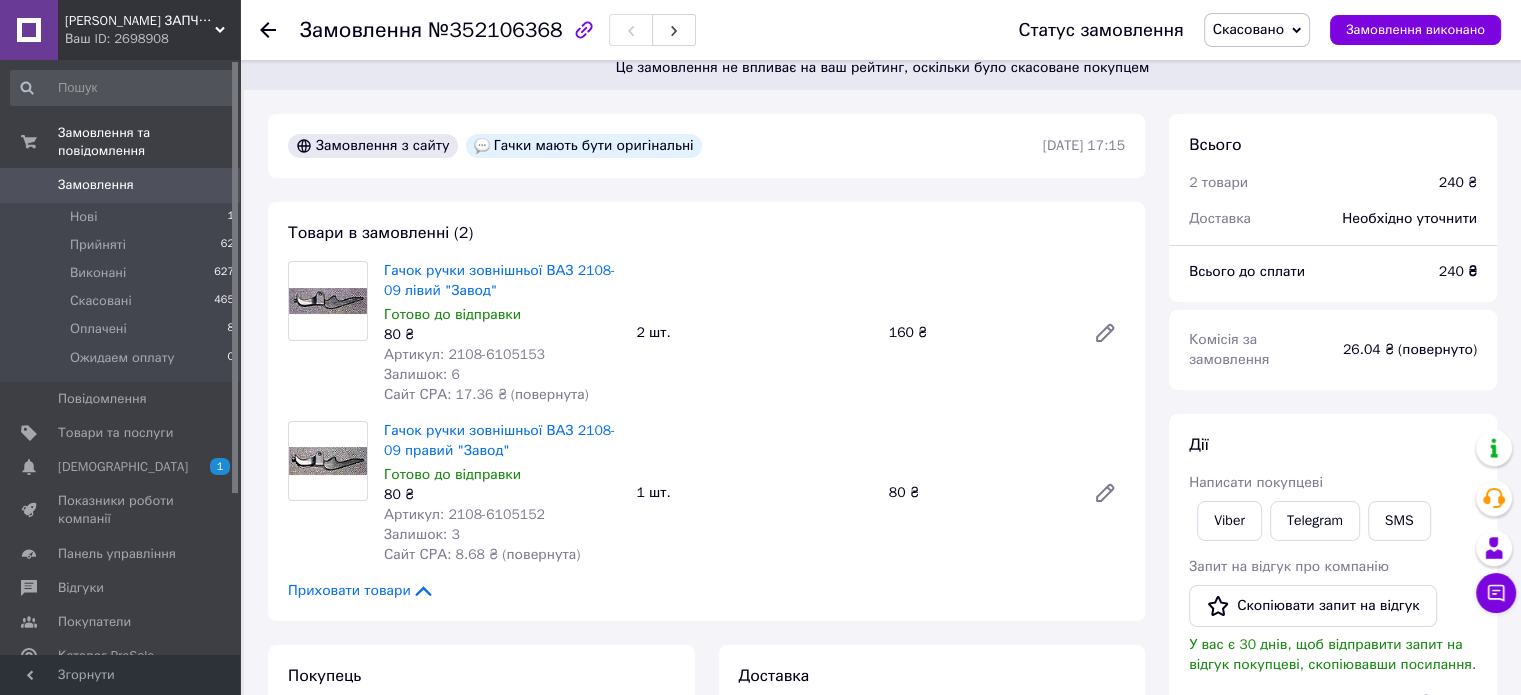 scroll, scrollTop: 0, scrollLeft: 0, axis: both 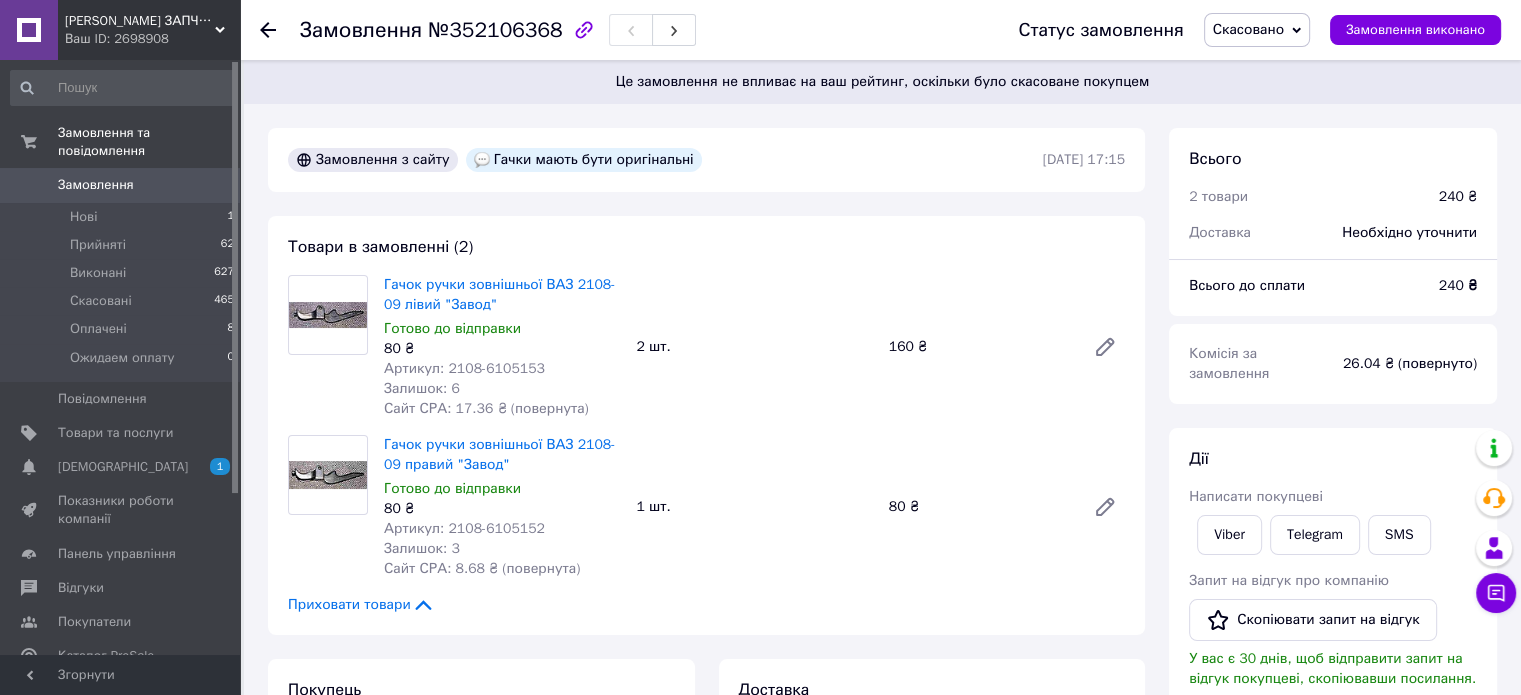 click 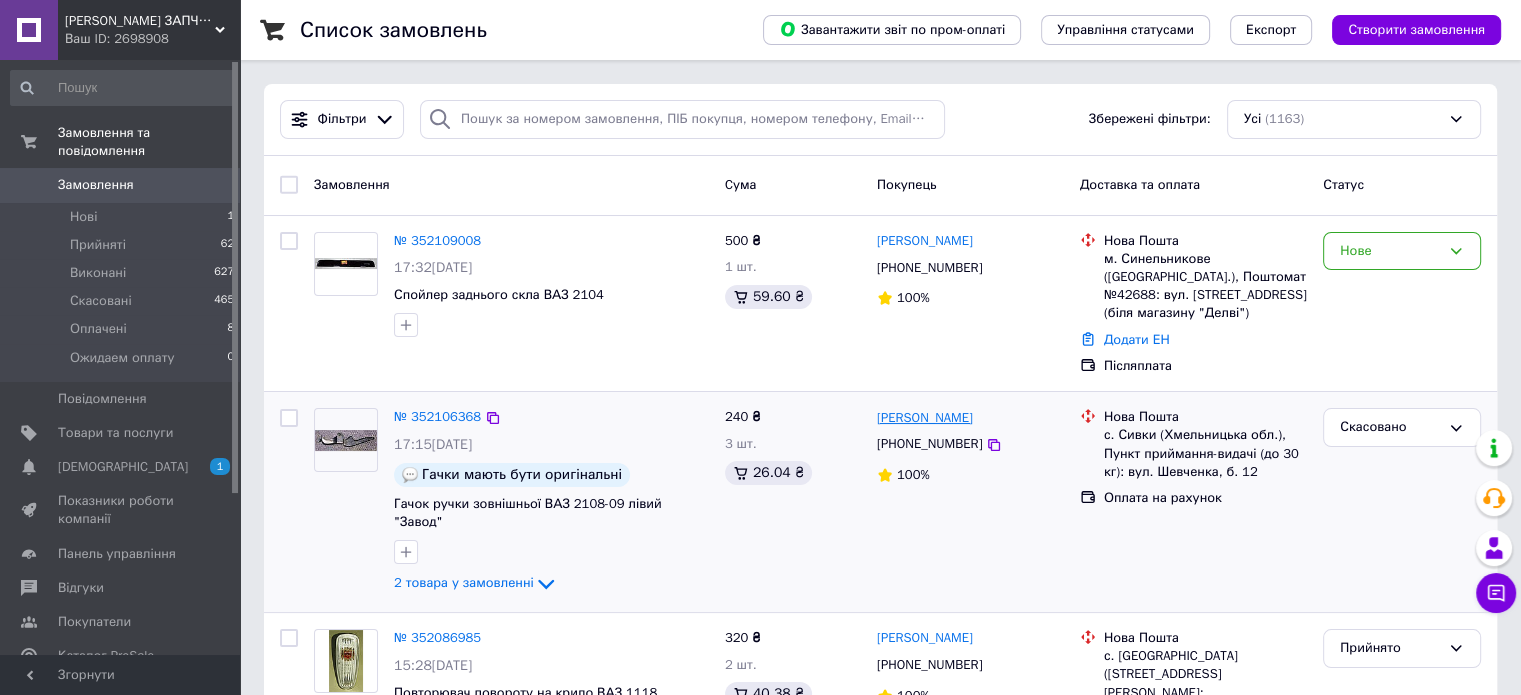 click on "[PERSON_NAME]" at bounding box center (925, 418) 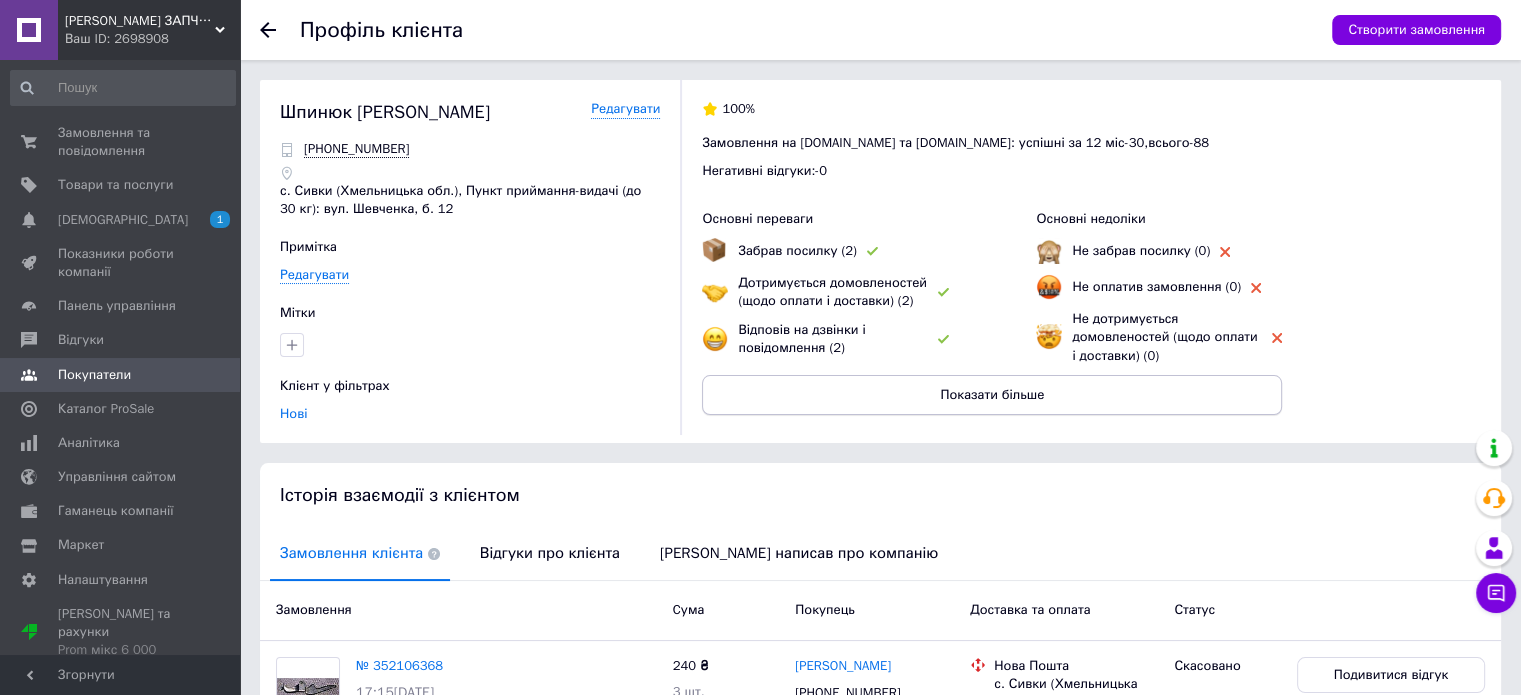 click on "Показати більше" at bounding box center [992, 395] 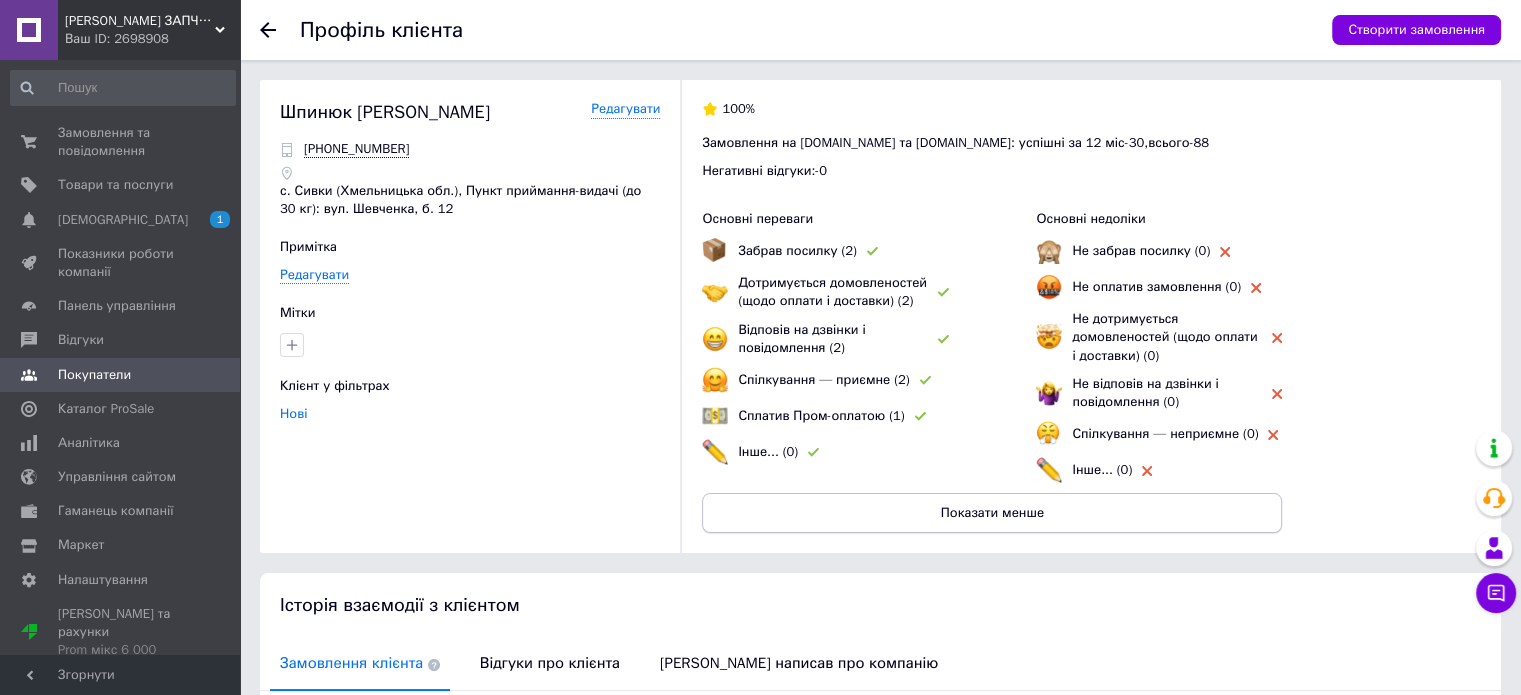 click on "Показати менше" at bounding box center [992, 513] 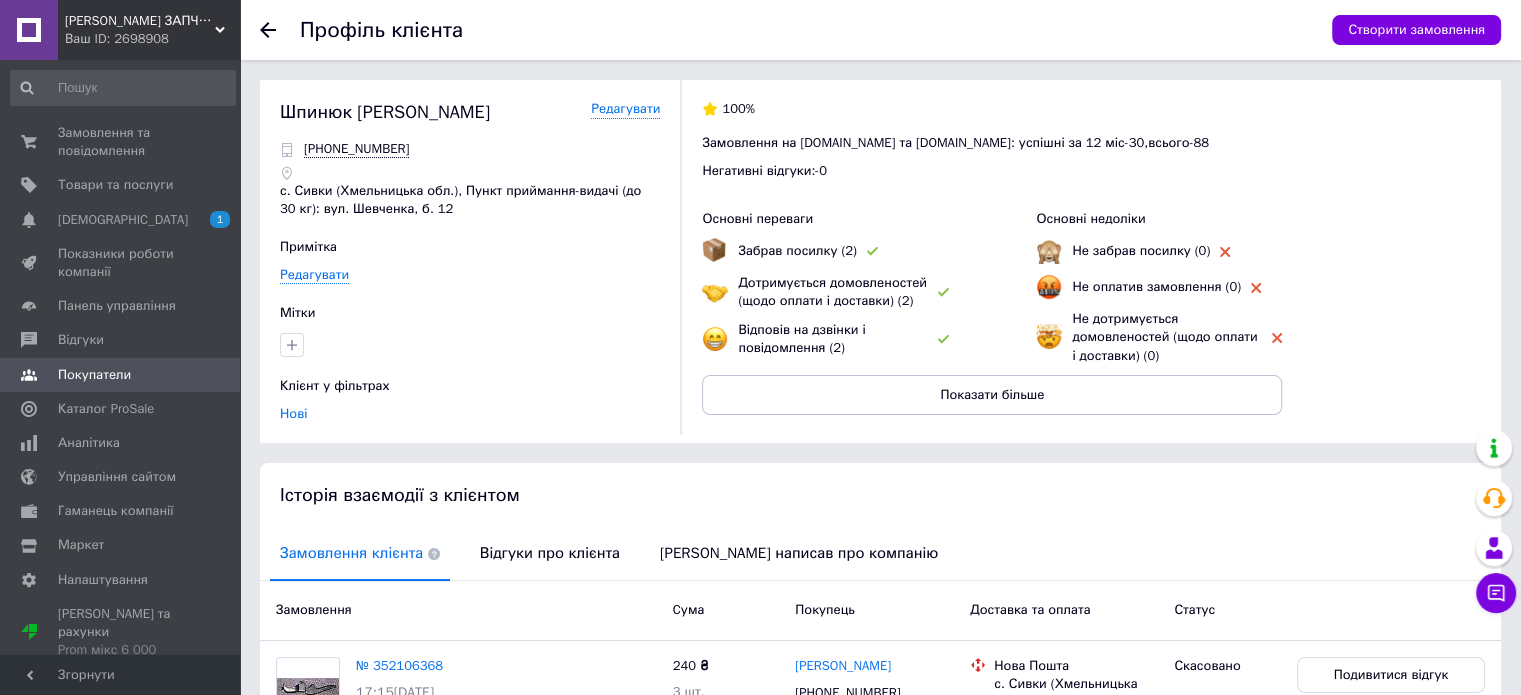 click 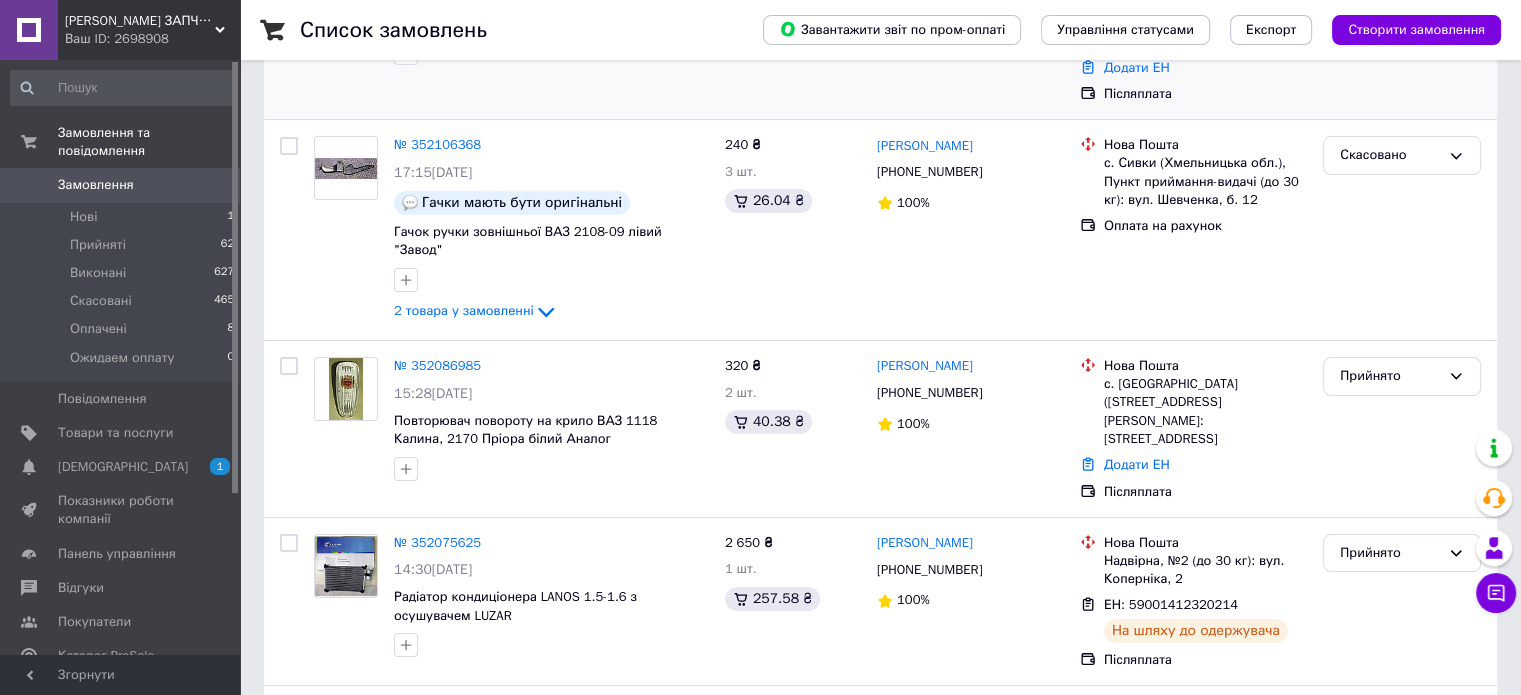 scroll, scrollTop: 300, scrollLeft: 0, axis: vertical 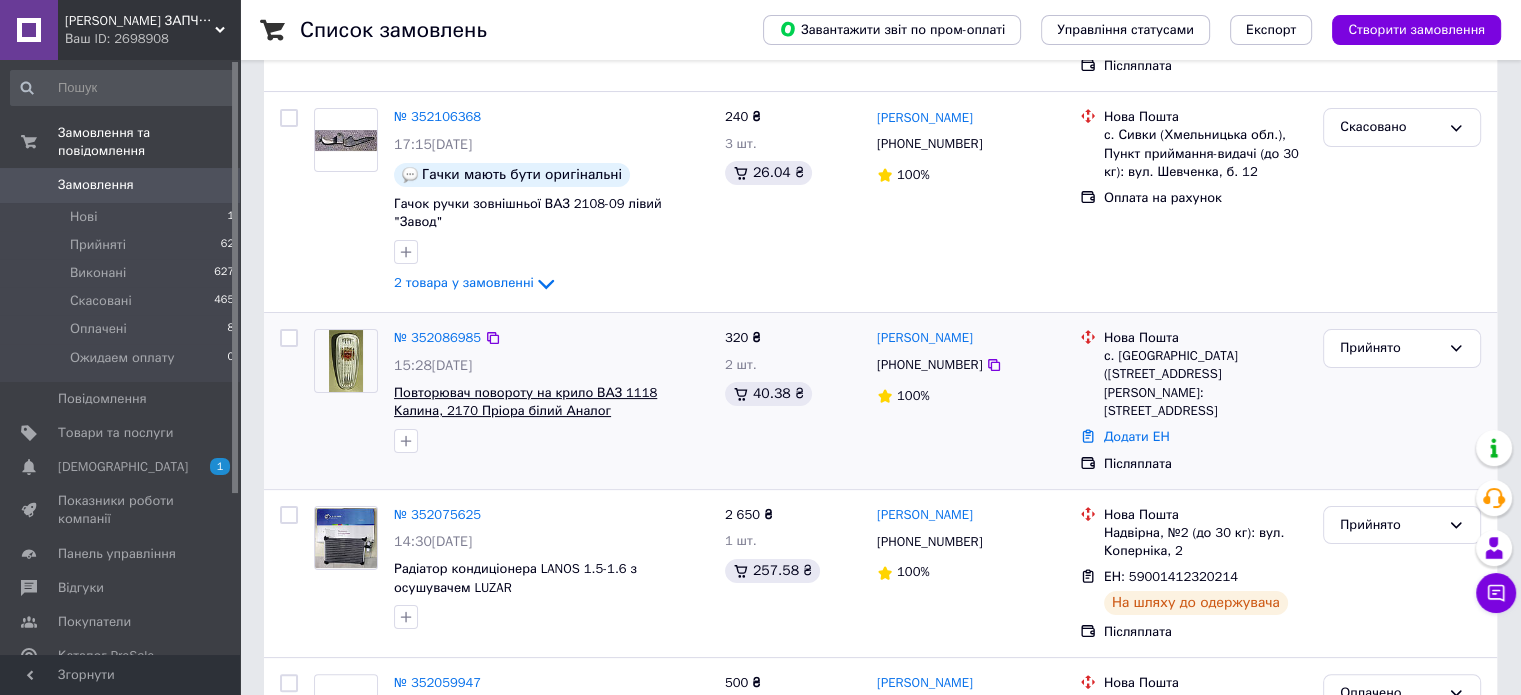 click on "Повторювач повороту на крило ВАЗ 1118 Калина, 2170 Пріора білий Аналог" at bounding box center [525, 402] 